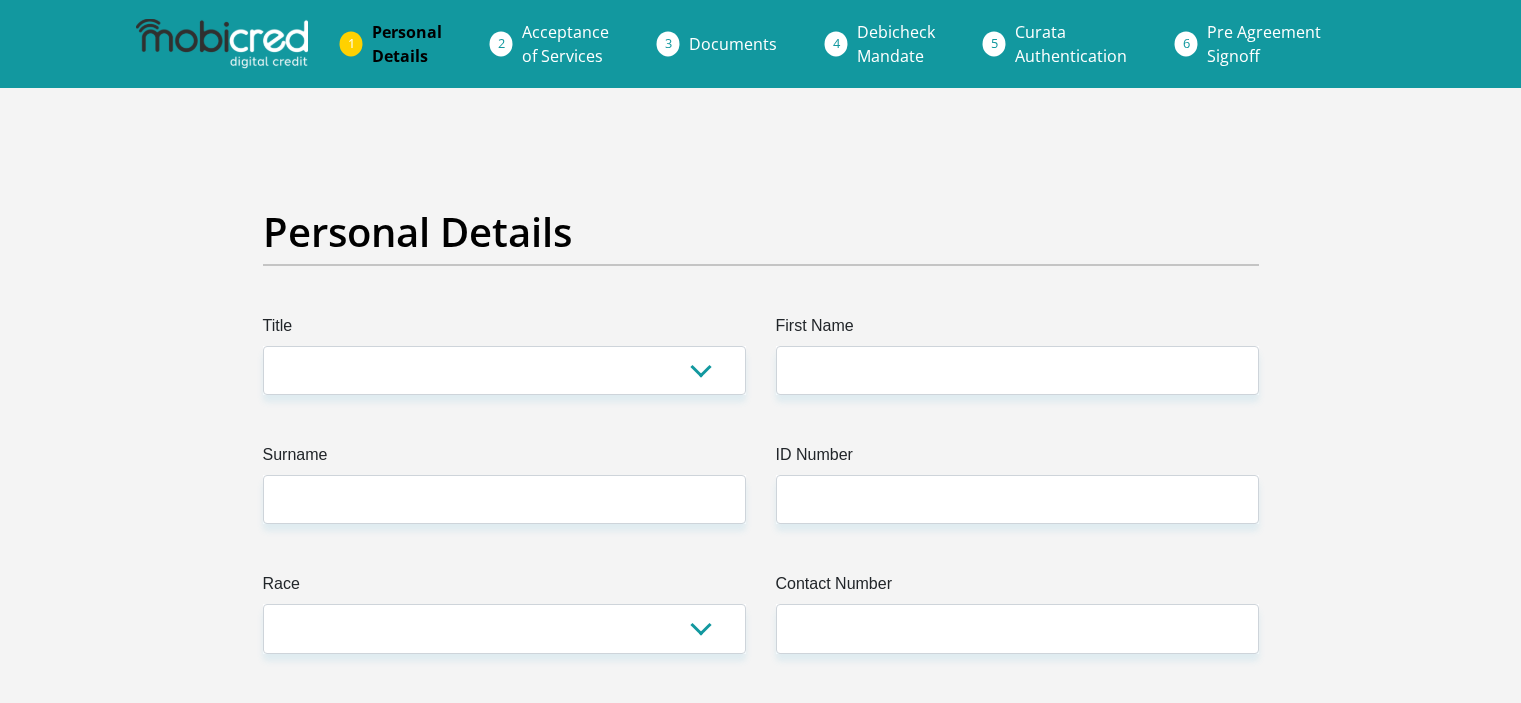 scroll, scrollTop: 0, scrollLeft: 0, axis: both 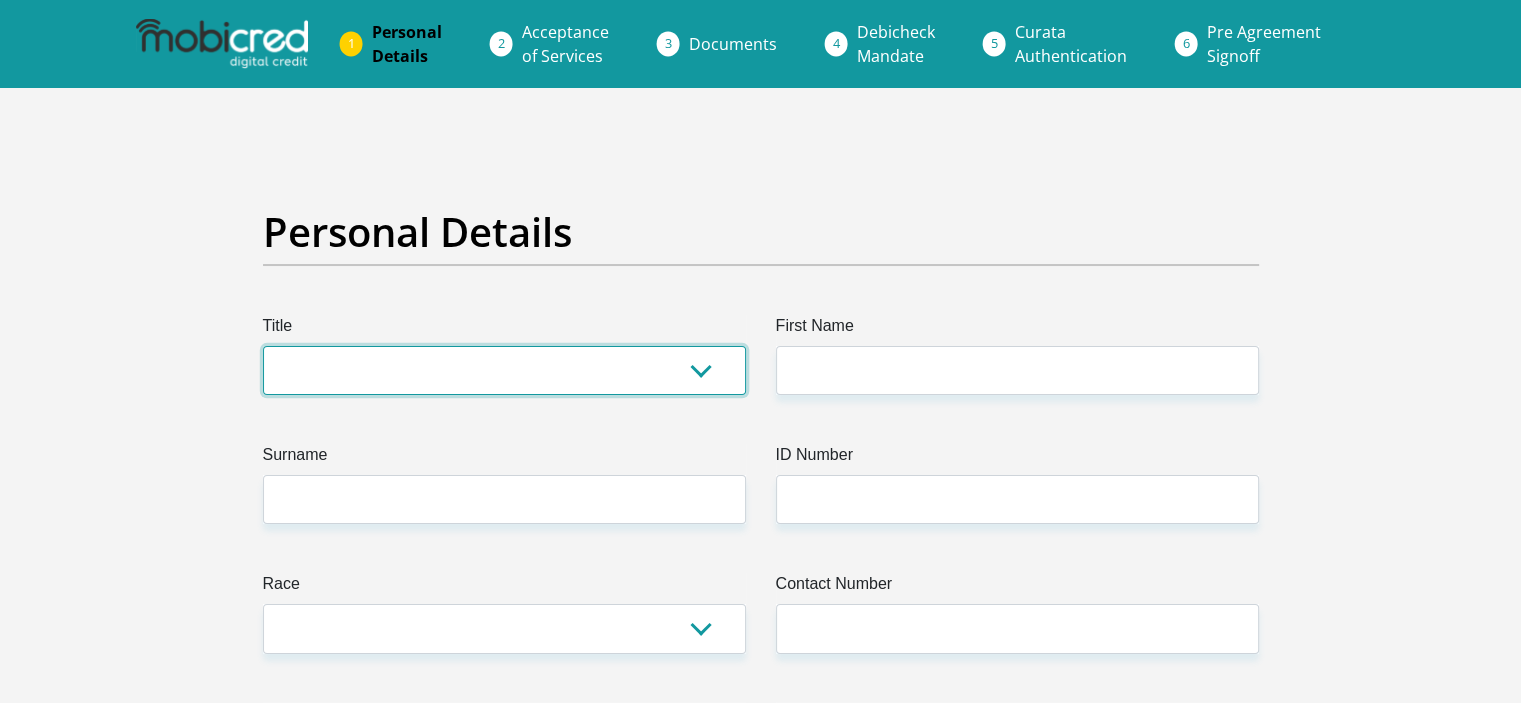 click on "Mr
Ms
Mrs
Dr
Other" at bounding box center (504, 370) 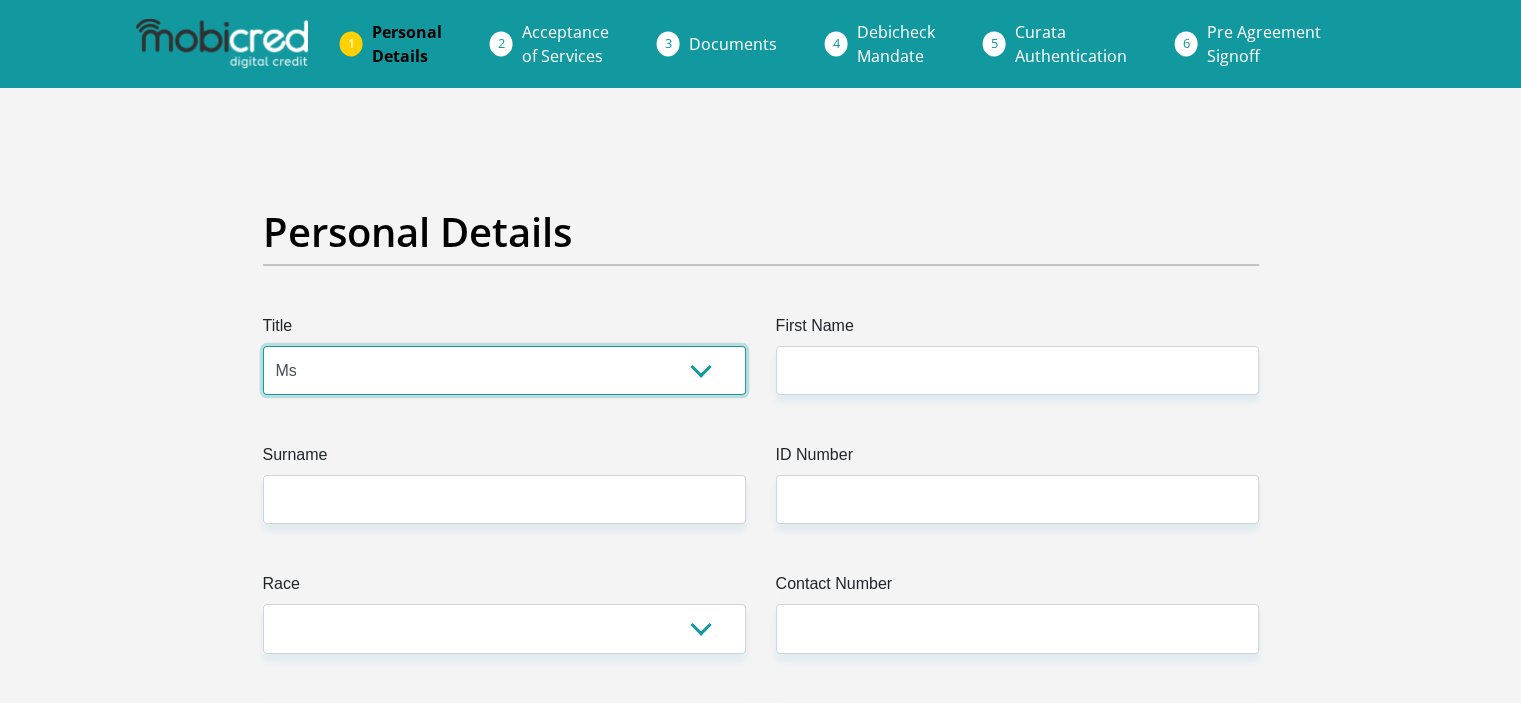 click on "Mr
Ms
Mrs
Dr
Other" at bounding box center [504, 370] 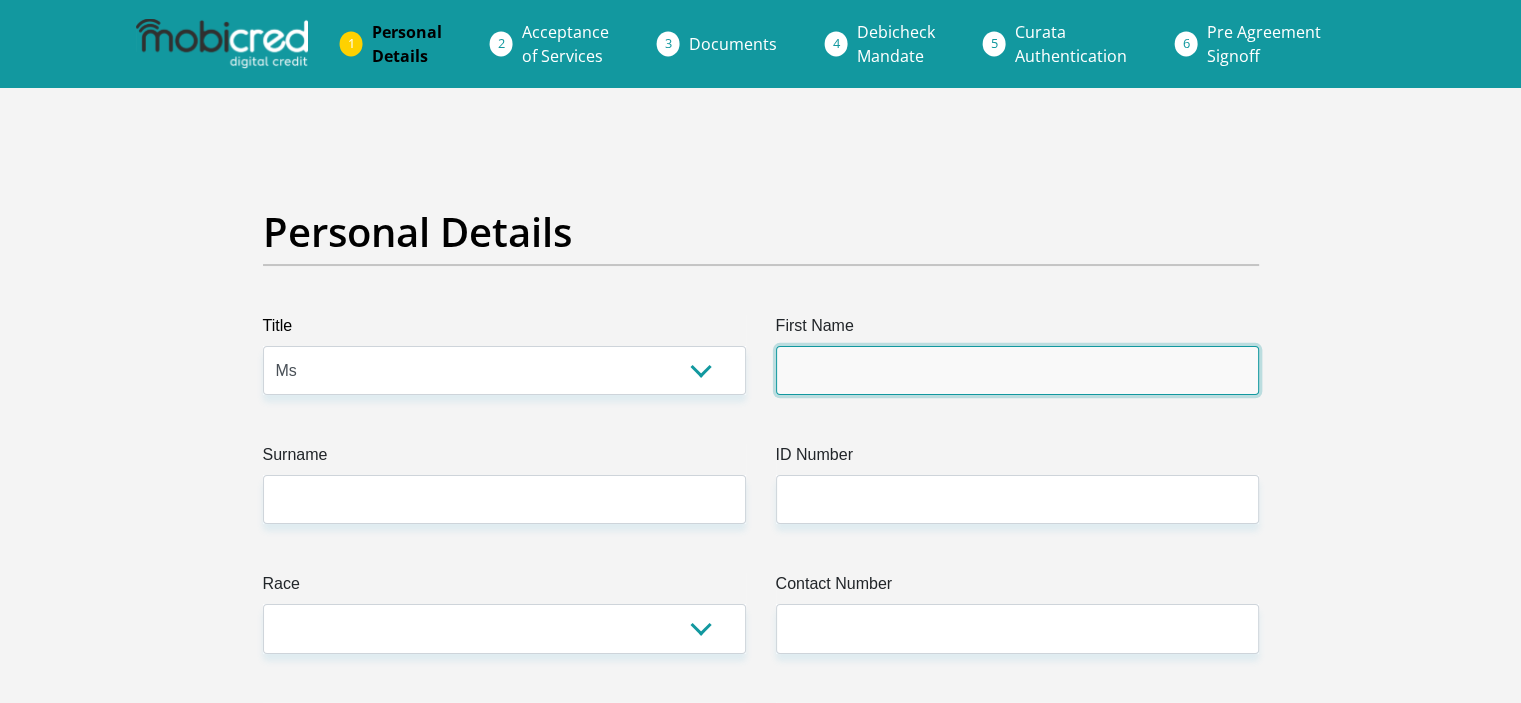 click on "First Name" at bounding box center (1017, 370) 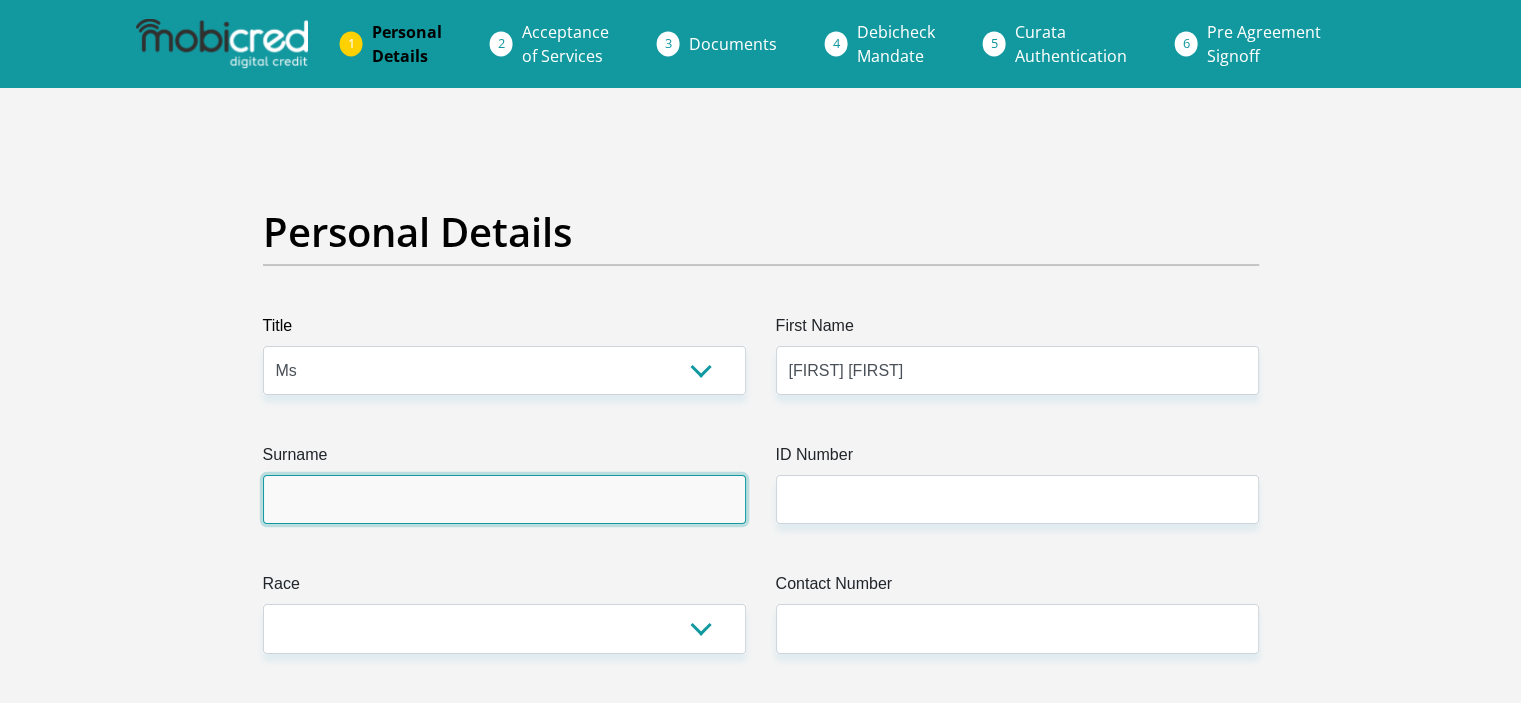type on "[LAST]" 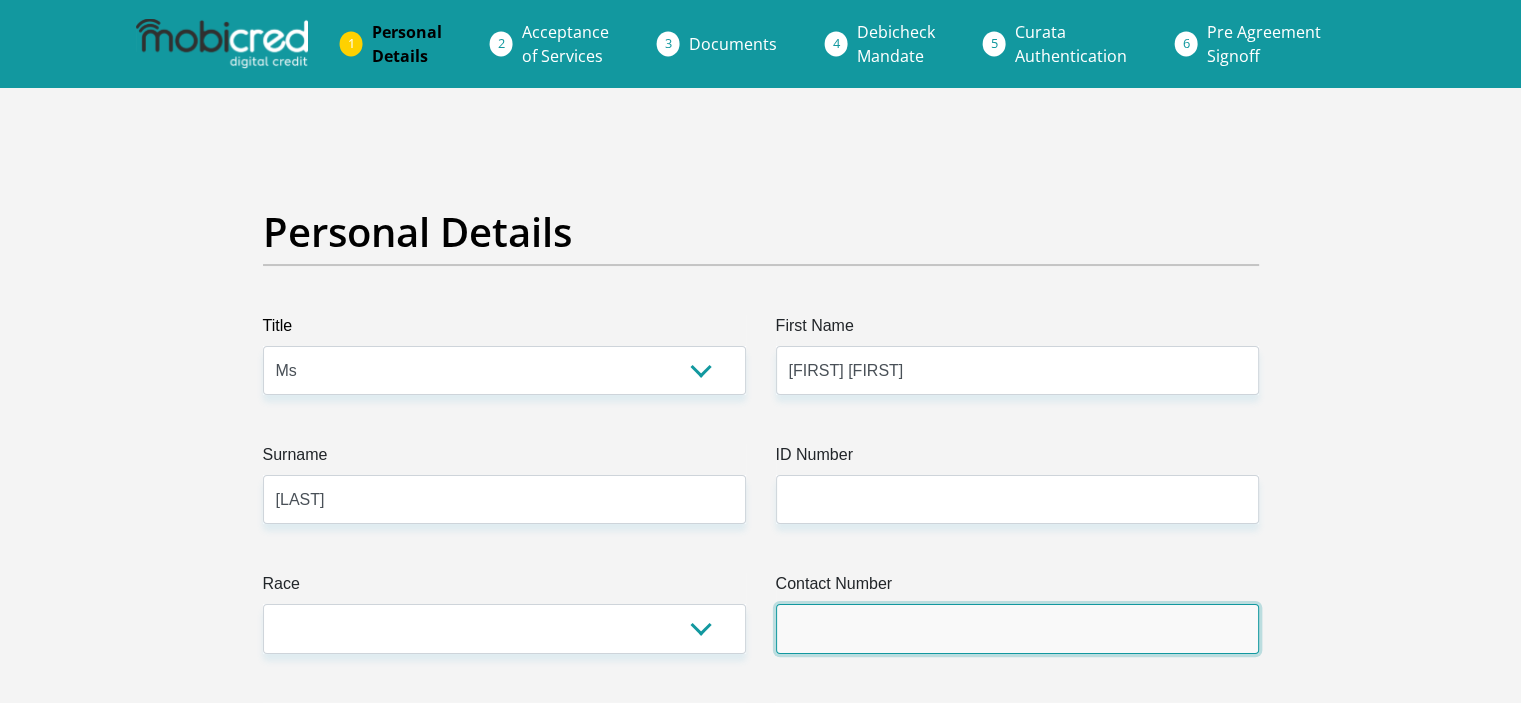 type on "[PHONE]" 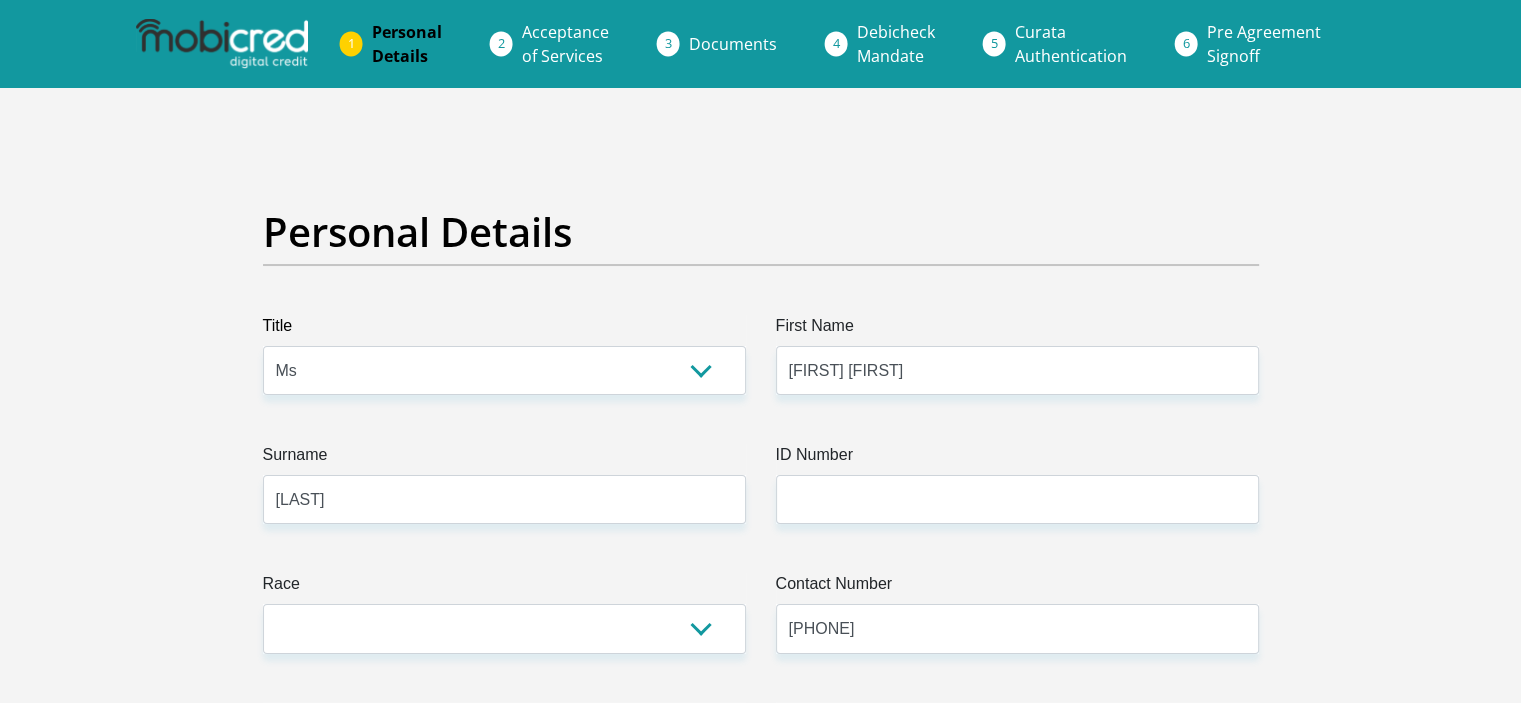 select on "ZAF" 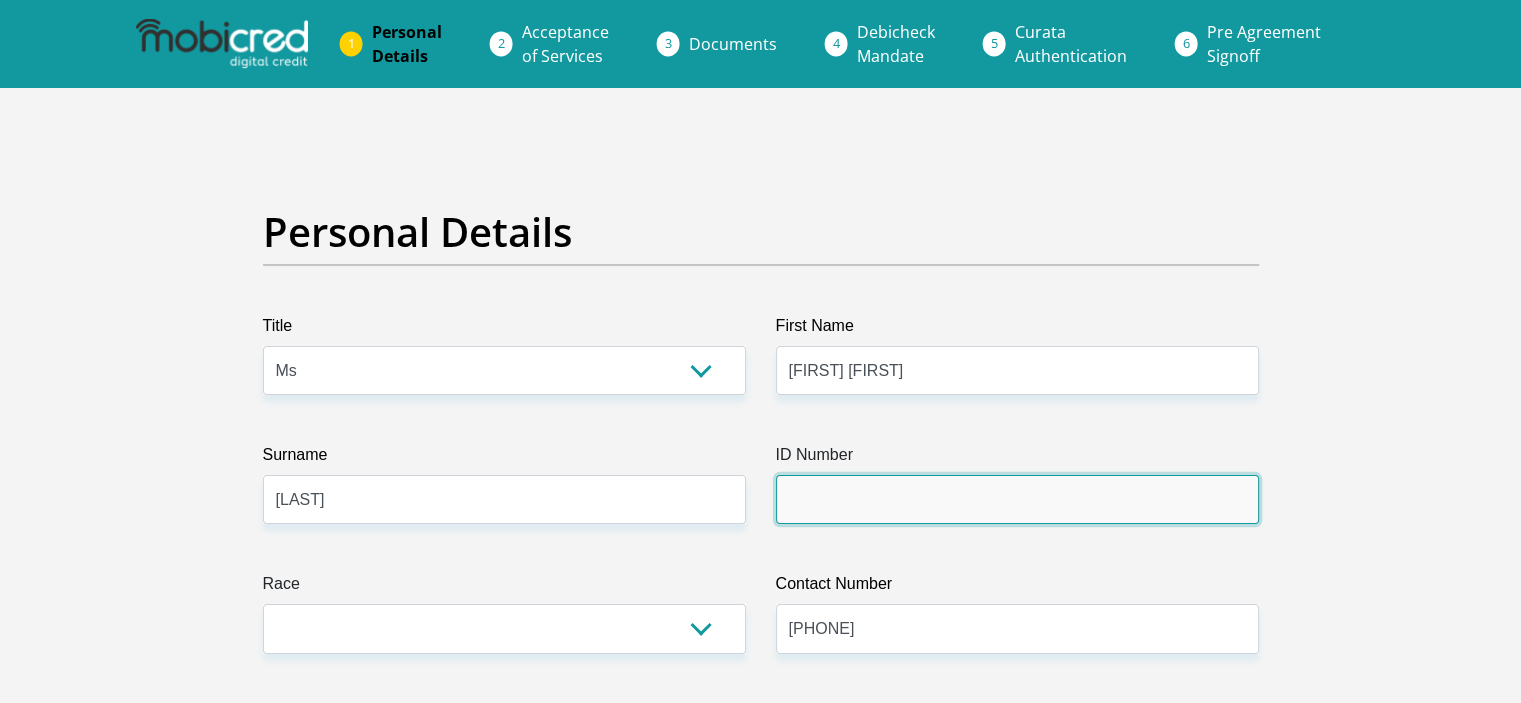 click on "ID Number" at bounding box center [1017, 499] 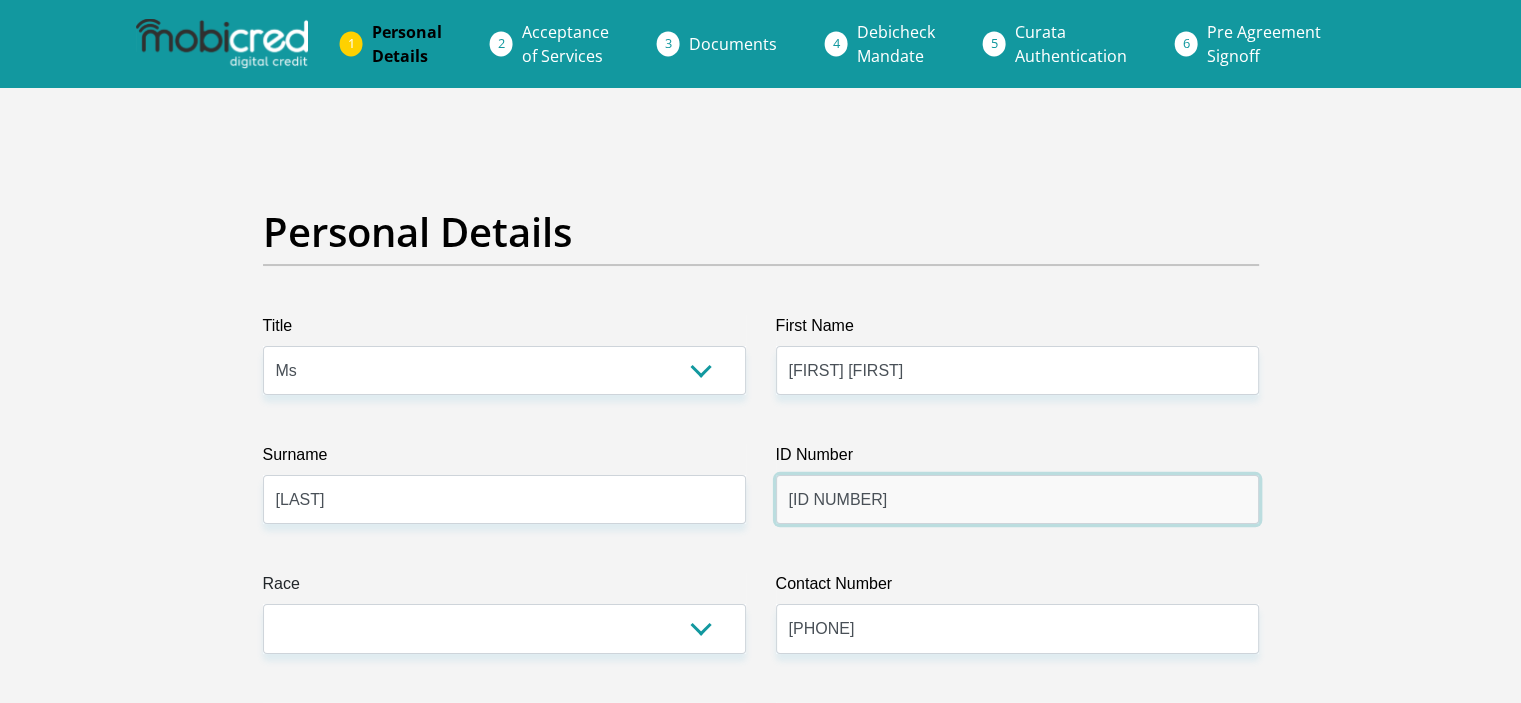 type on "[ID NUMBER]" 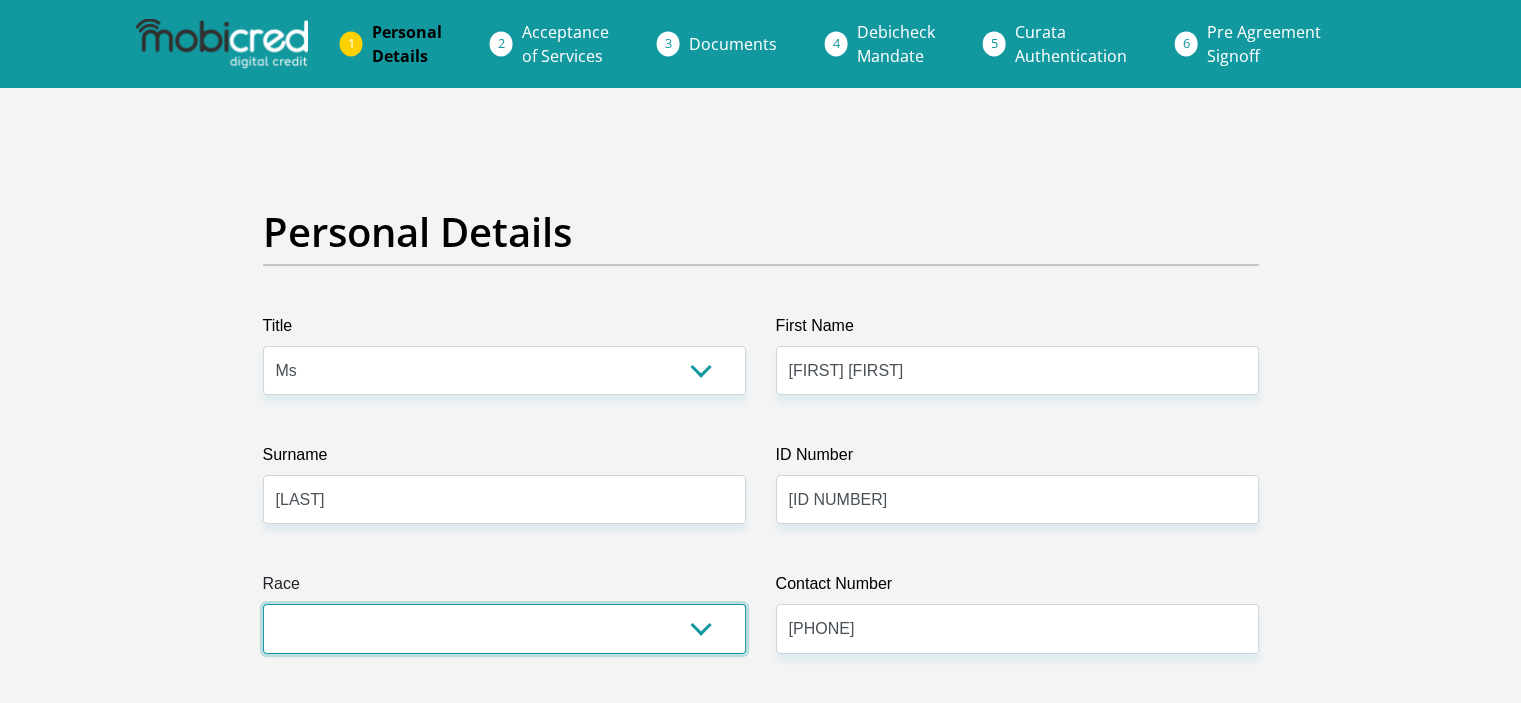 click on "Black
Coloured
Indian
White
Other" at bounding box center (504, 628) 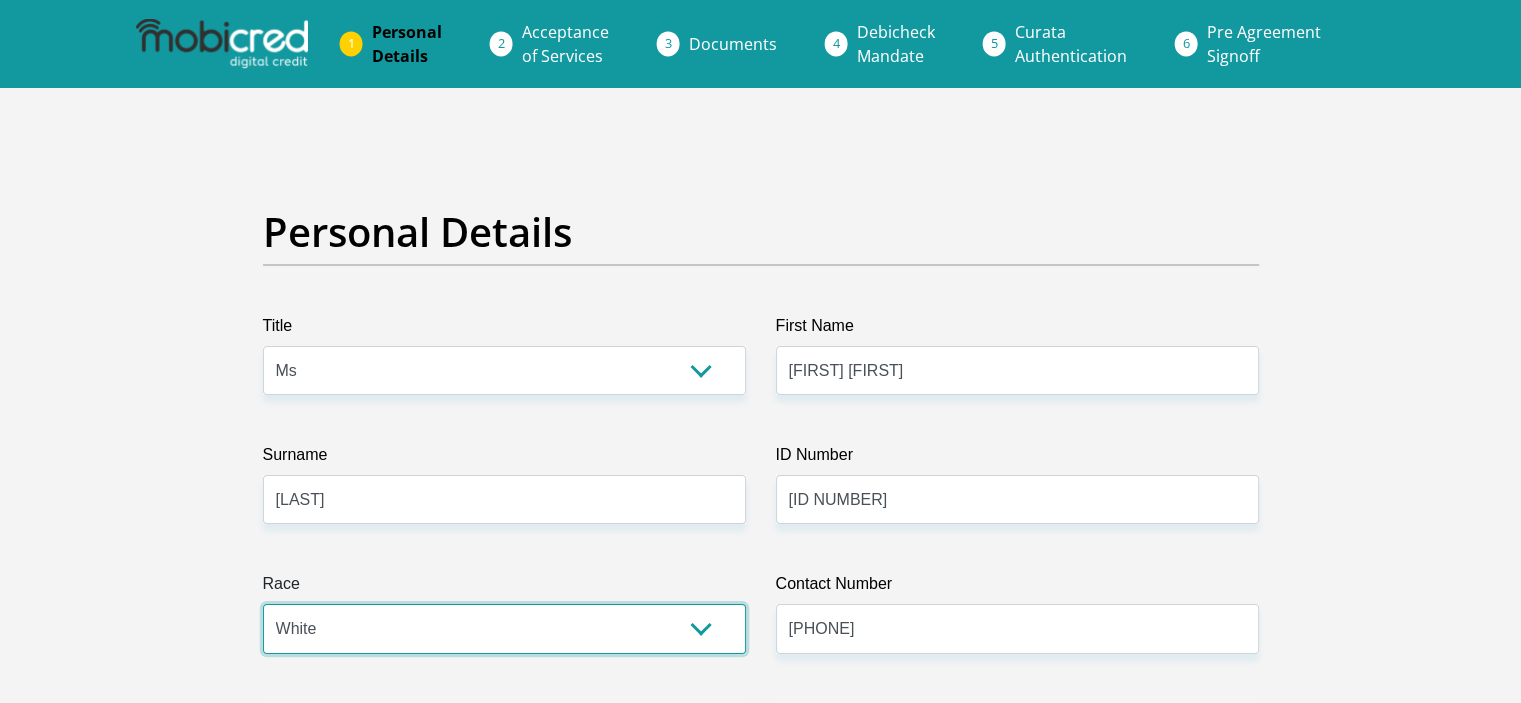 click on "Black
Coloured
Indian
White
Other" at bounding box center (504, 628) 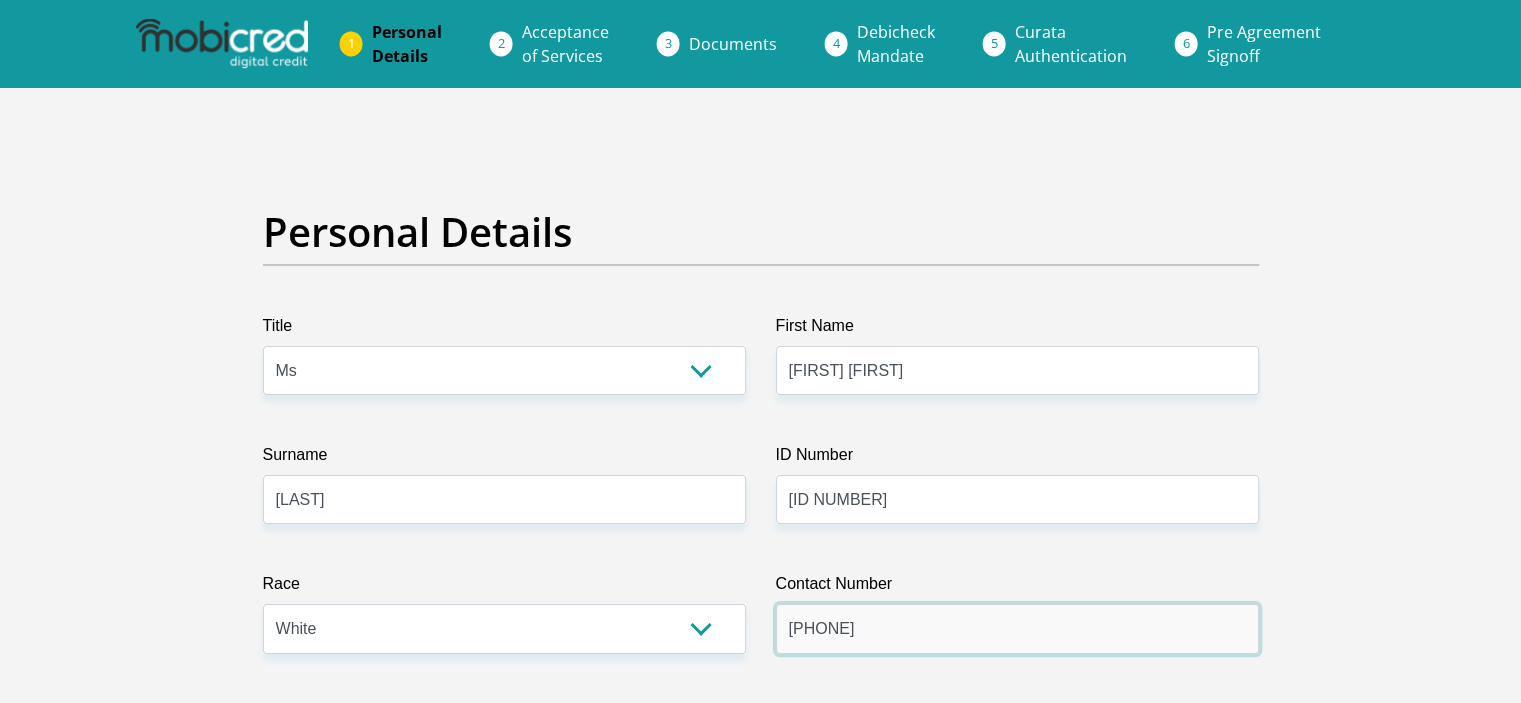 drag, startPoint x: 945, startPoint y: 626, endPoint x: 636, endPoint y: 608, distance: 309.52383 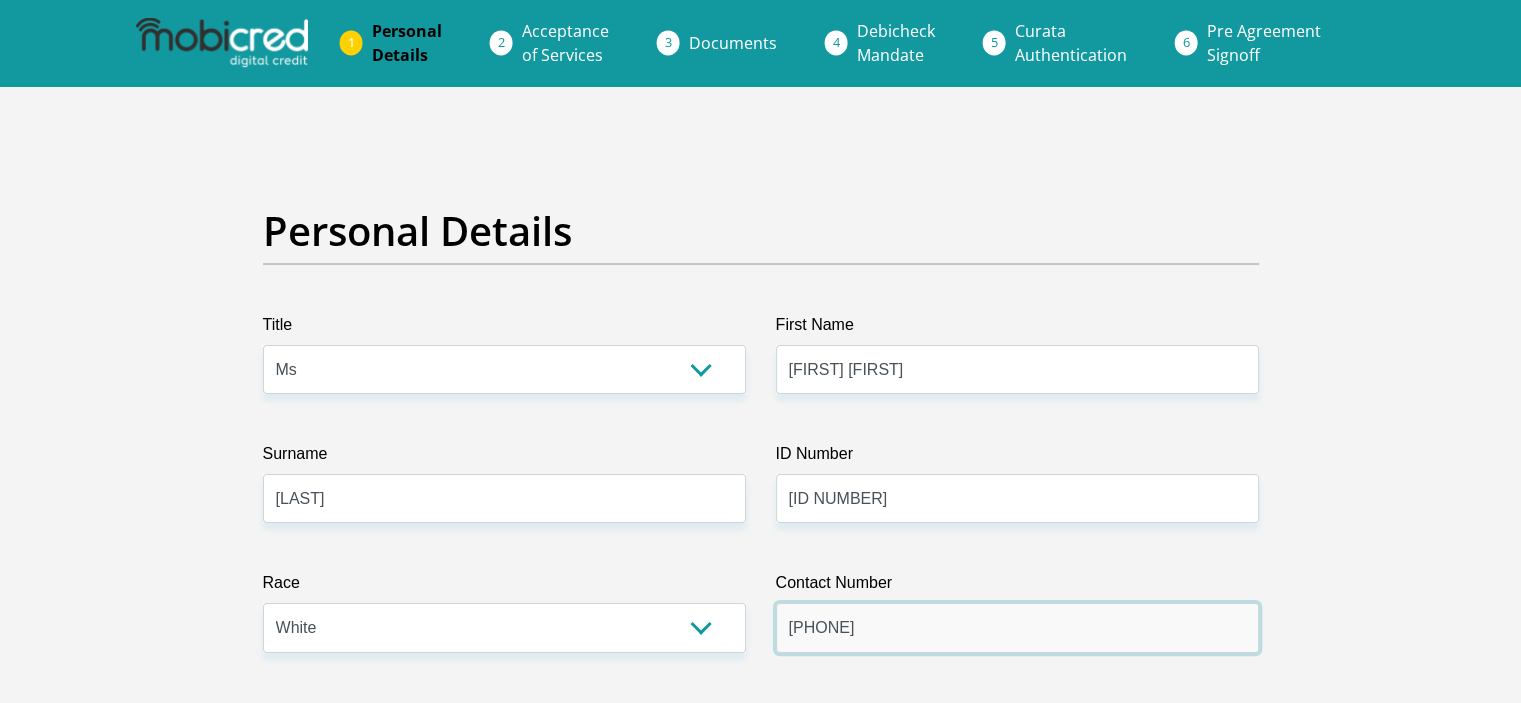 scroll, scrollTop: 200, scrollLeft: 0, axis: vertical 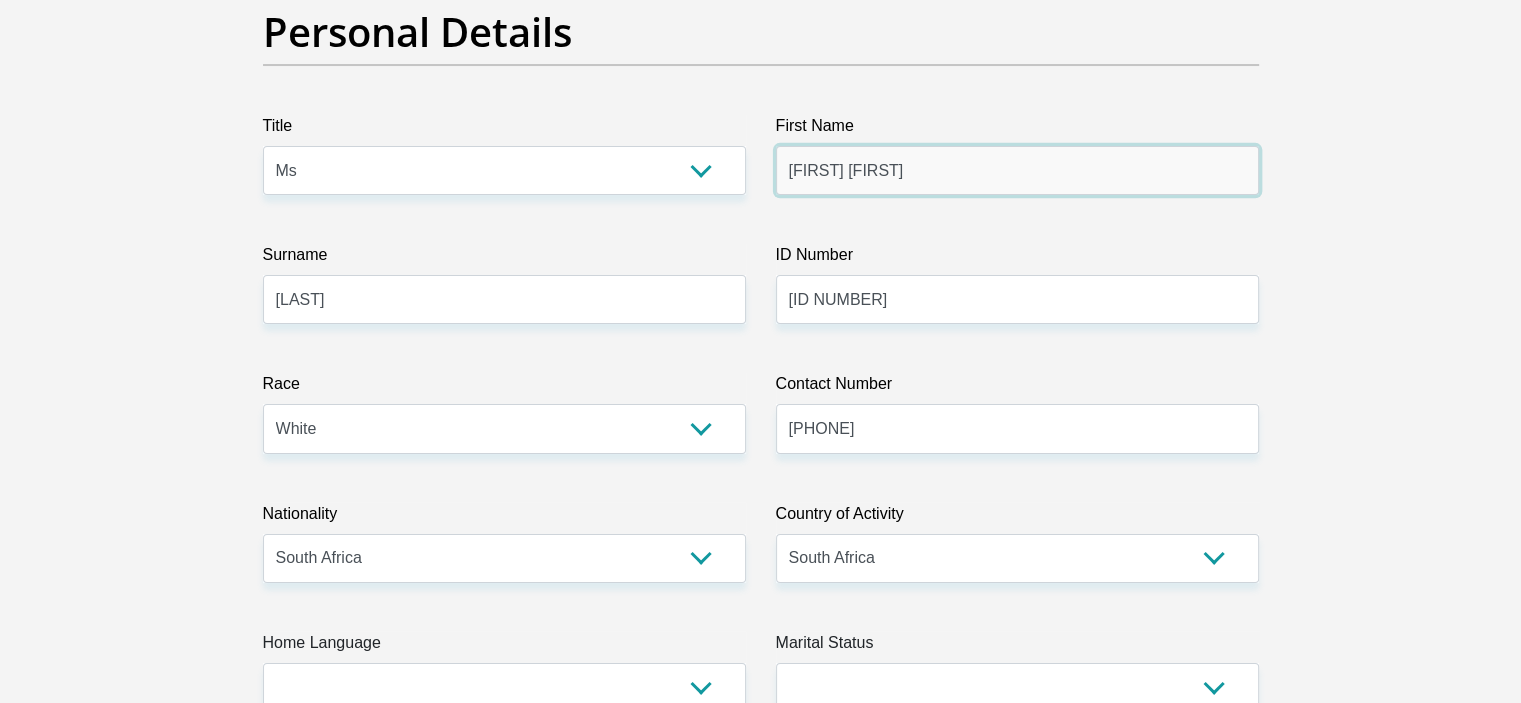 click on "[FIRST] [FIRST]" at bounding box center (1017, 170) 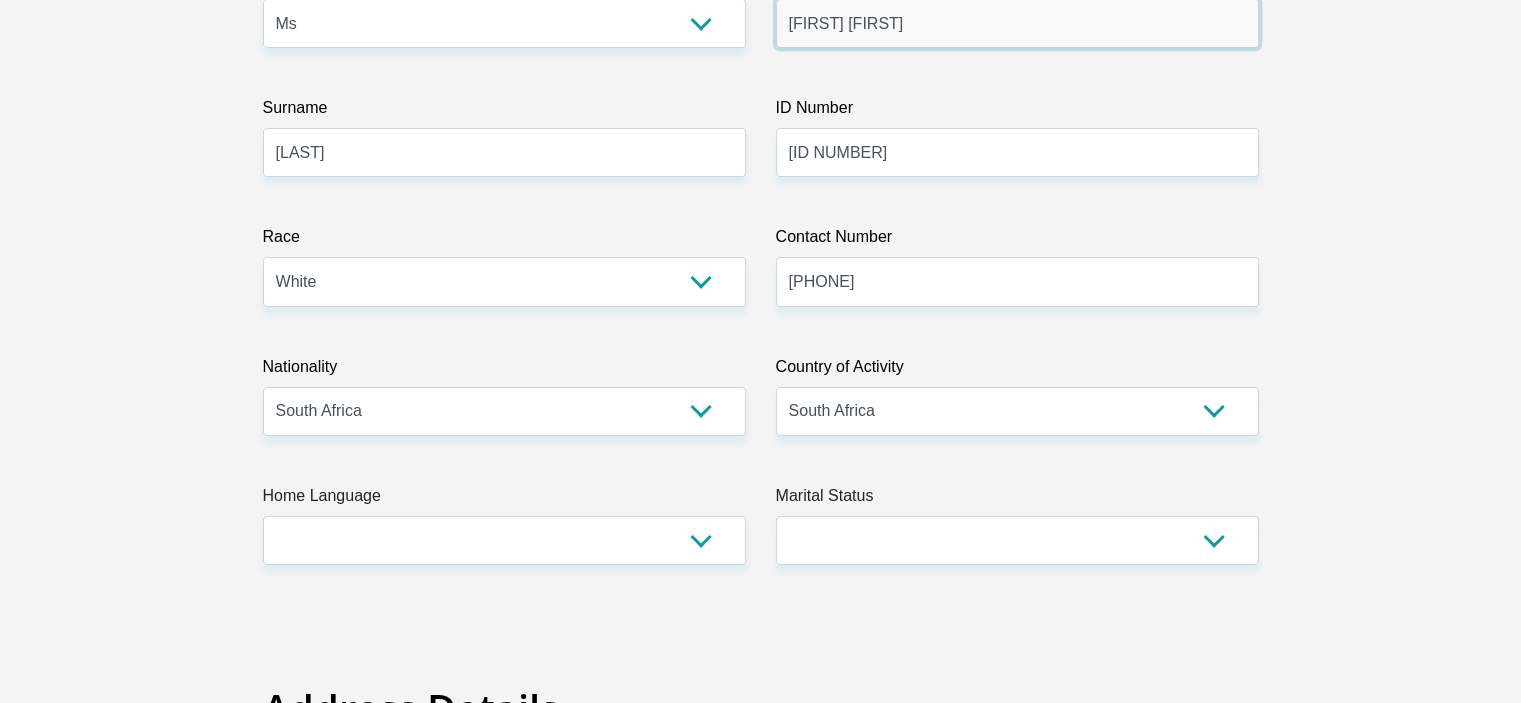 scroll, scrollTop: 500, scrollLeft: 0, axis: vertical 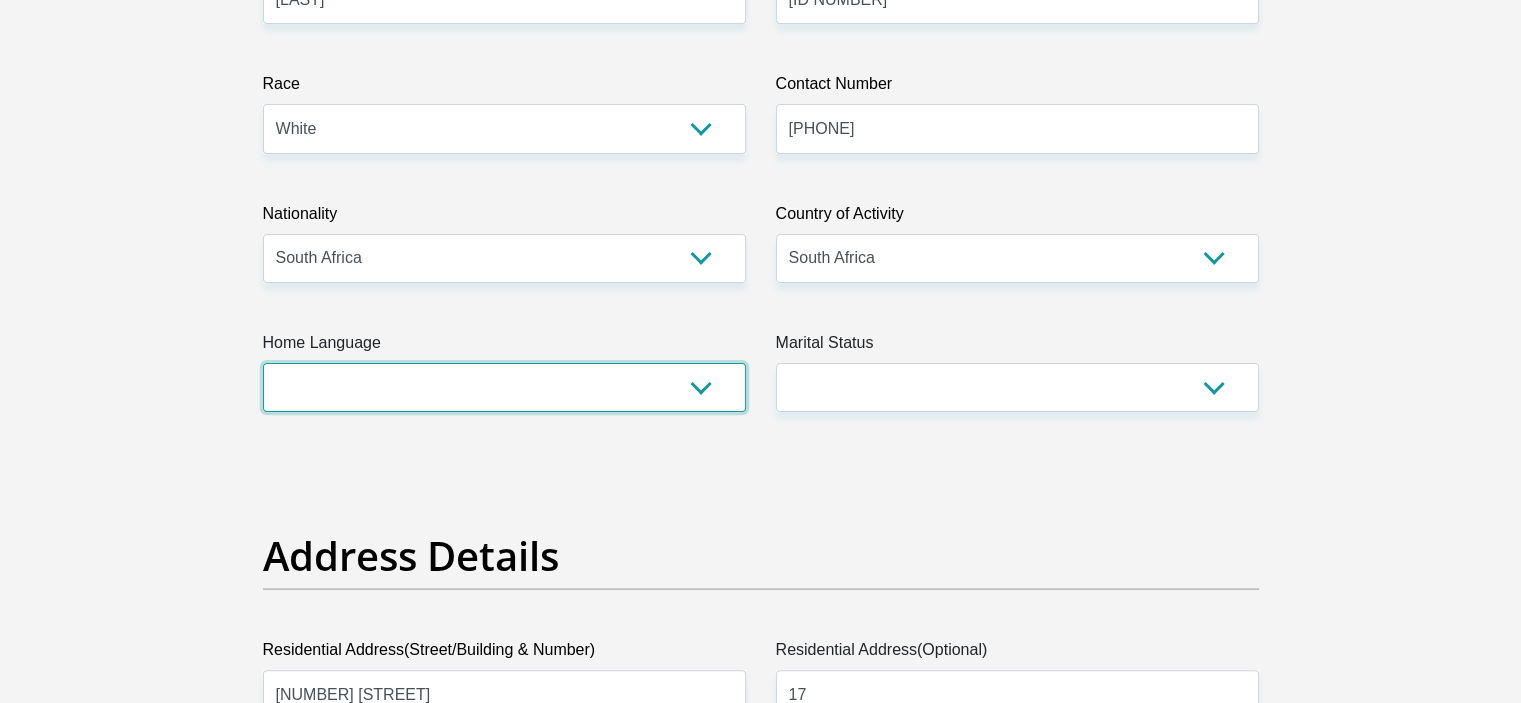 click on "Afrikaans
English
Sepedi
South Ndebele
Southern Sotho
Swati
Tsonga
Tswana
Venda
Xhosa
Zulu
Other" at bounding box center (504, 387) 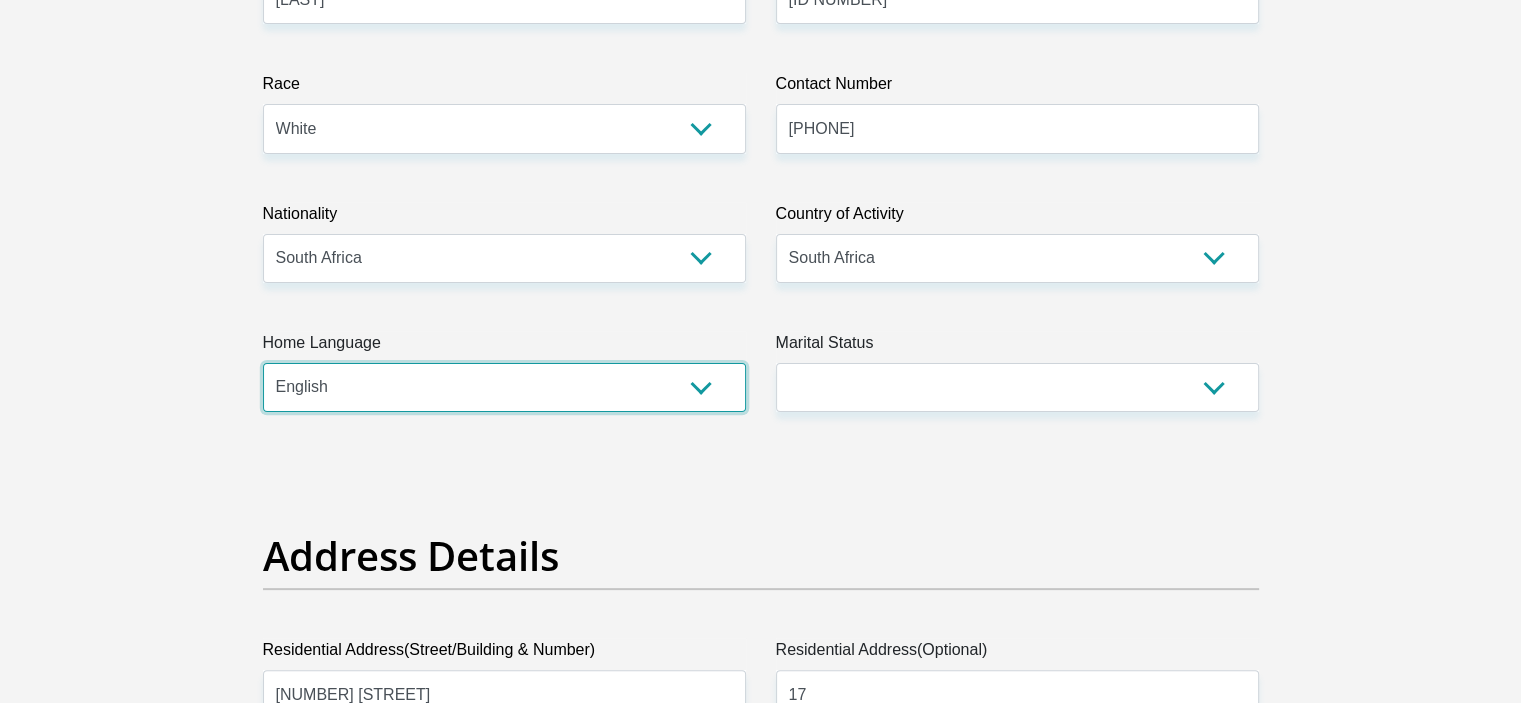 click on "Afrikaans
English
Sepedi
South Ndebele
Southern Sotho
Swati
Tsonga
Tswana
Venda
Xhosa
Zulu
Other" at bounding box center [504, 387] 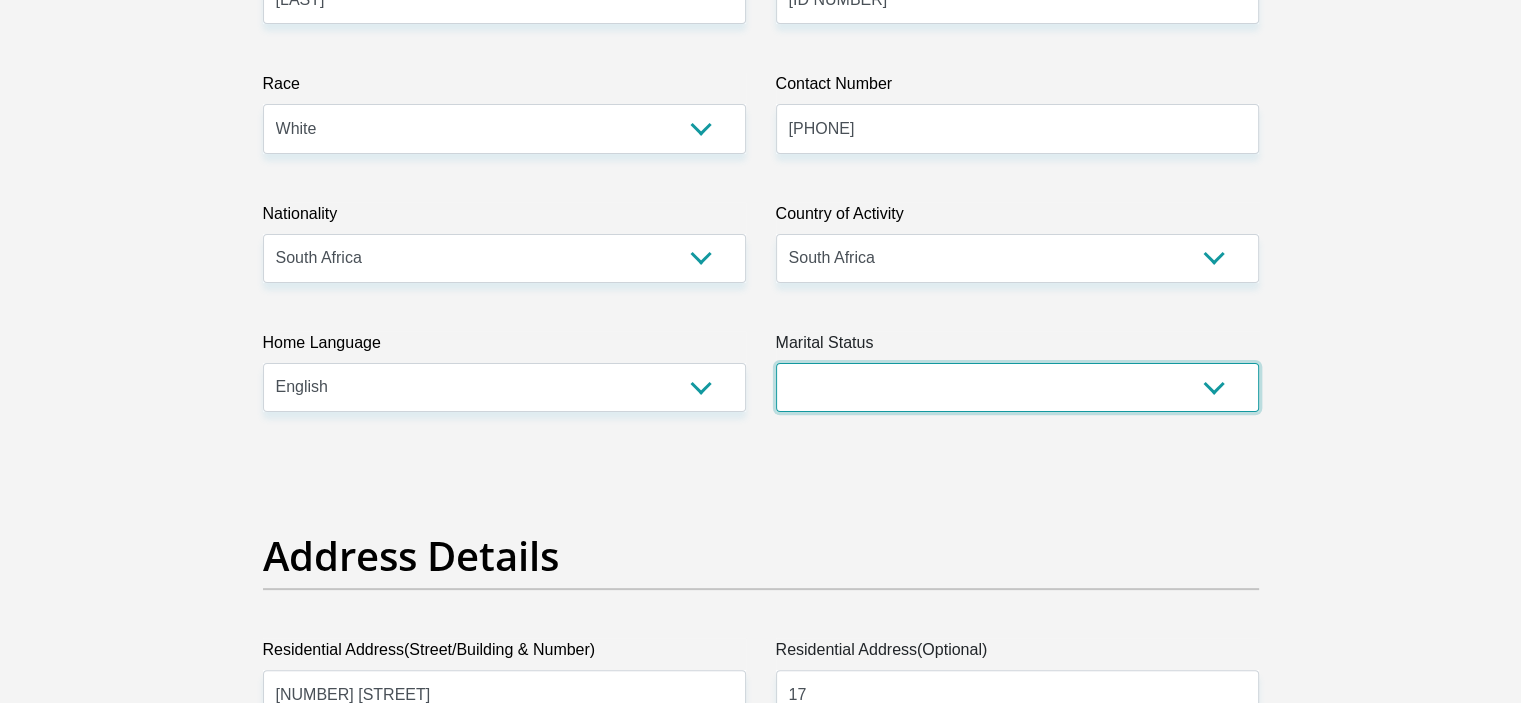 click on "Married ANC
Single
Divorced
Widowed
Married COP or Customary Law" at bounding box center (1017, 387) 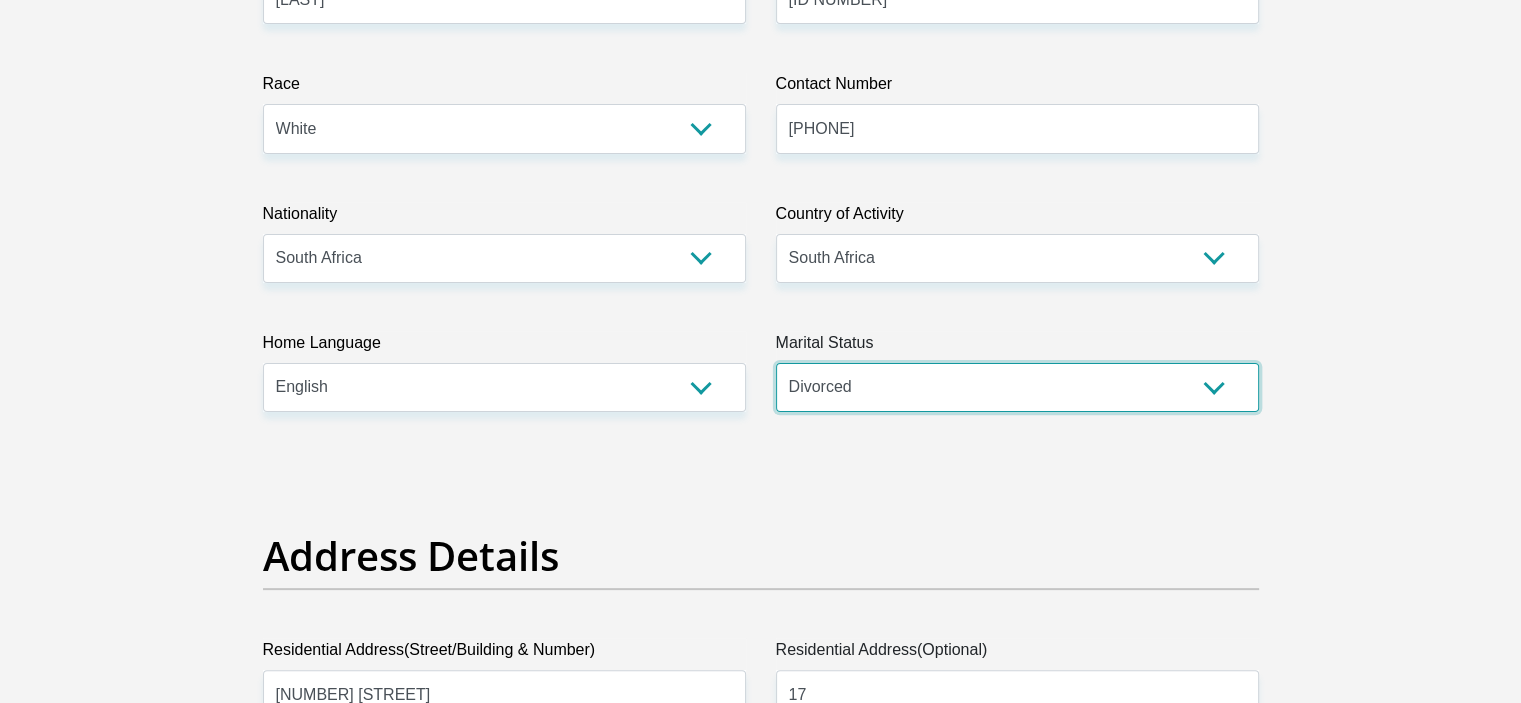 click on "Married ANC
Single
Divorced
Widowed
Married COP or Customary Law" at bounding box center (1017, 387) 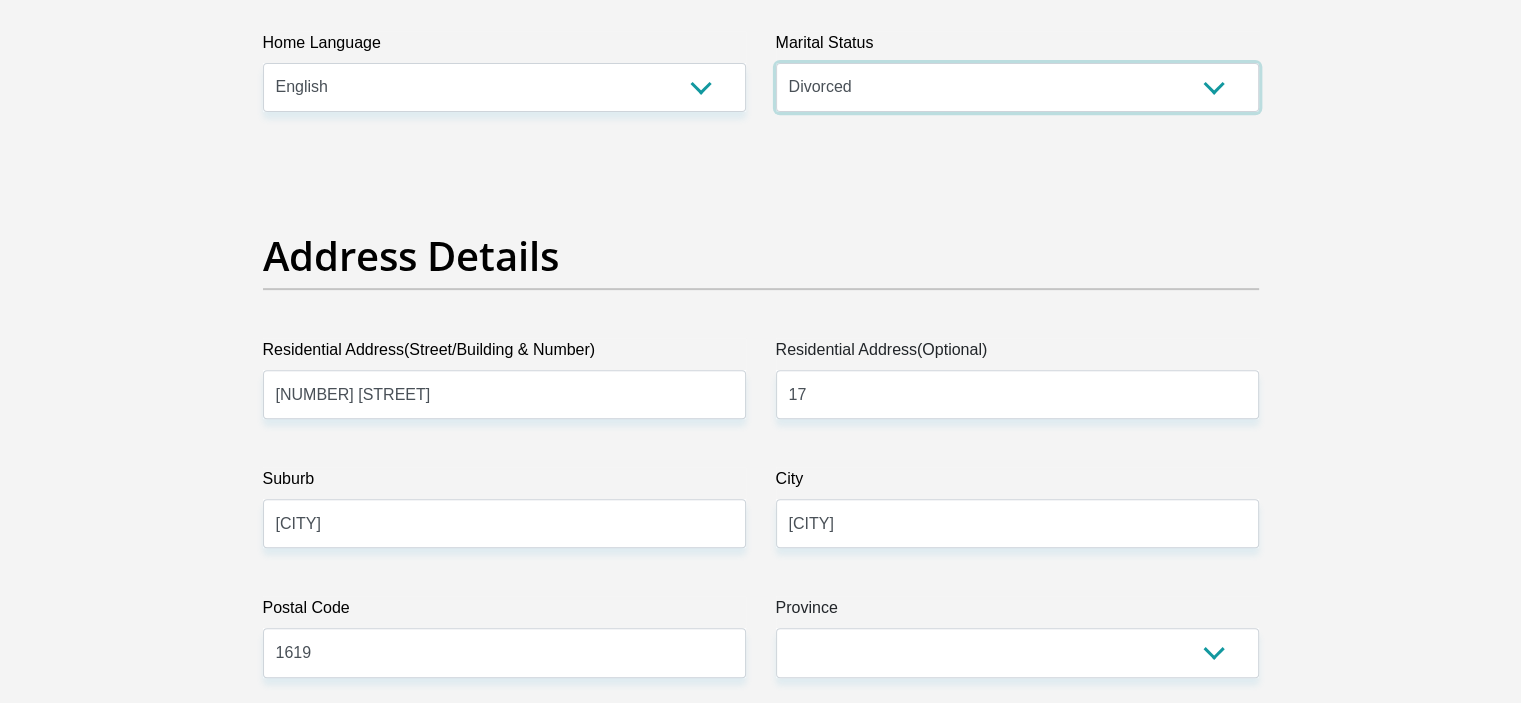 scroll, scrollTop: 1100, scrollLeft: 0, axis: vertical 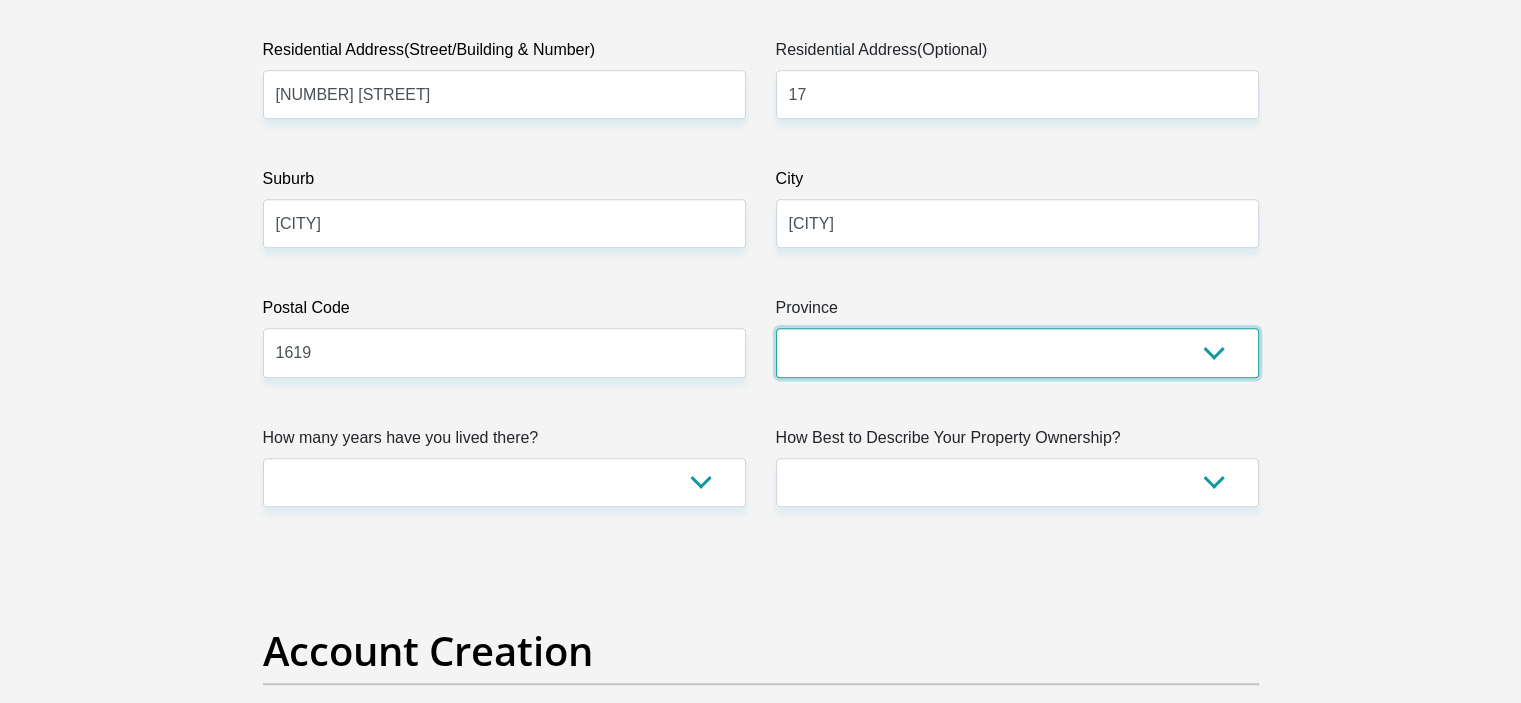 click on "Eastern Cape
Free State
Gauteng
KwaZulu-Natal
Limpopo
Mpumalanga
Northern Cape
North West
Western Cape" at bounding box center [1017, 352] 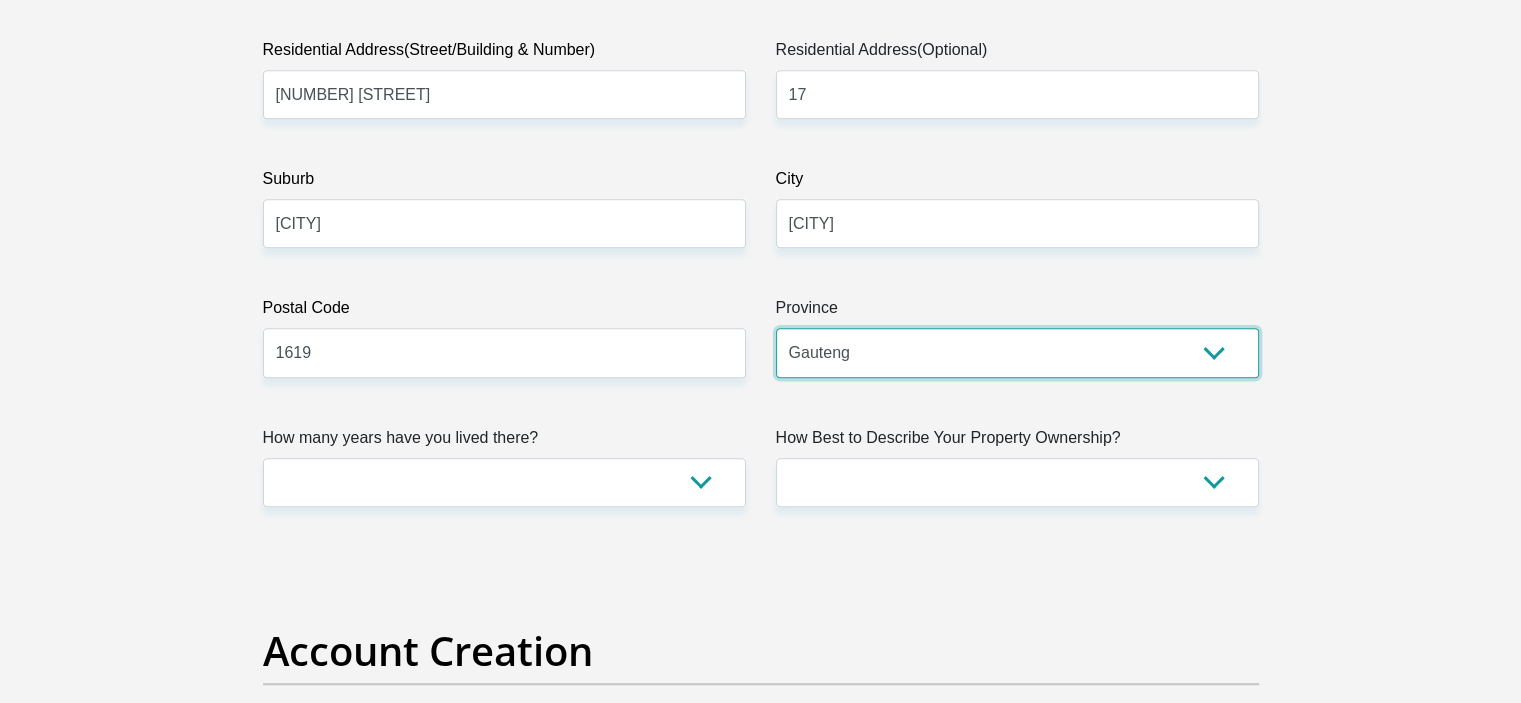 click on "Eastern Cape
Free State
Gauteng
KwaZulu-Natal
Limpopo
Mpumalanga
Northern Cape
North West
Western Cape" at bounding box center [1017, 352] 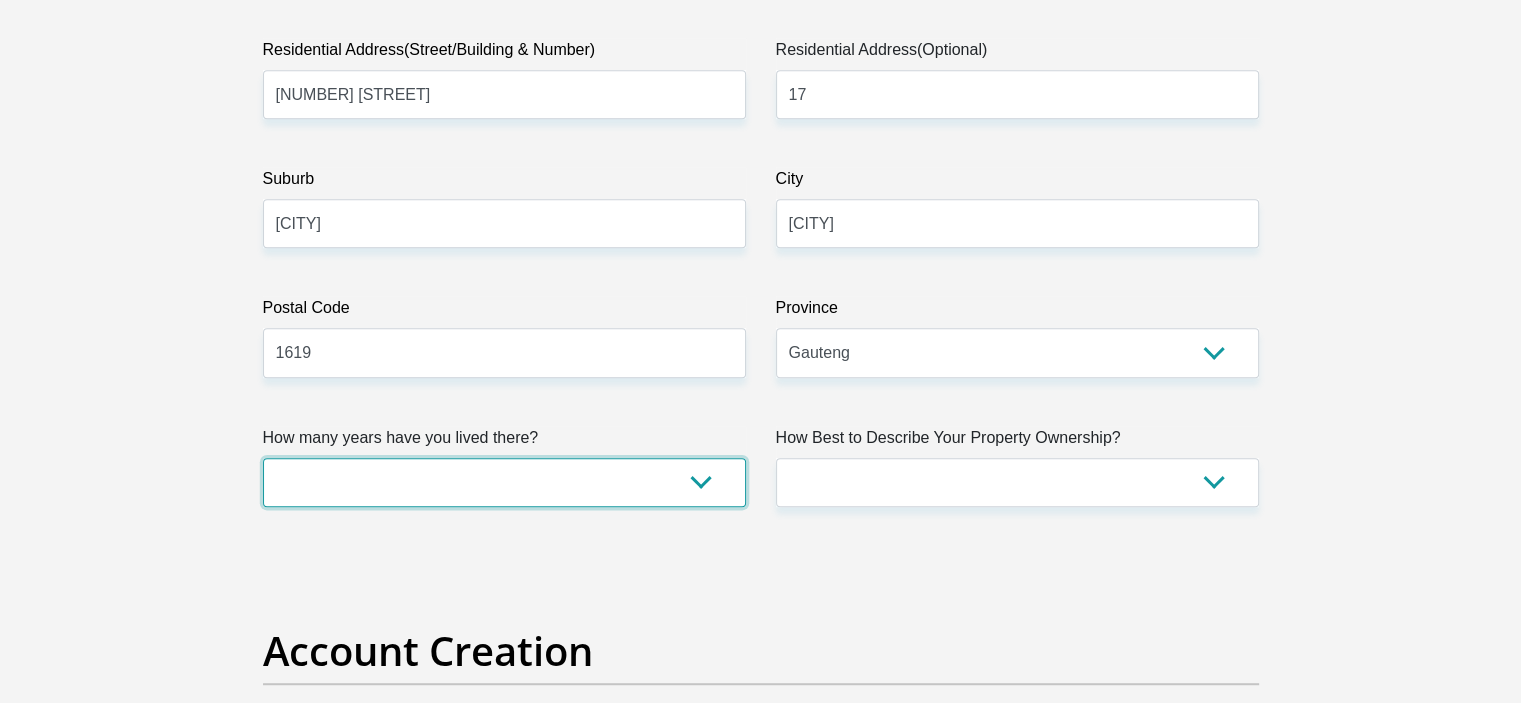 click on "less than 1 year
1-3 years
3-5 years
5+ years" at bounding box center [504, 482] 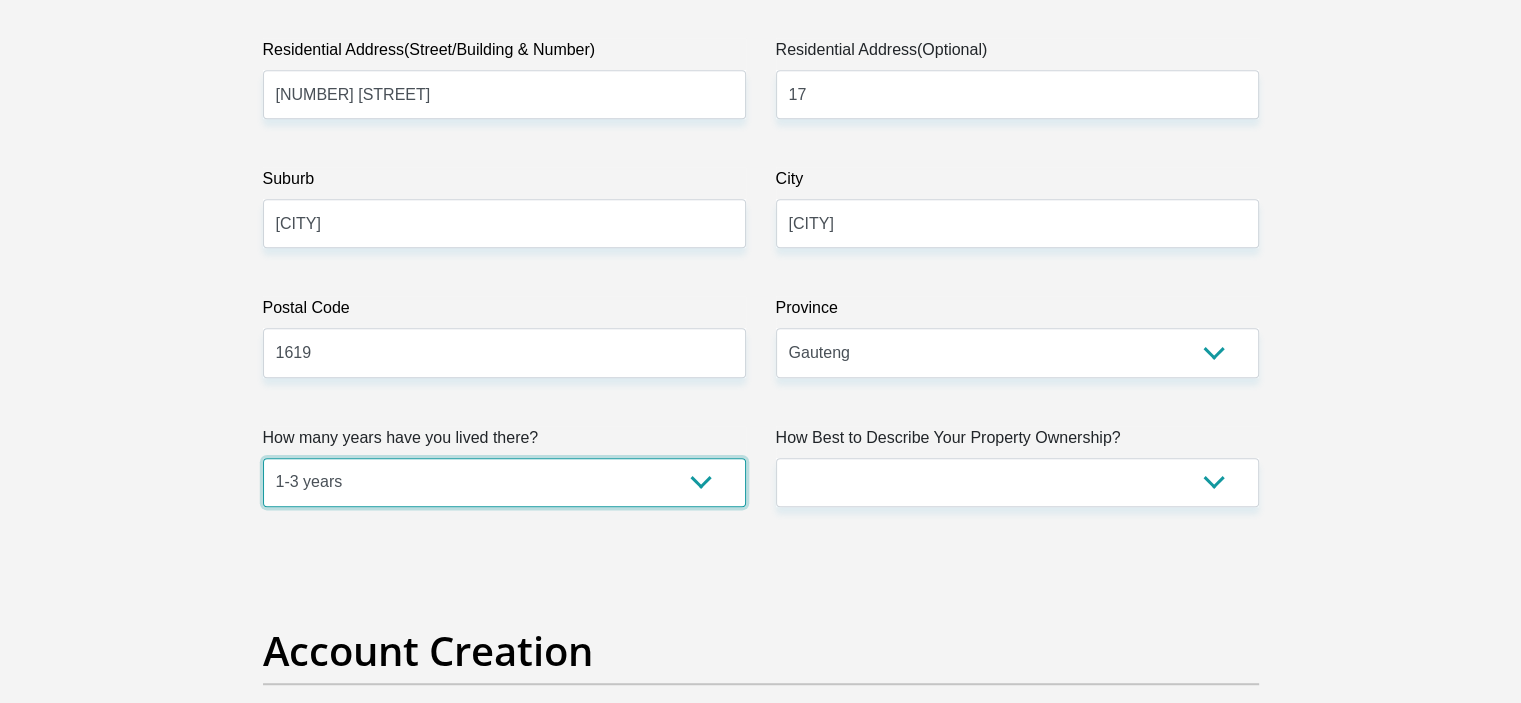 click on "less than 1 year
1-3 years
3-5 years
5+ years" at bounding box center [504, 482] 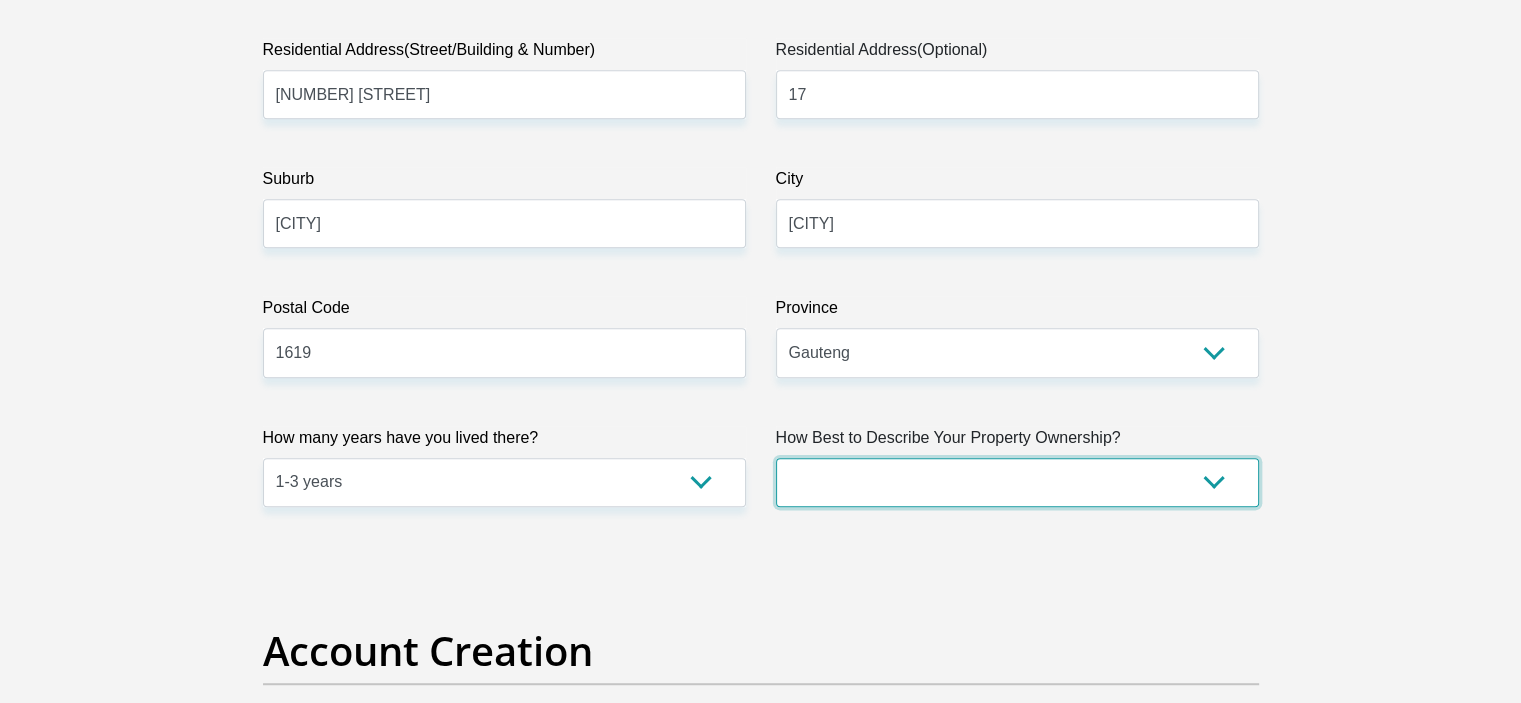 click on "Owned
Rented
Family Owned
Company Dwelling" at bounding box center [1017, 482] 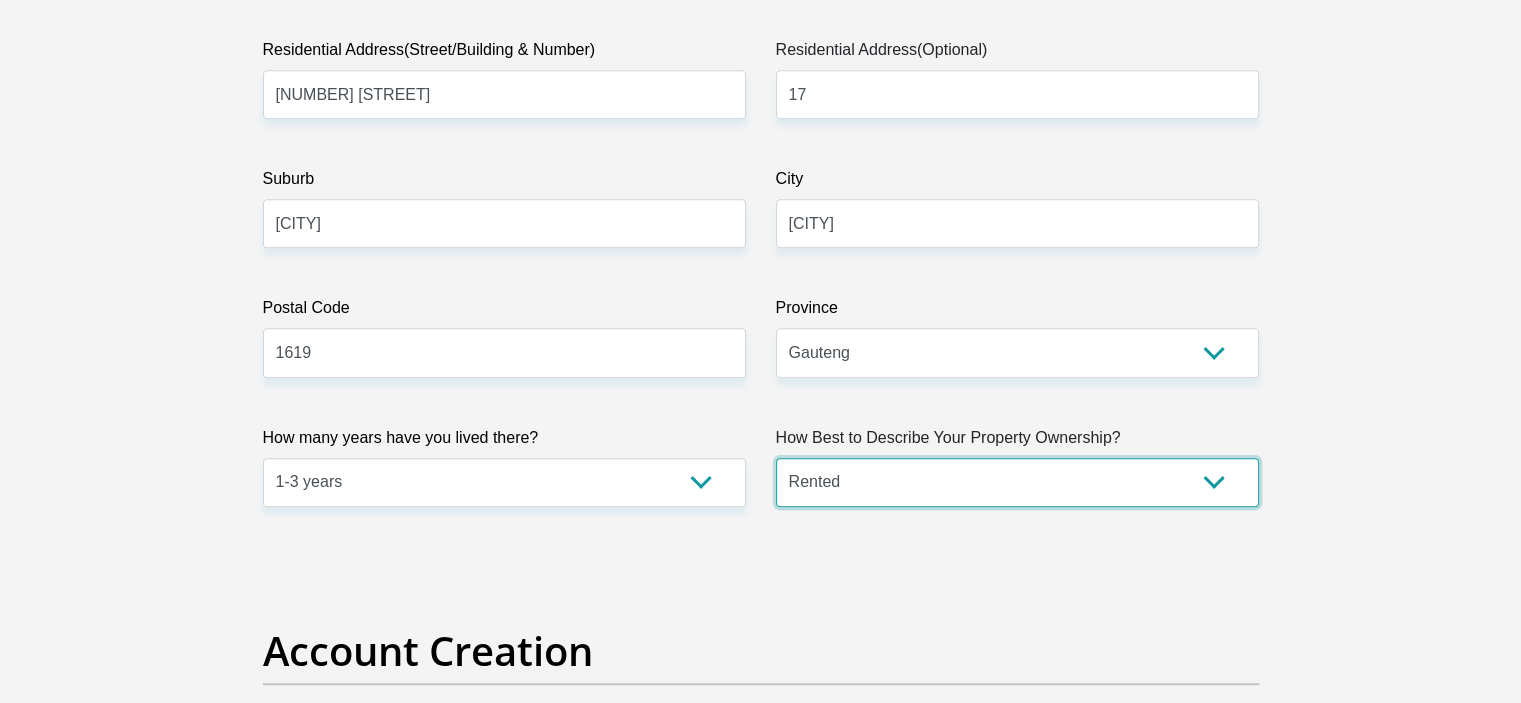 click on "Owned
Rented
Family Owned
Company Dwelling" at bounding box center (1017, 482) 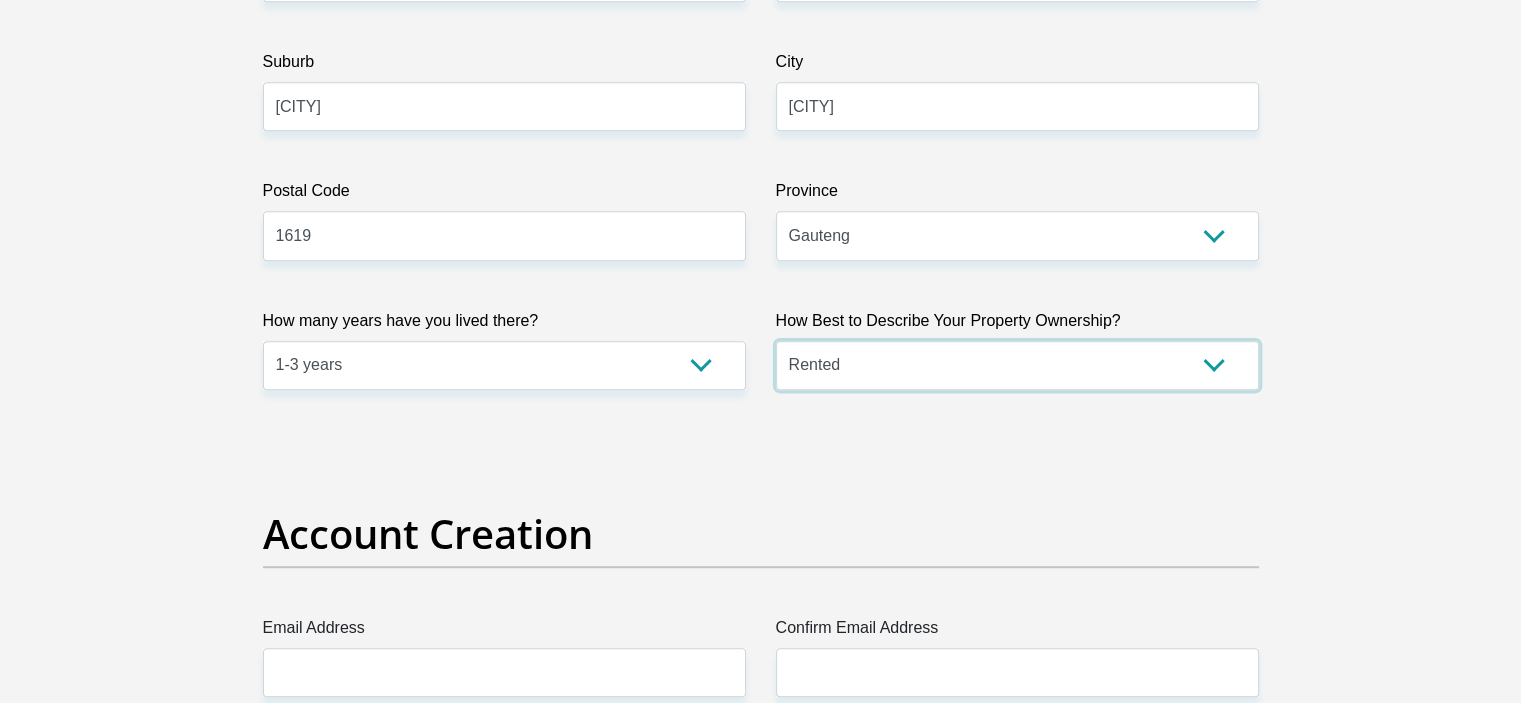 scroll, scrollTop: 1400, scrollLeft: 0, axis: vertical 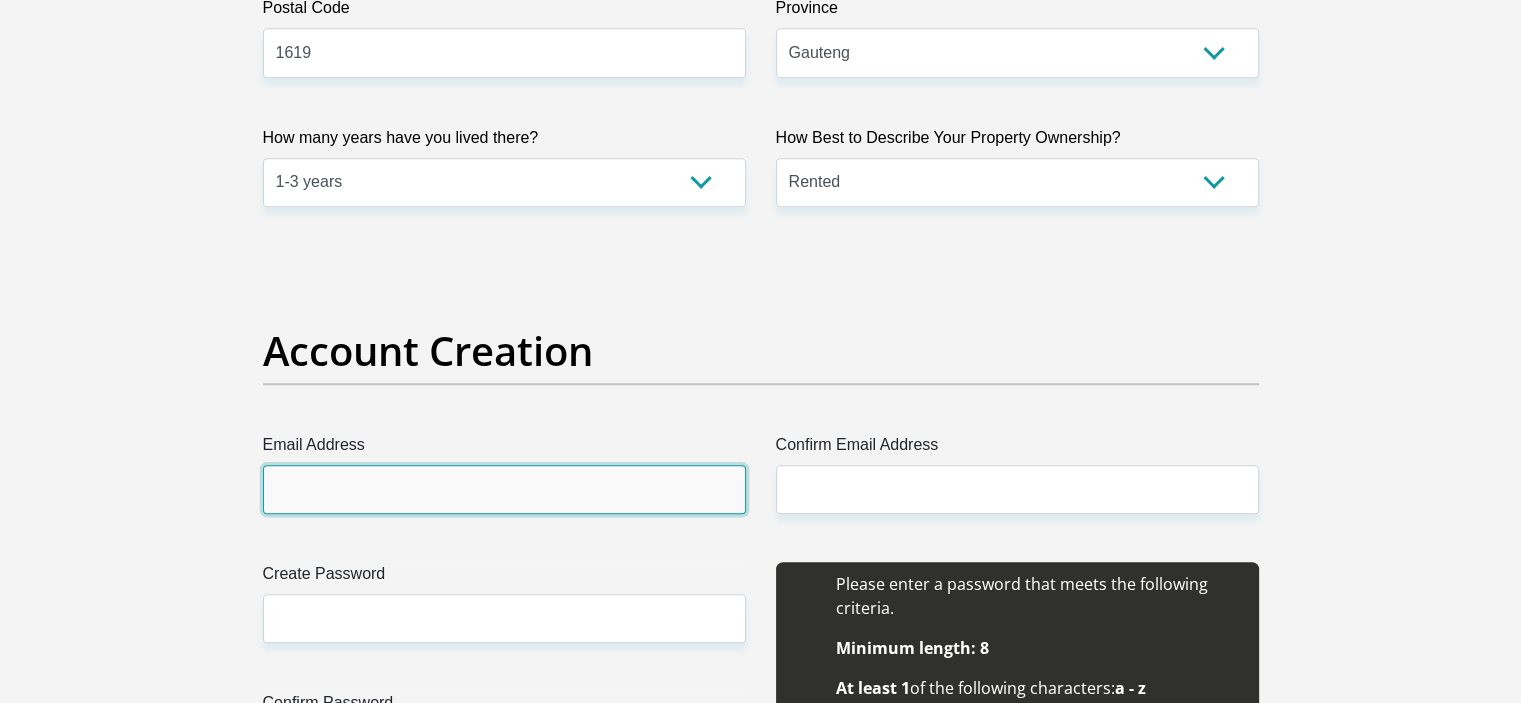 click on "Email Address" at bounding box center [504, 489] 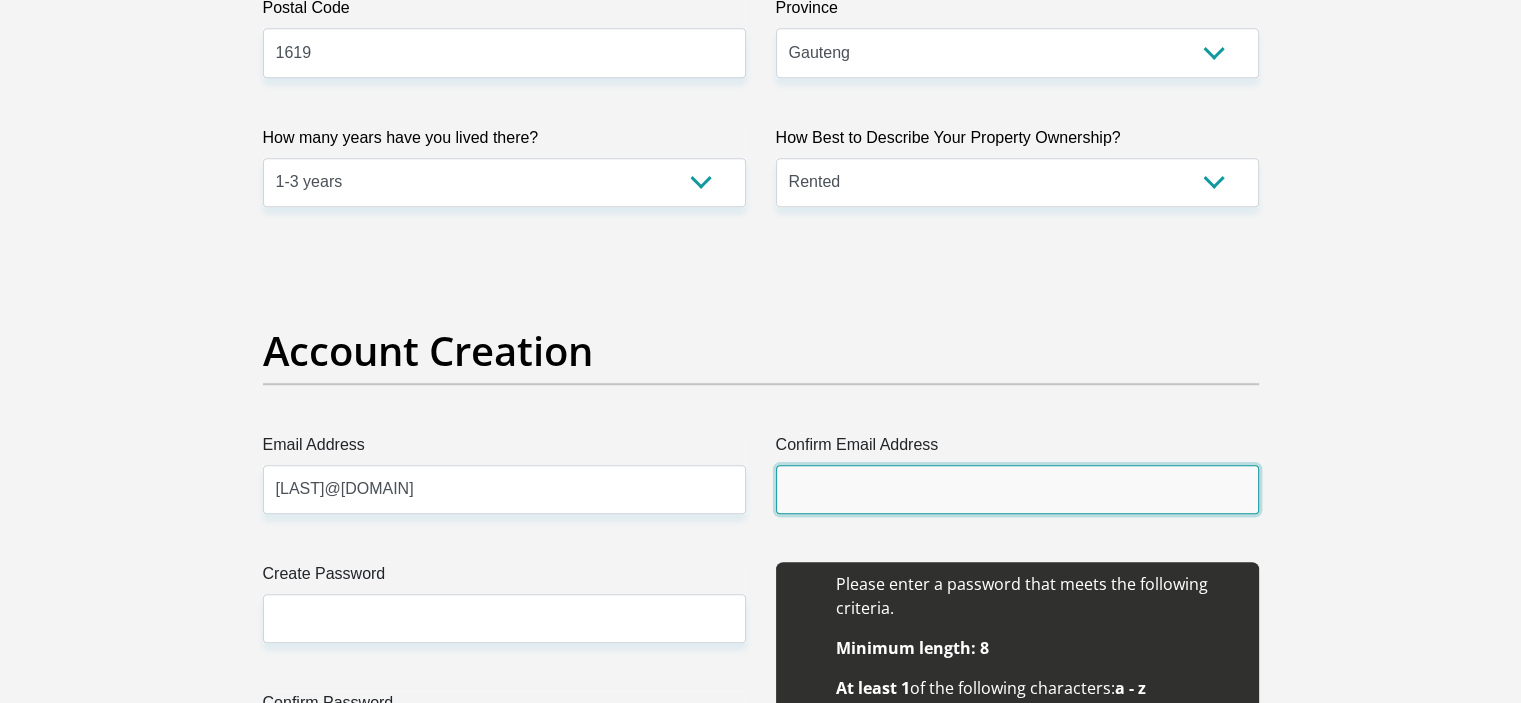 type on "[LAST]@[DOMAIN]" 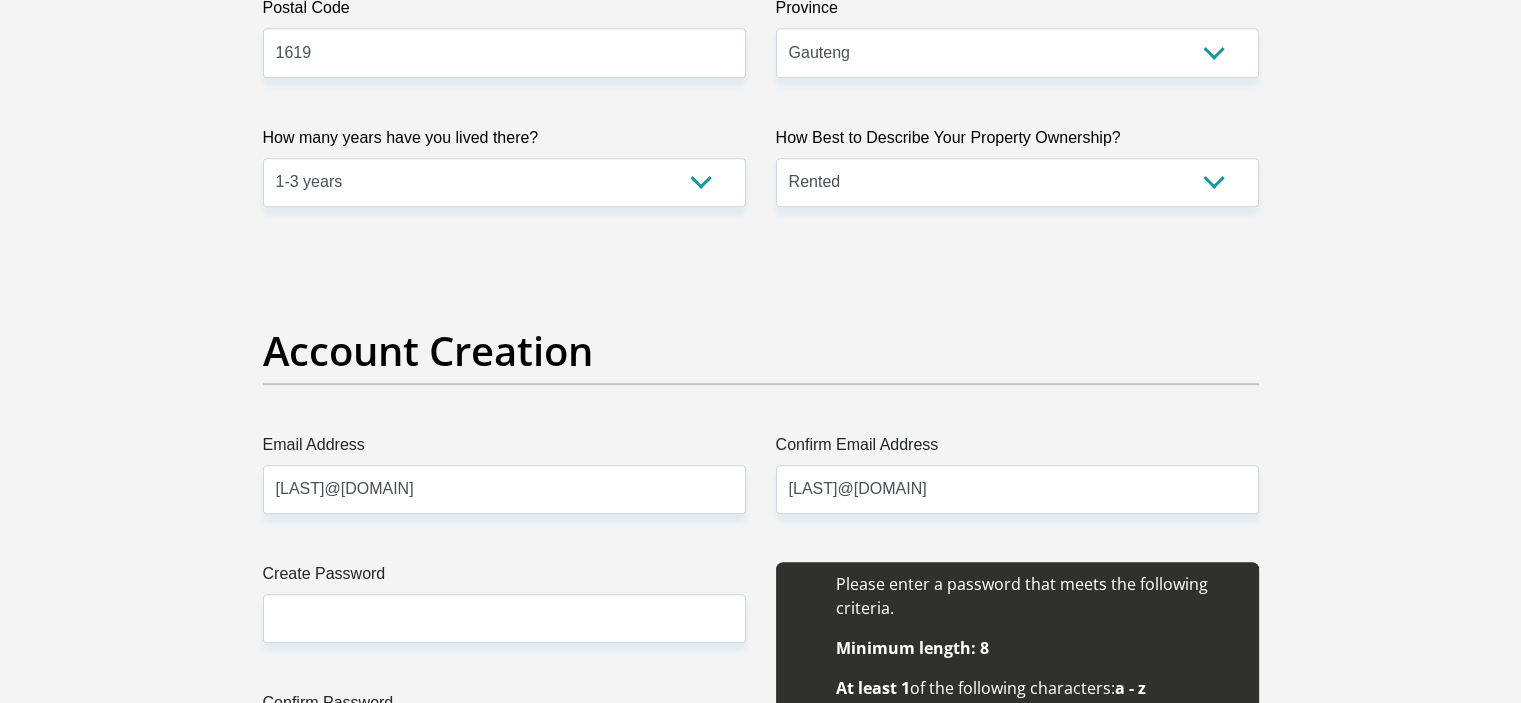 type 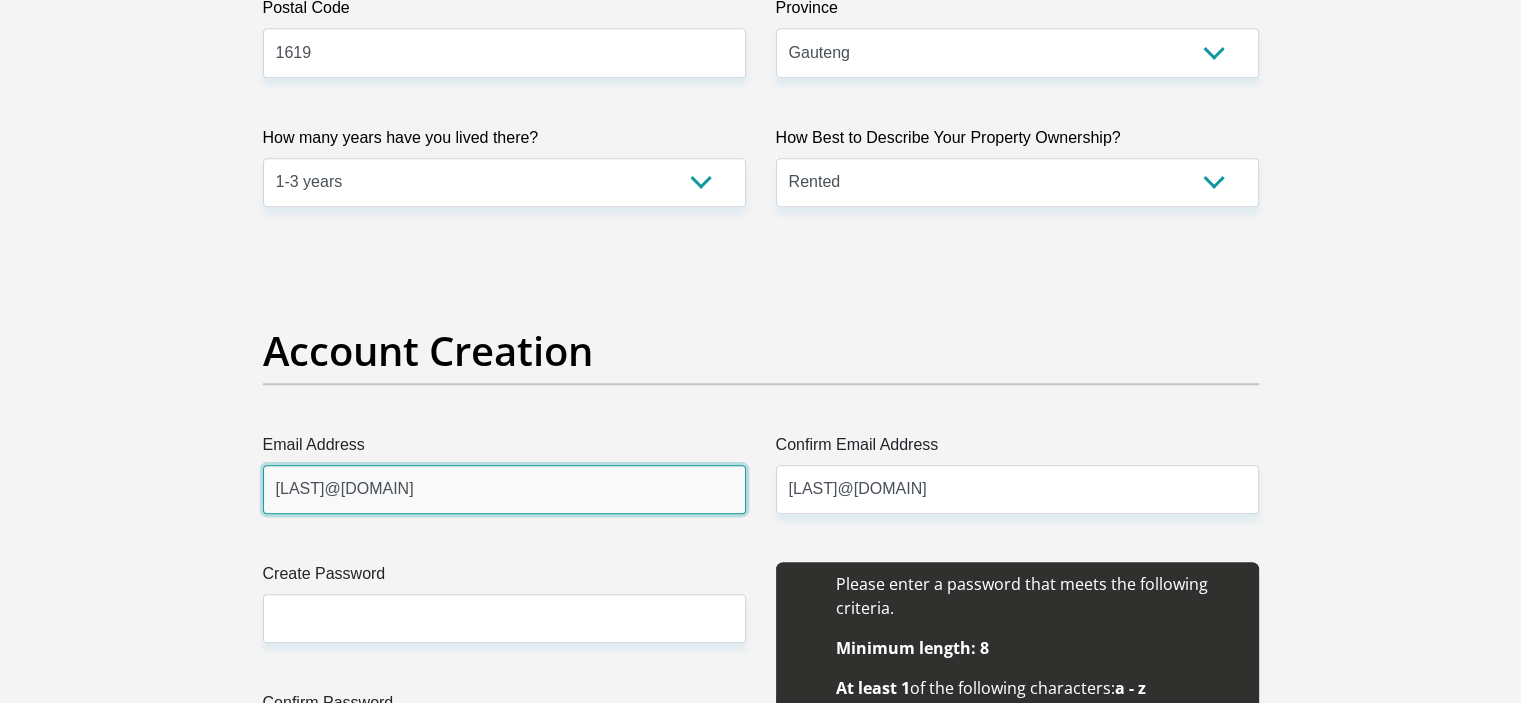 type 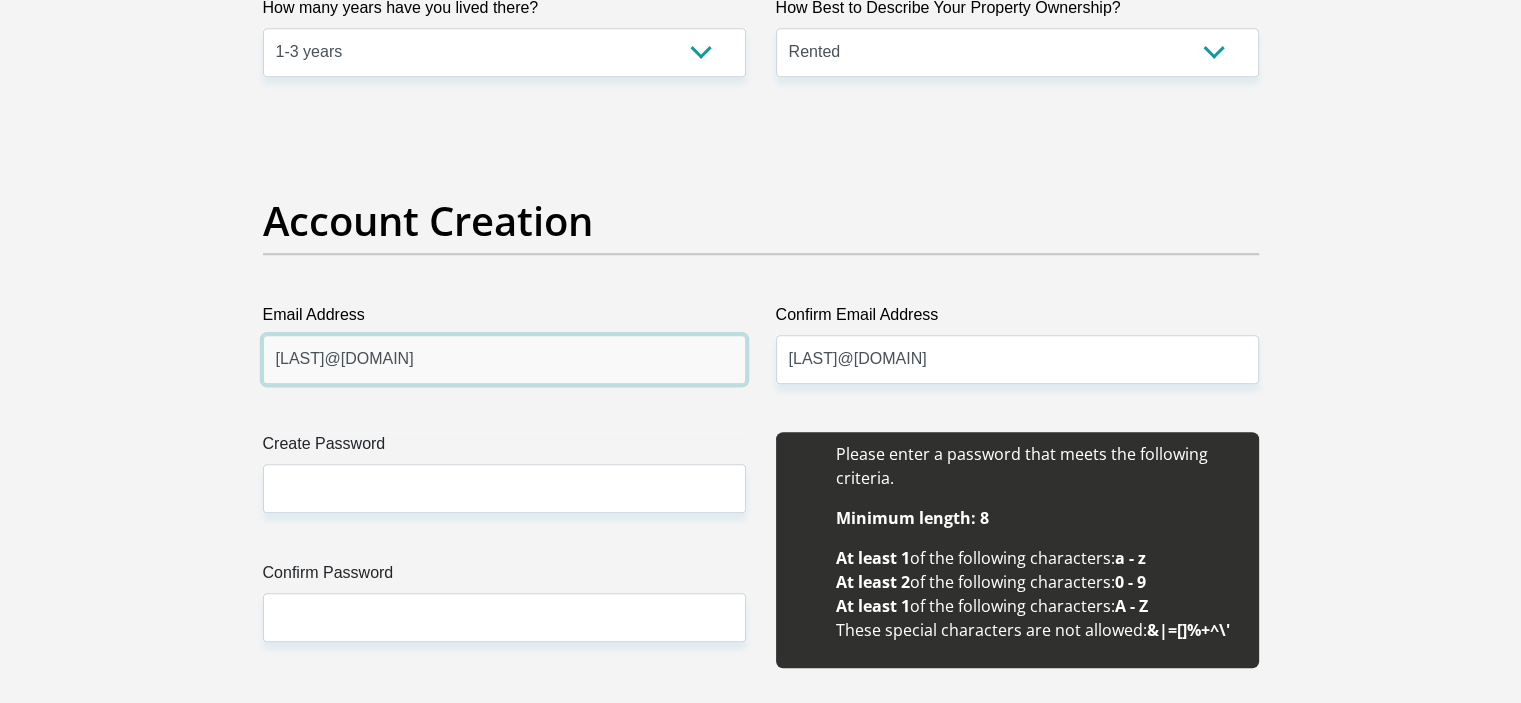 scroll, scrollTop: 1800, scrollLeft: 0, axis: vertical 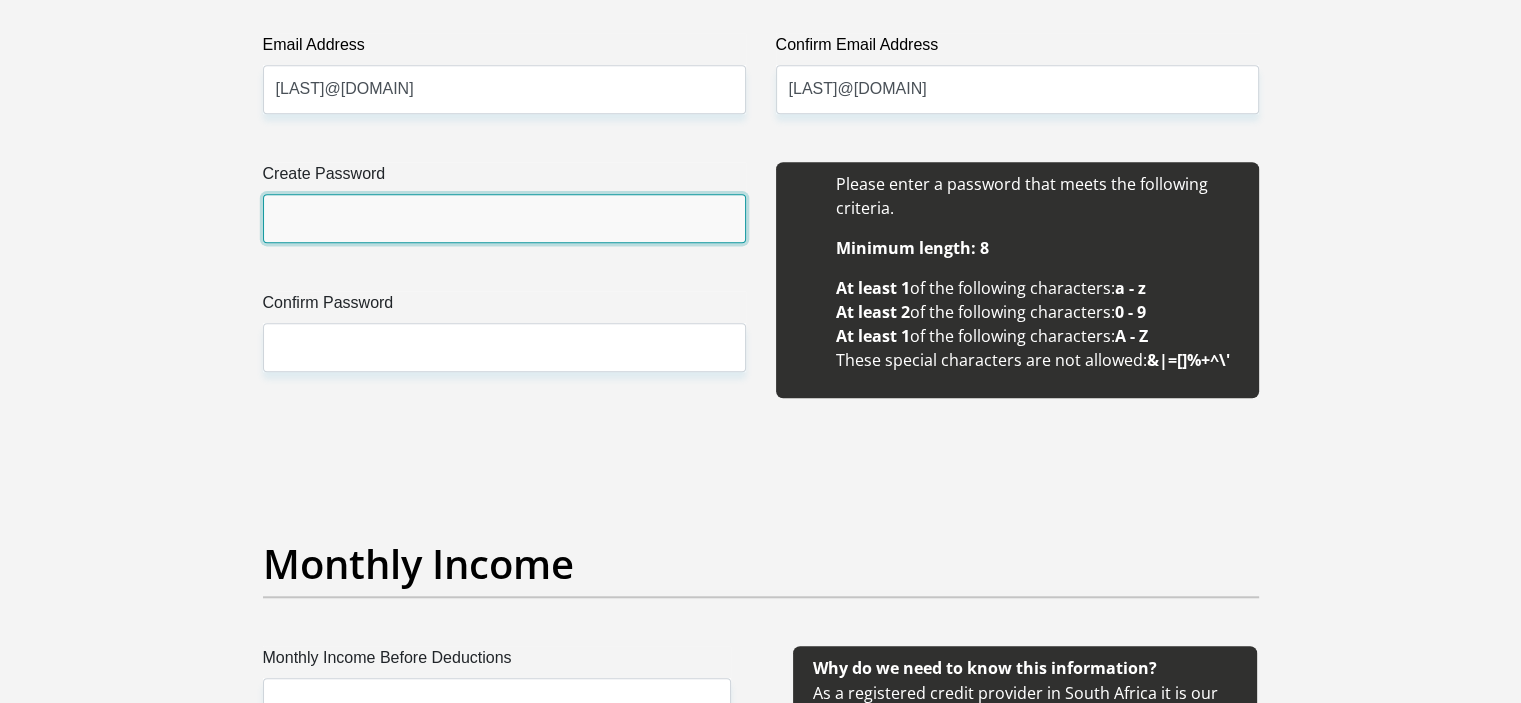 click on "Create Password" at bounding box center [504, 218] 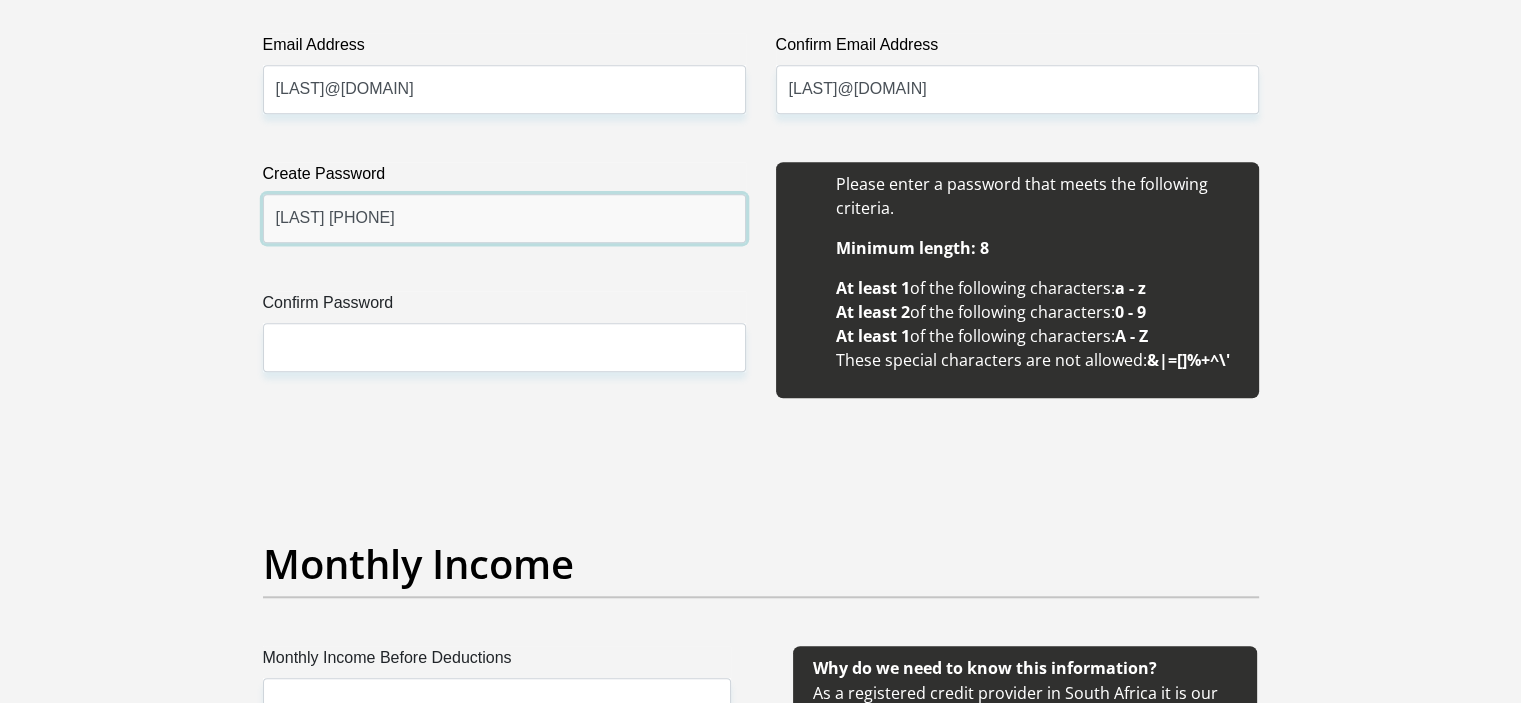 type on "[LAST] [PHONE]" 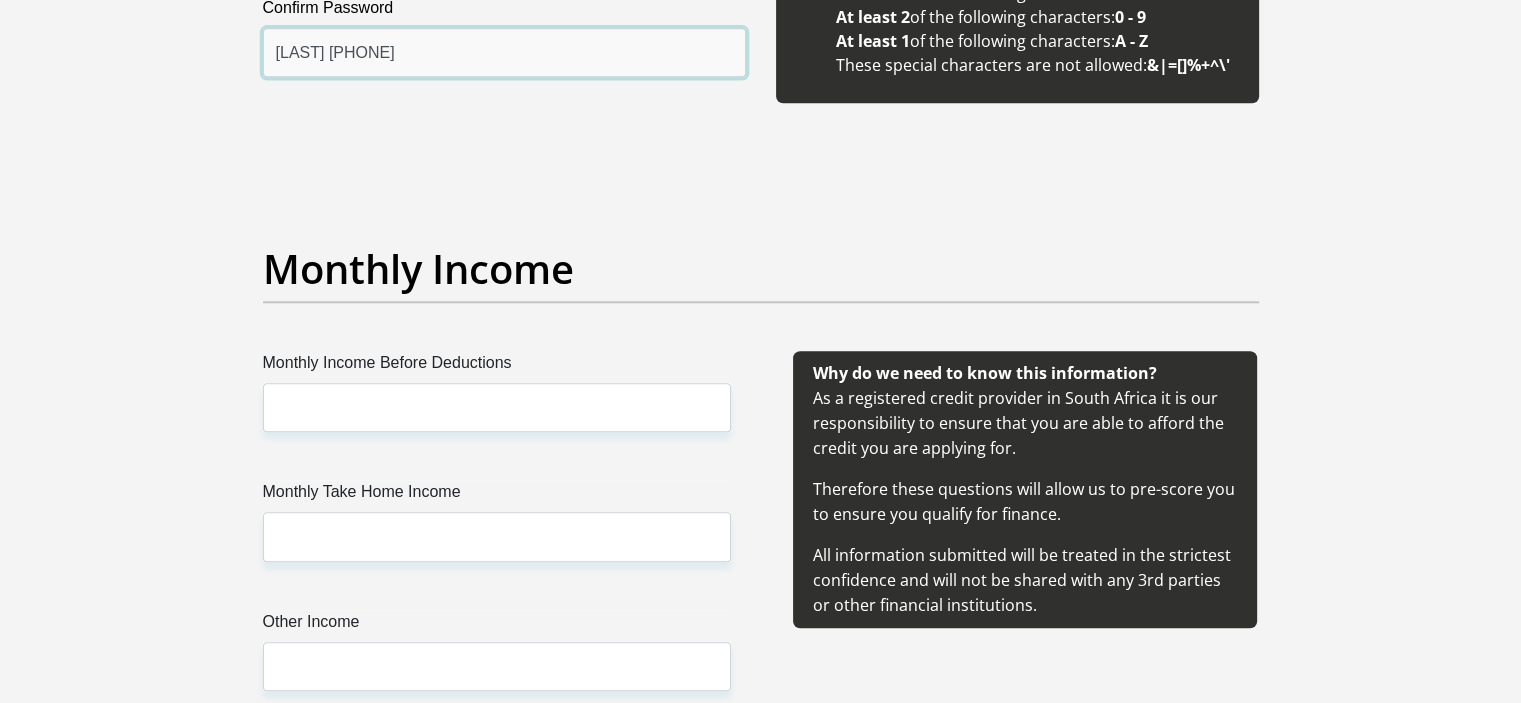 scroll, scrollTop: 2100, scrollLeft: 0, axis: vertical 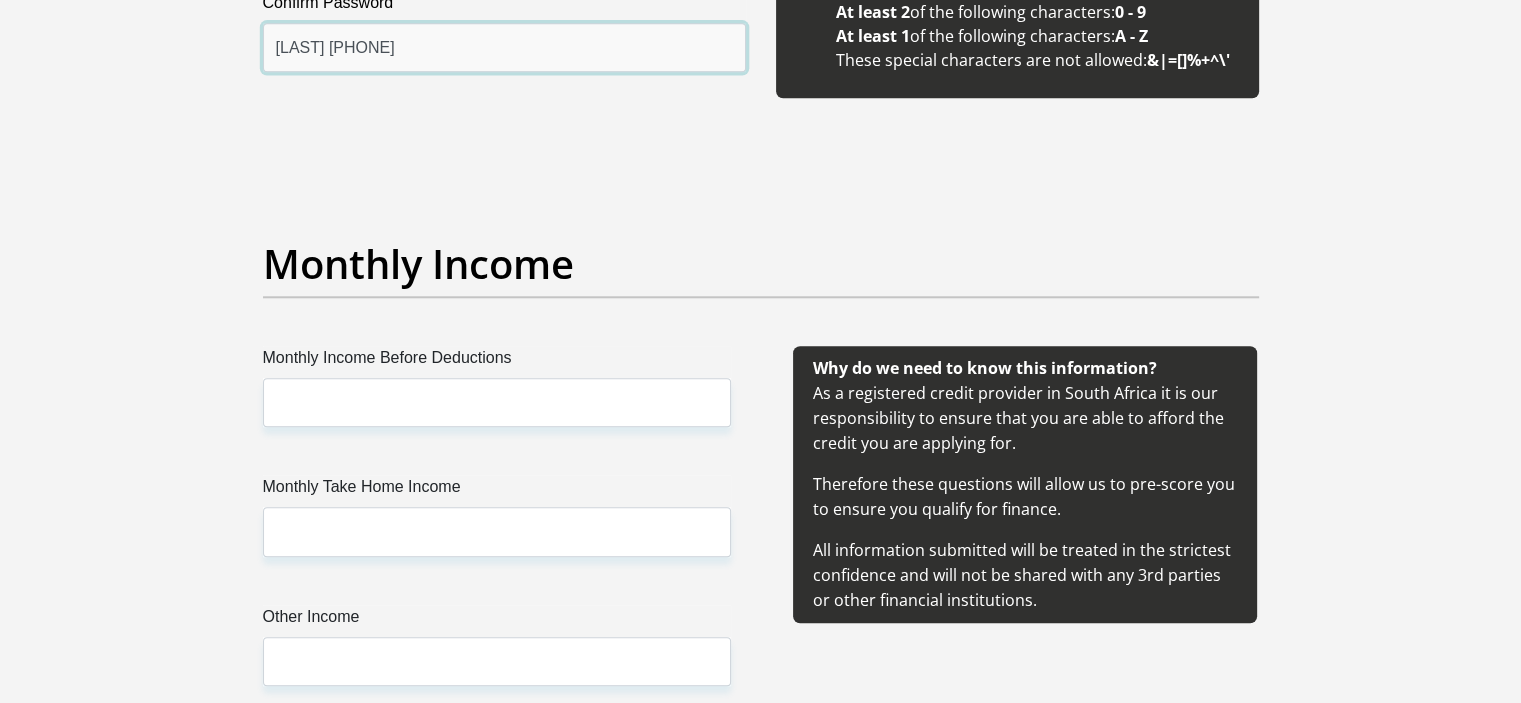 type on "[LAST] [PHONE]" 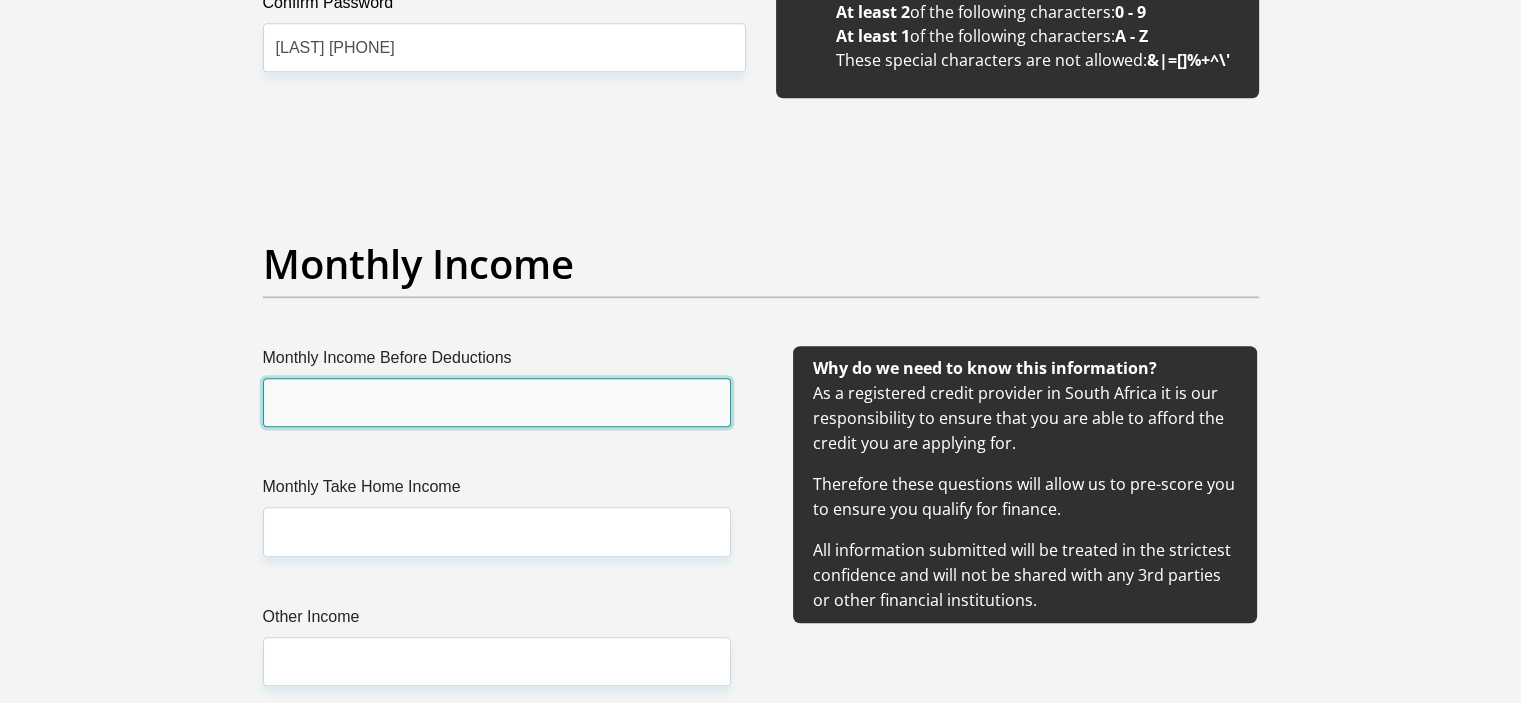 click on "Monthly Income Before Deductions" at bounding box center [497, 402] 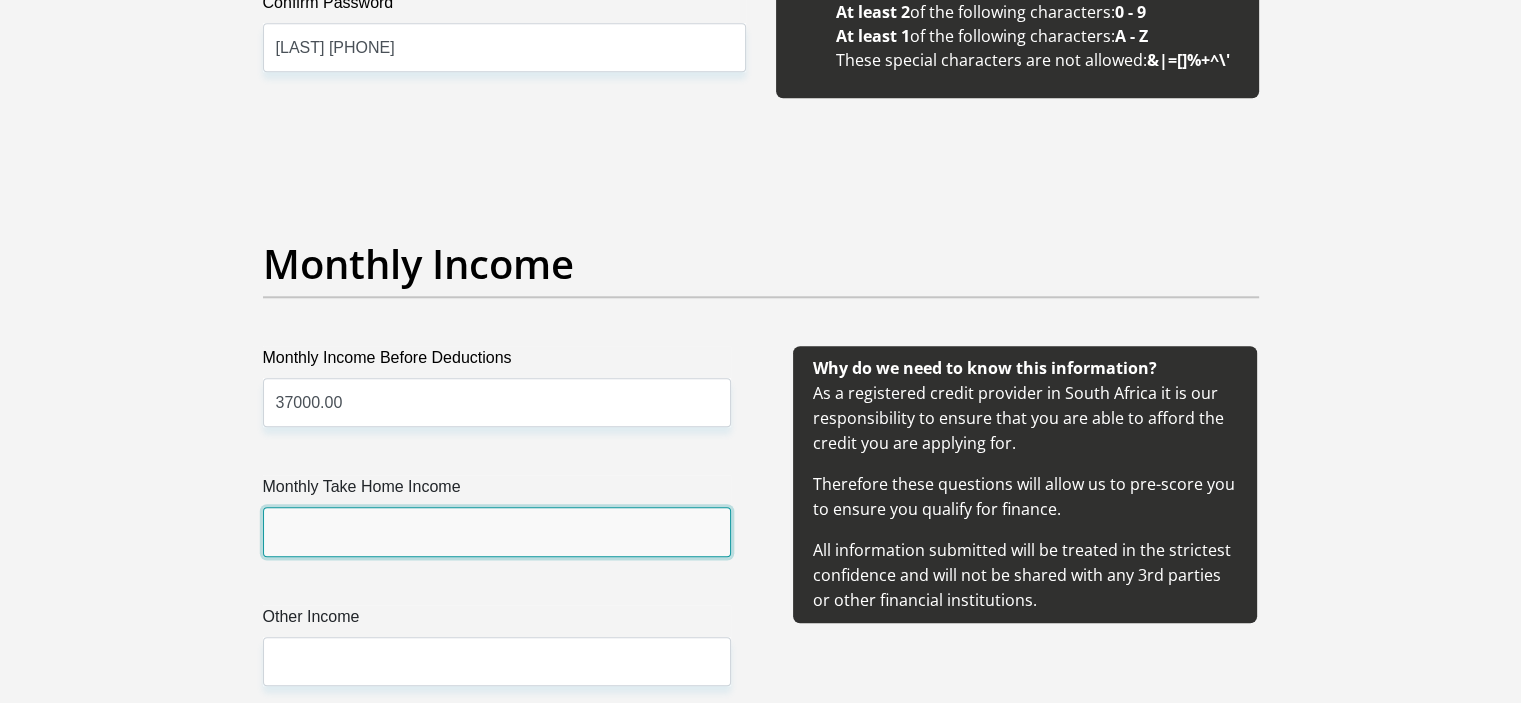 click on "Monthly Take Home Income" at bounding box center [497, 531] 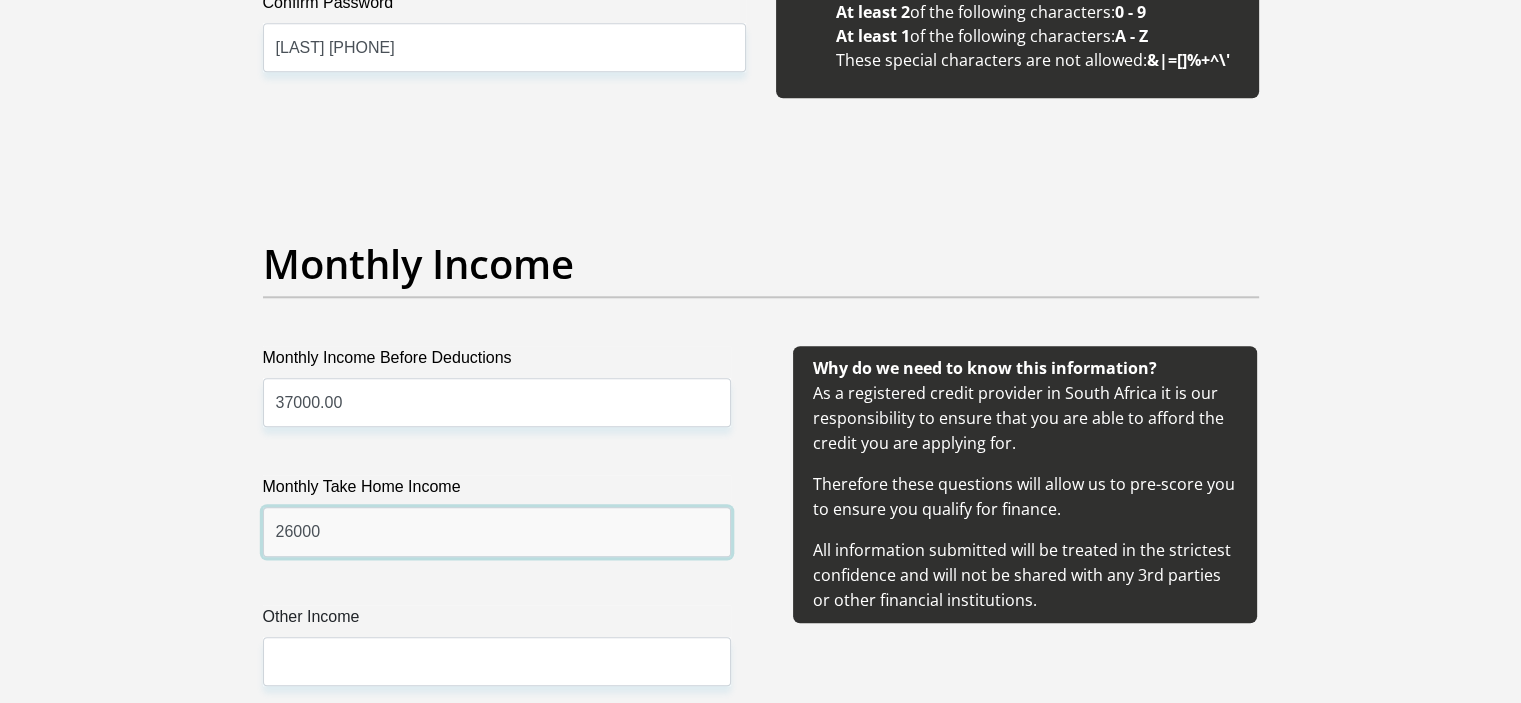 type on "26000" 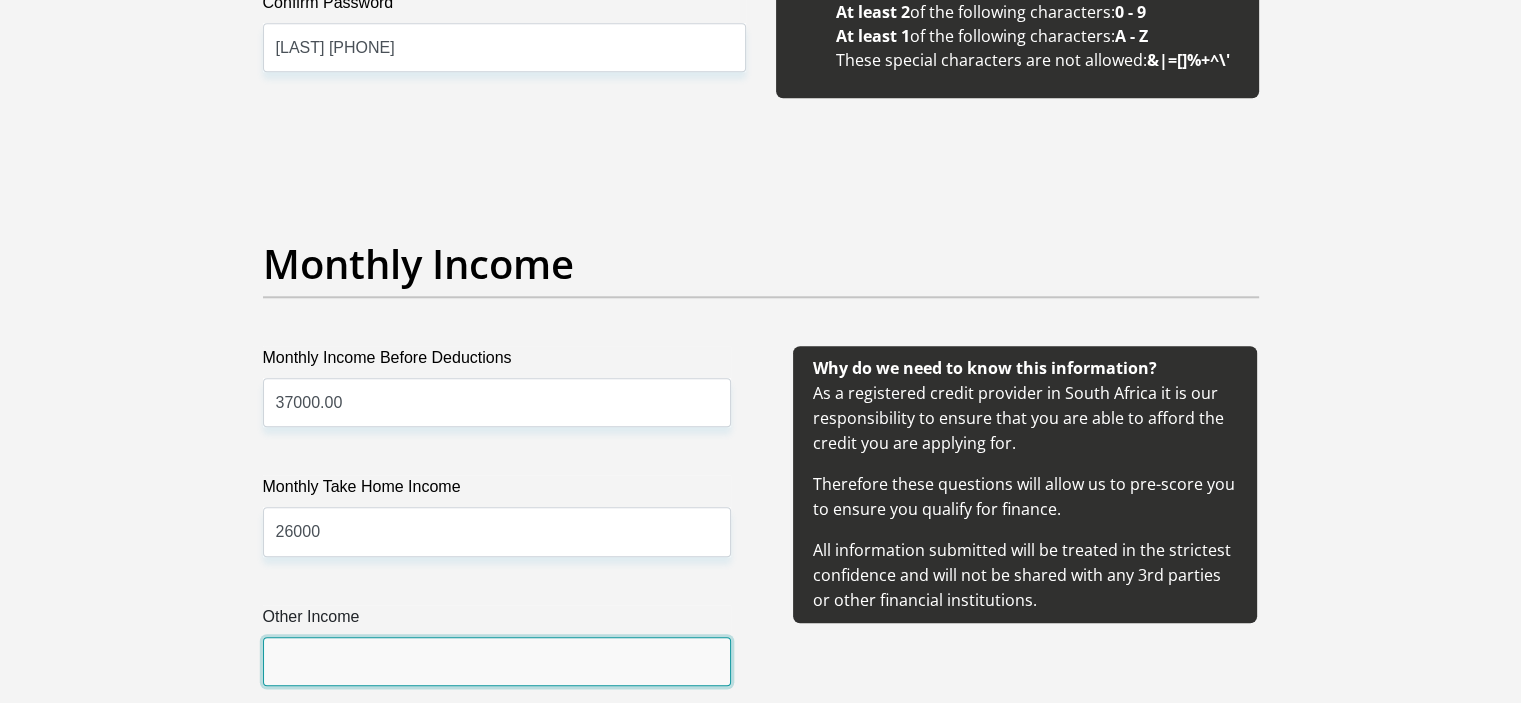 click on "Other Income" at bounding box center [497, 661] 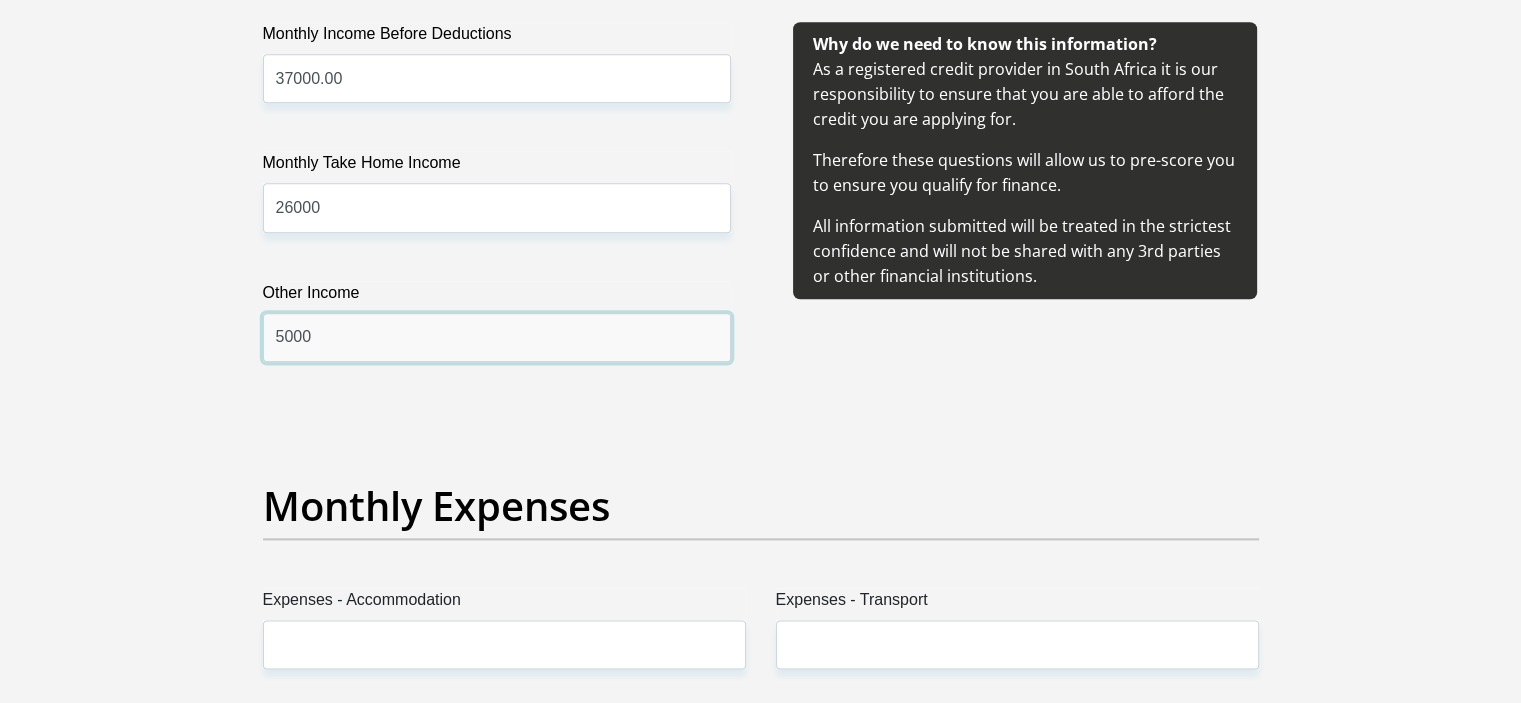 scroll, scrollTop: 2600, scrollLeft: 0, axis: vertical 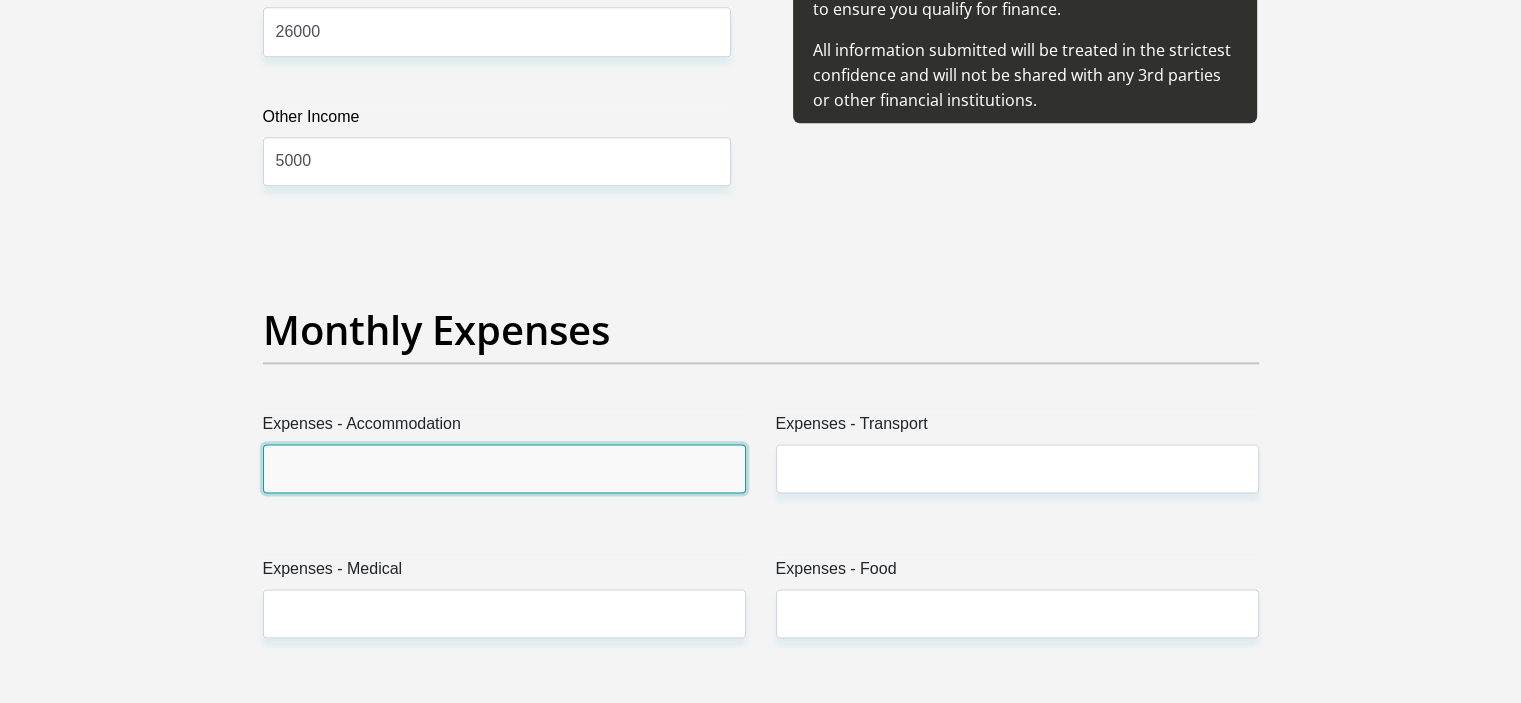click on "Expenses - Accommodation" at bounding box center [504, 468] 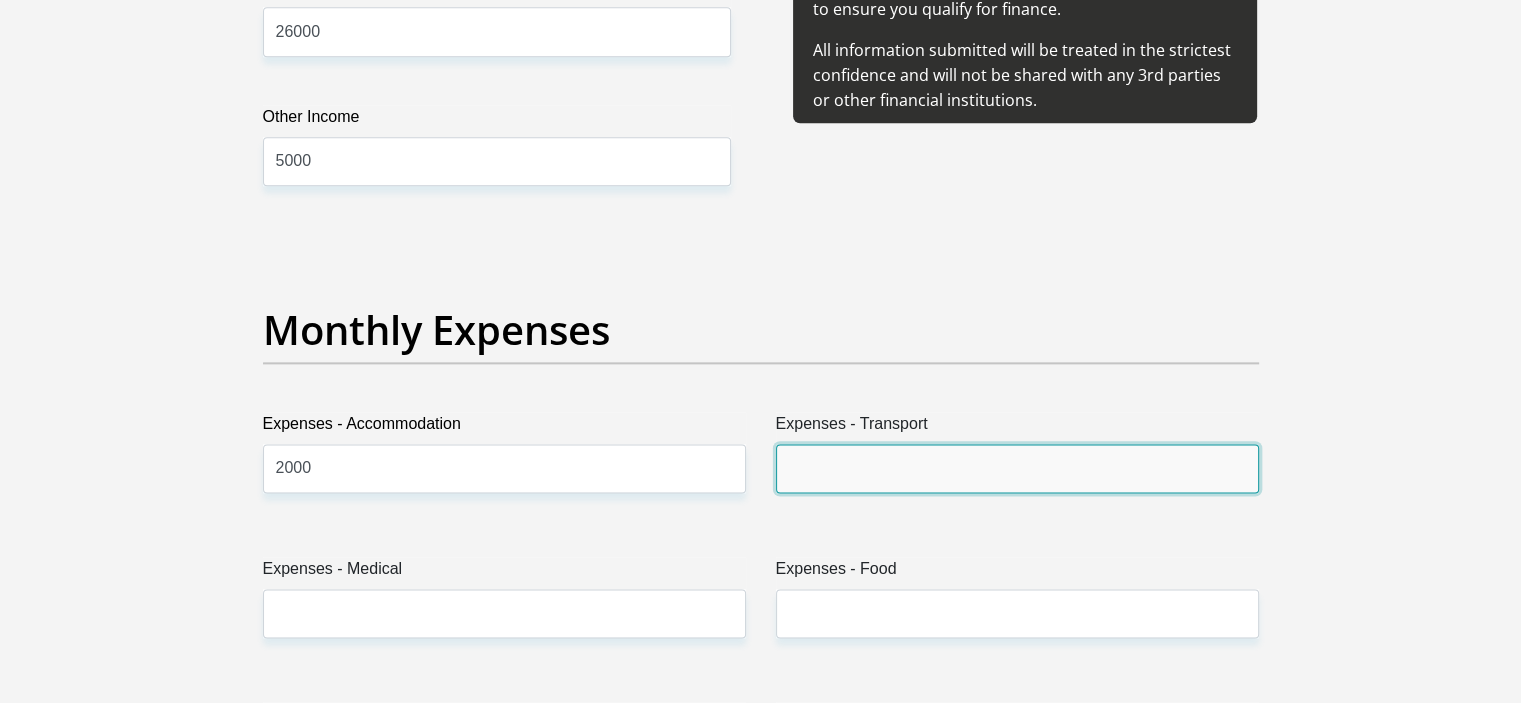 click on "Expenses - Transport" at bounding box center [1017, 468] 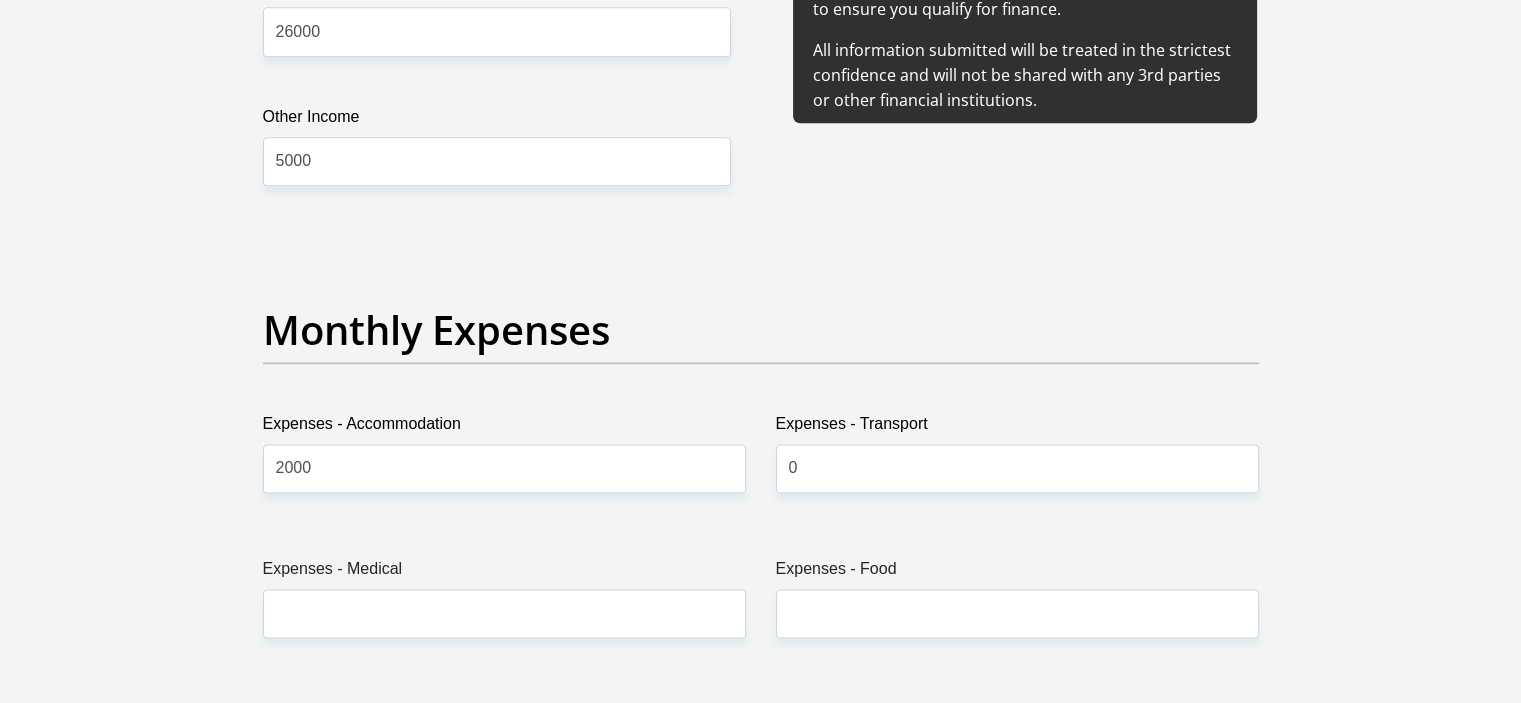 click on "Expenses - Medical" at bounding box center [504, 573] 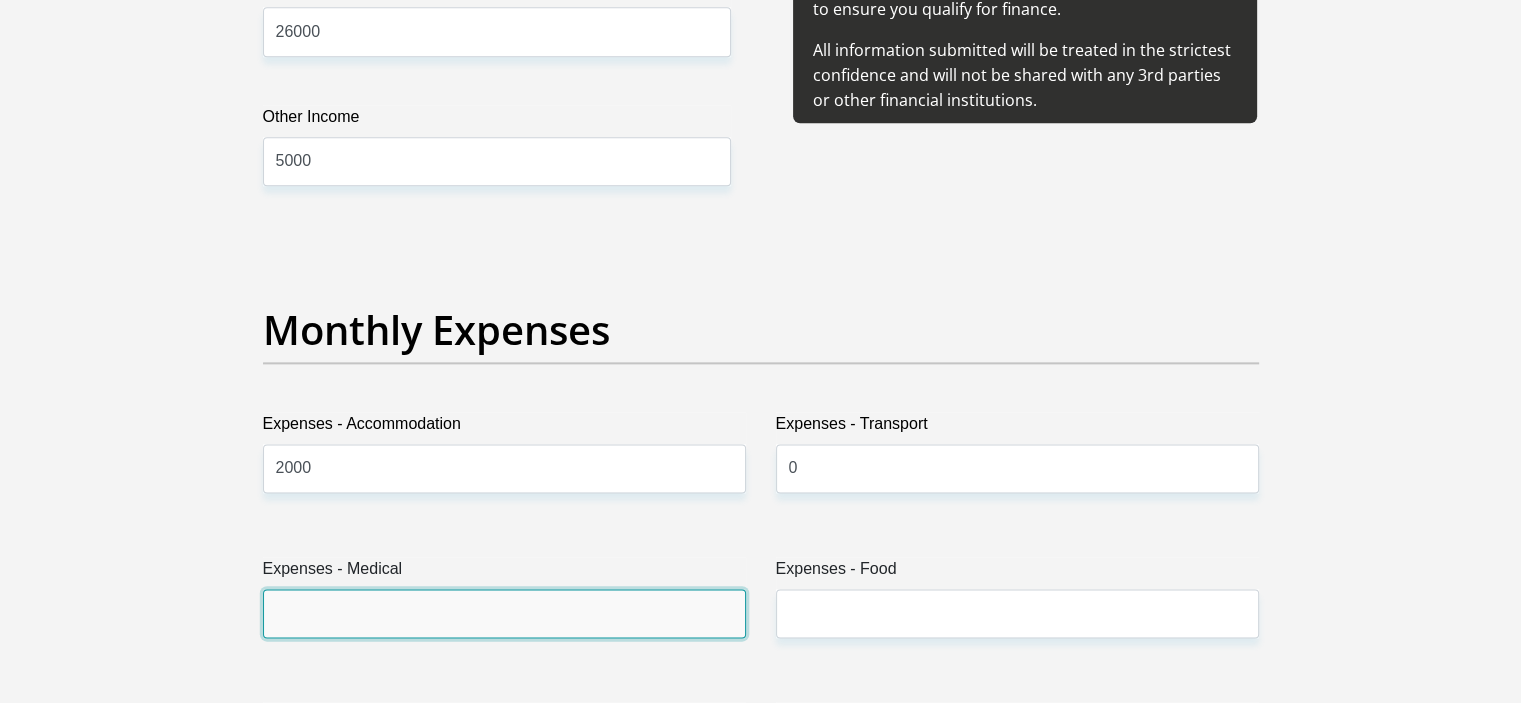 click on "Expenses - Medical" at bounding box center (504, 613) 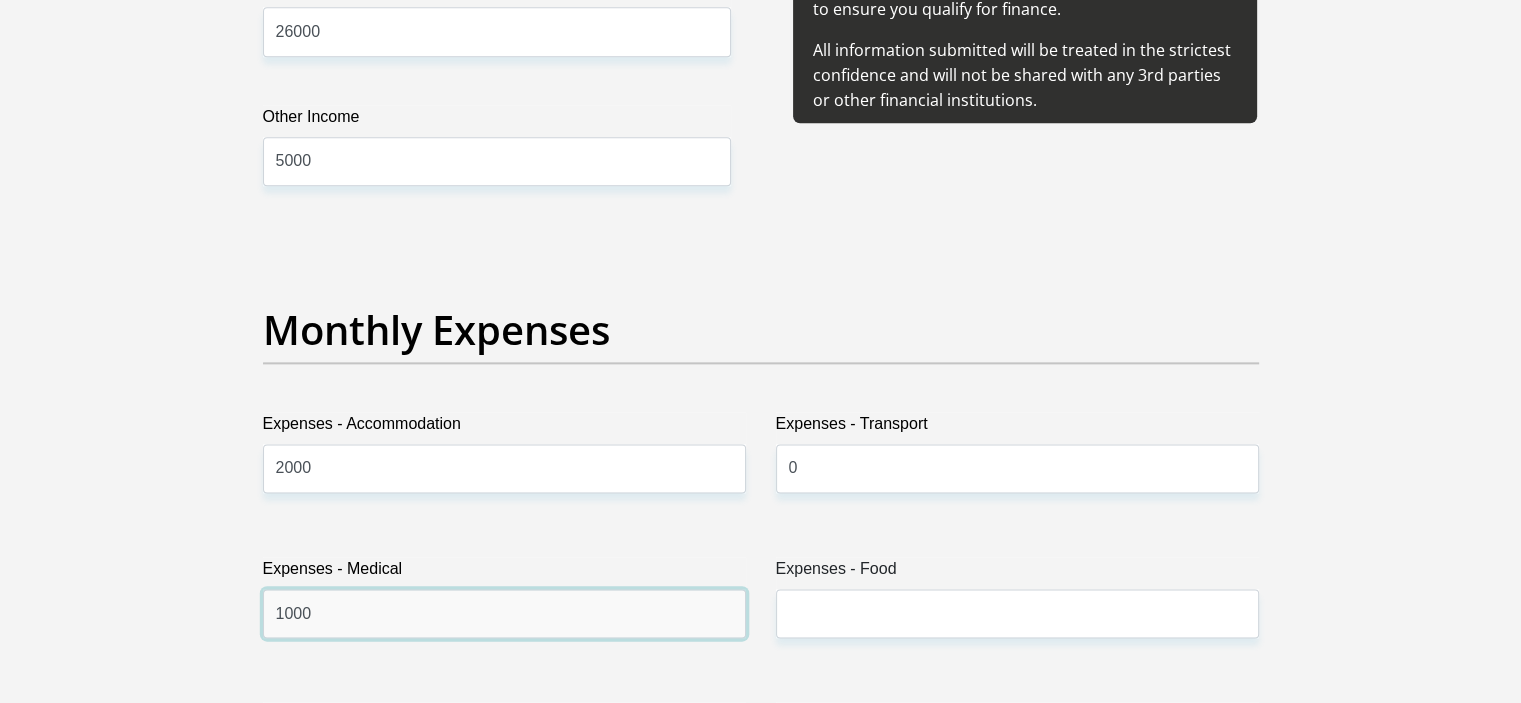 drag, startPoint x: 393, startPoint y: 619, endPoint x: 227, endPoint y: 610, distance: 166.24379 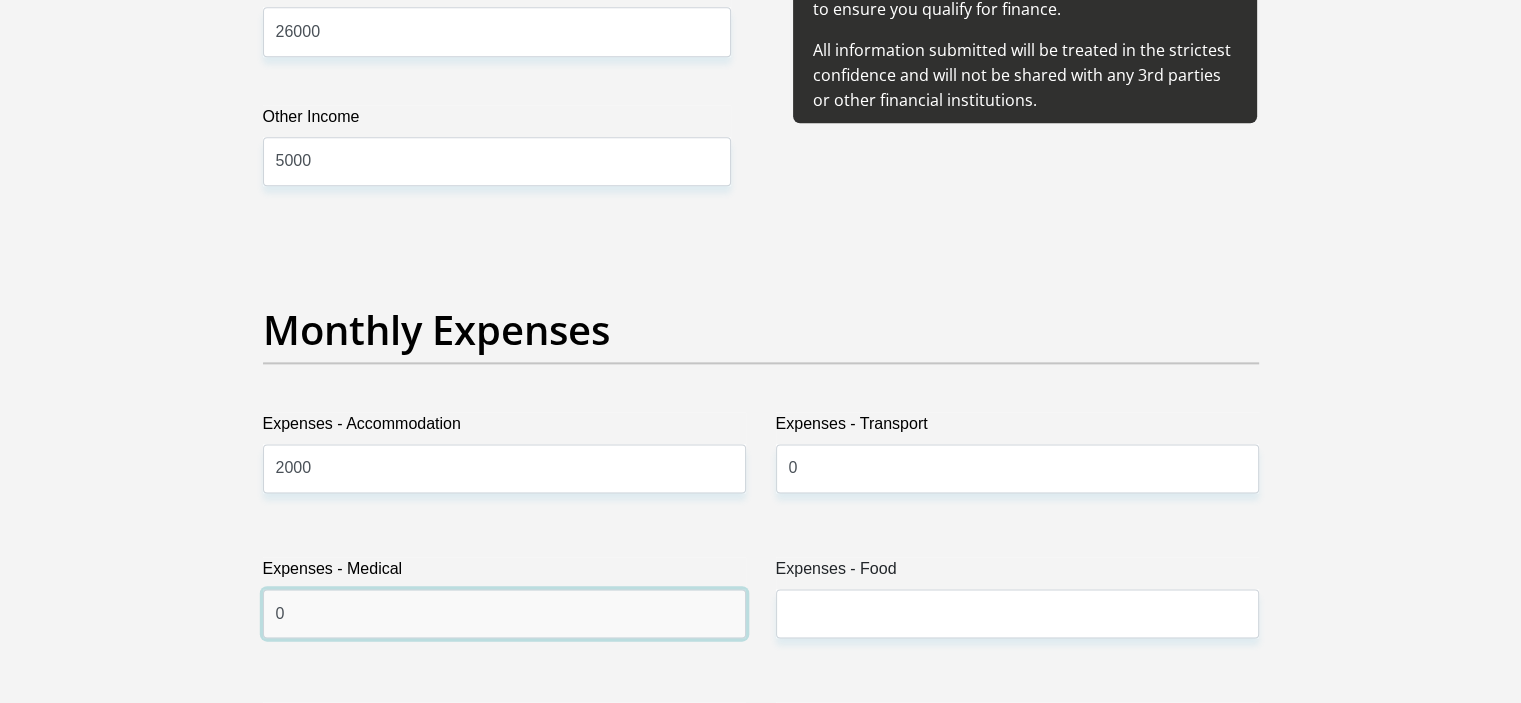type on "0" 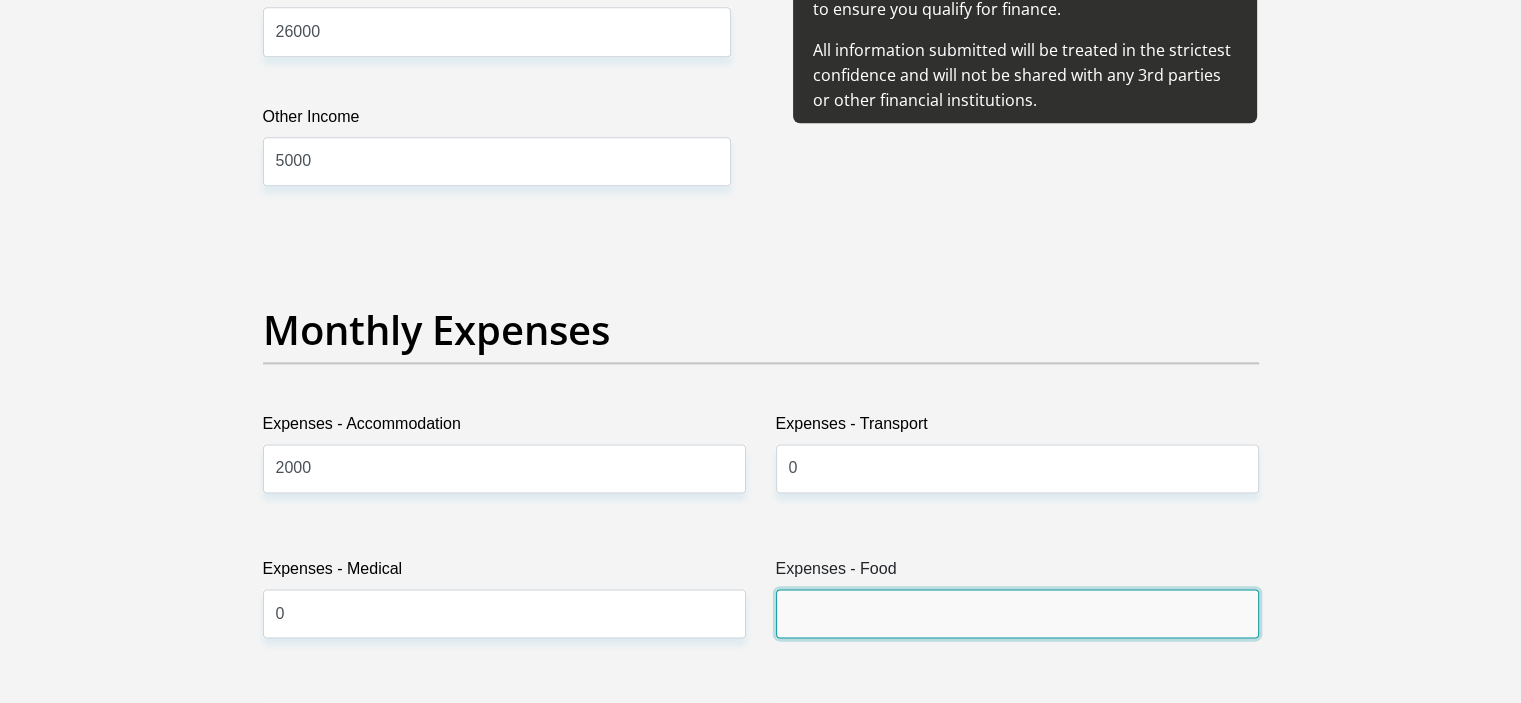 click on "Expenses - Food" at bounding box center (1017, 613) 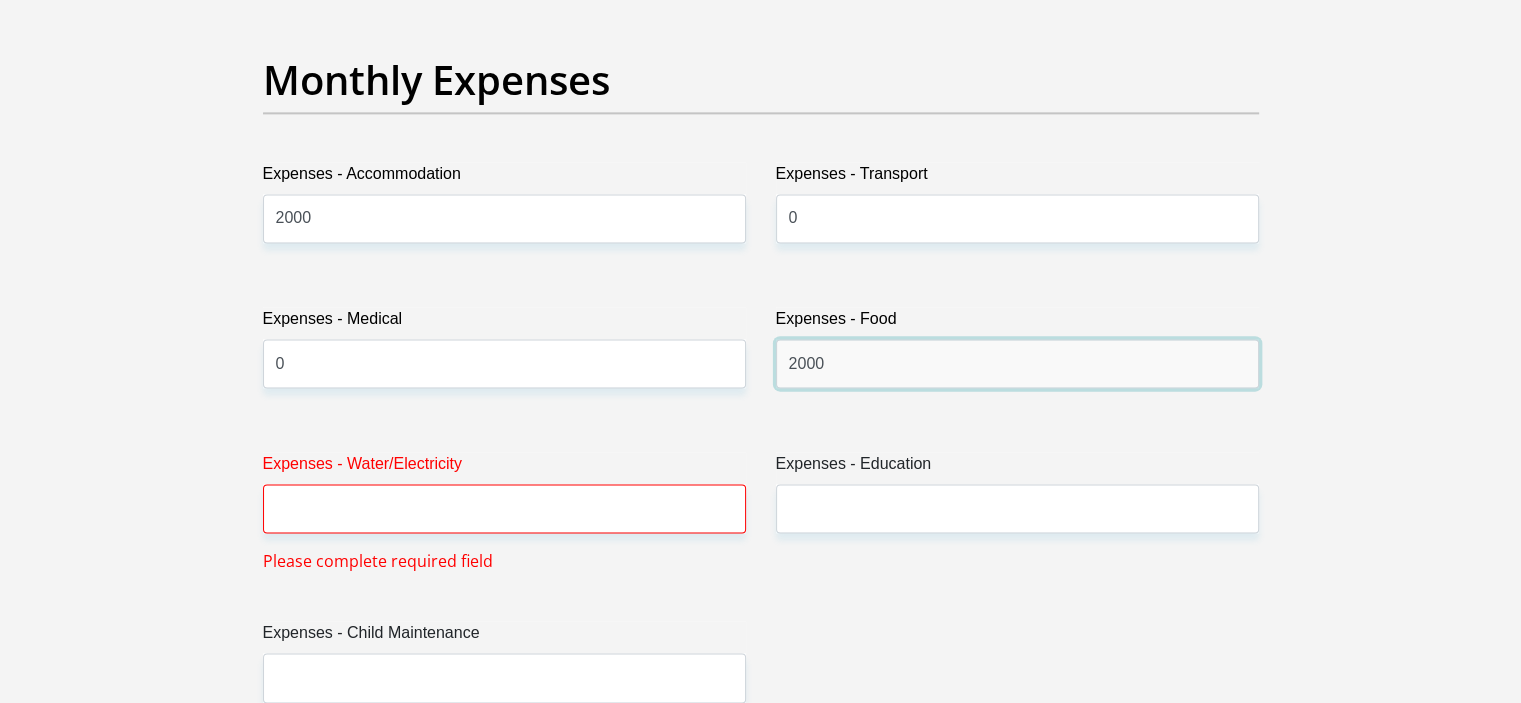 scroll, scrollTop: 2900, scrollLeft: 0, axis: vertical 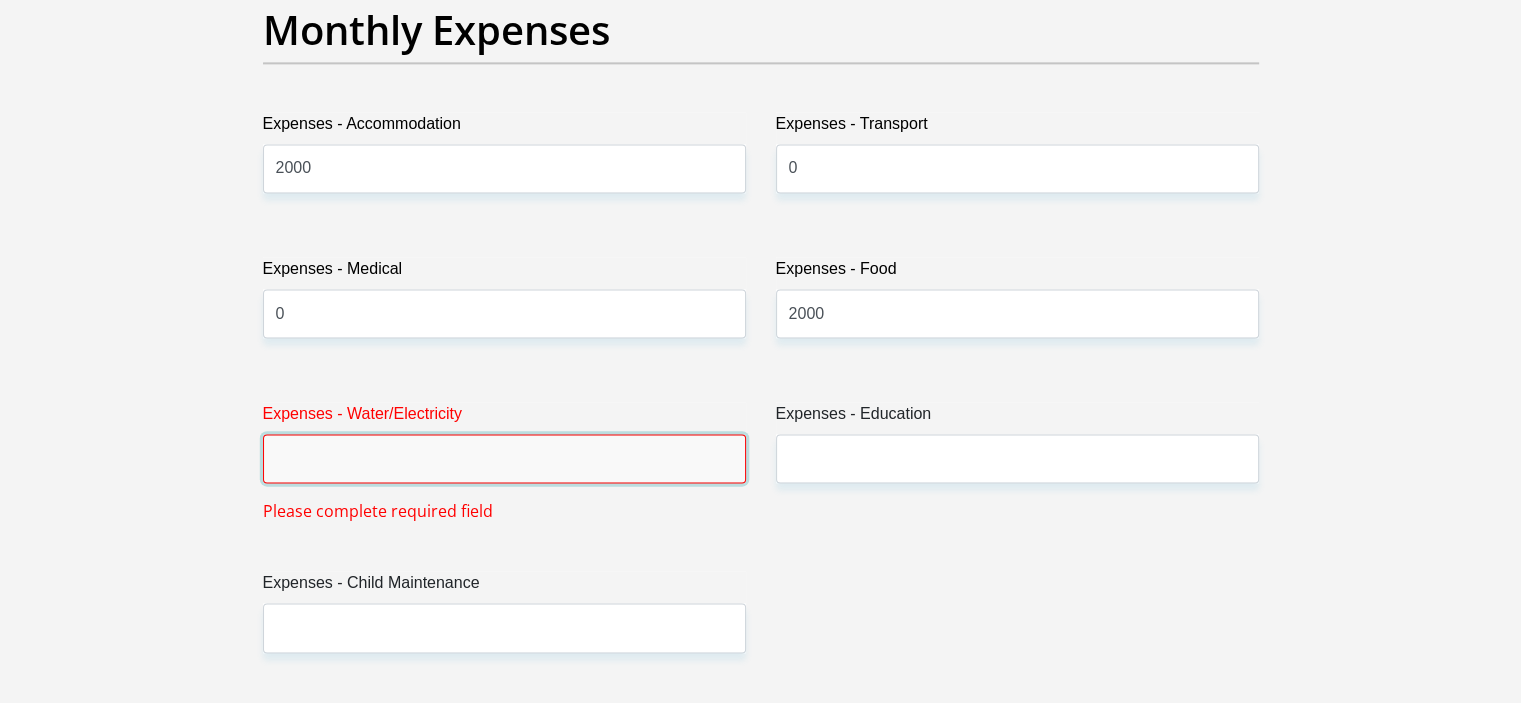 click on "Expenses - Water/Electricity" at bounding box center (504, 458) 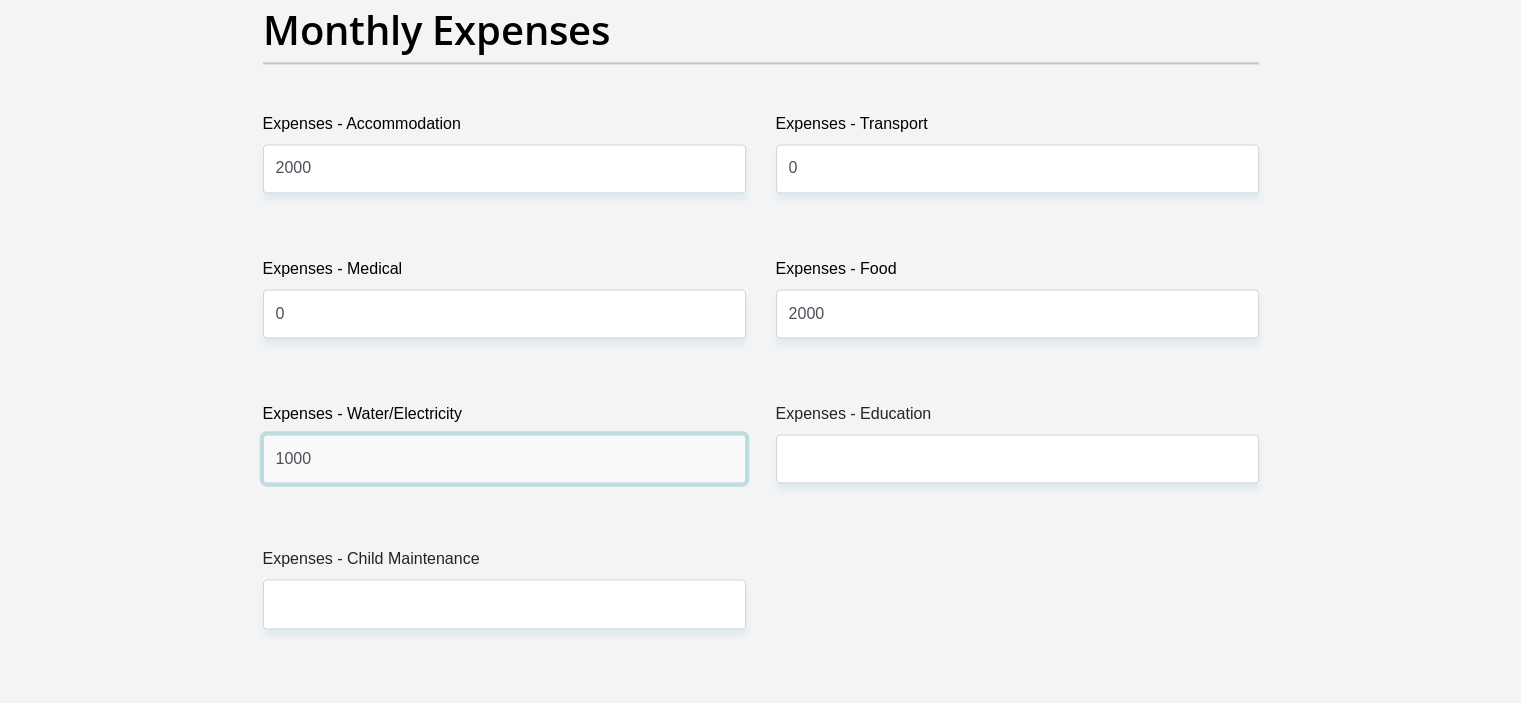 type on "1000" 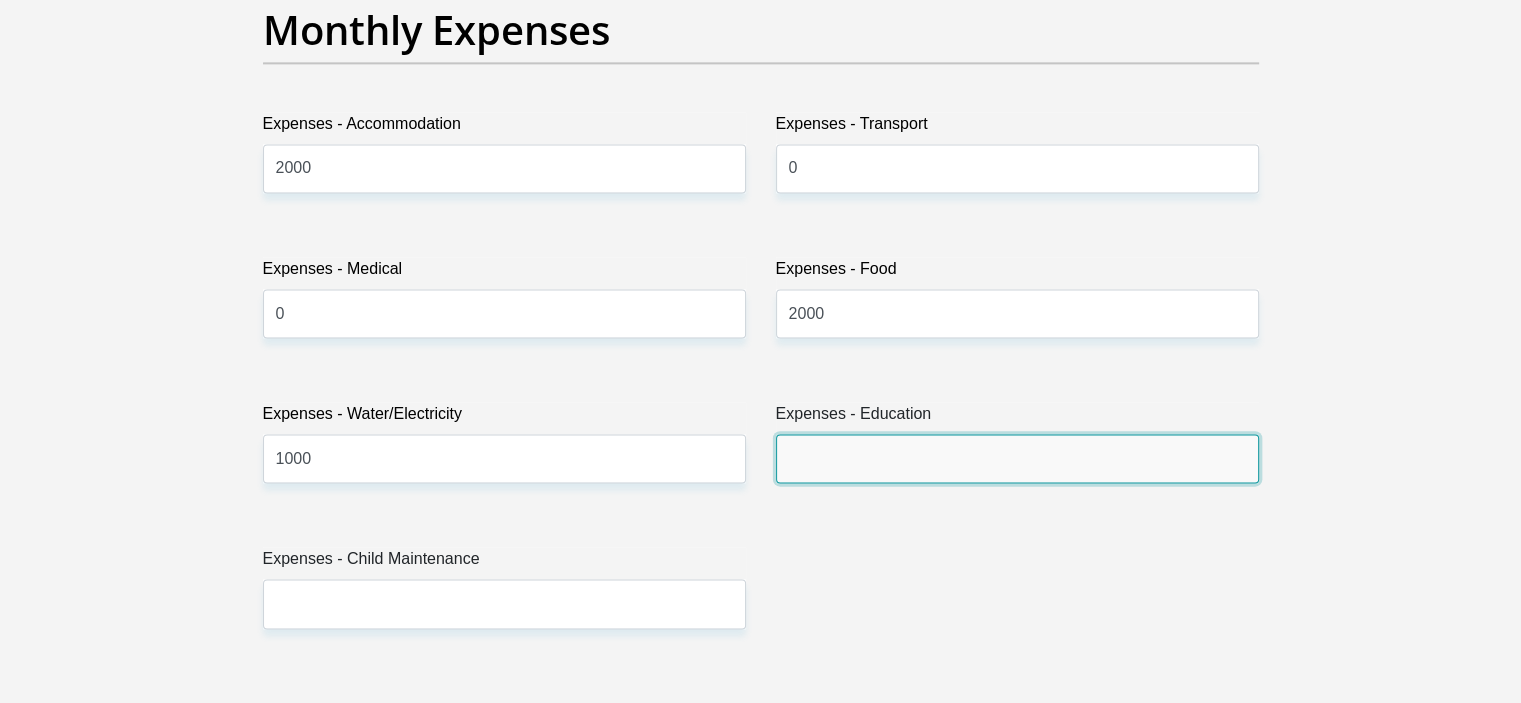 click on "Expenses - Education" at bounding box center [1017, 458] 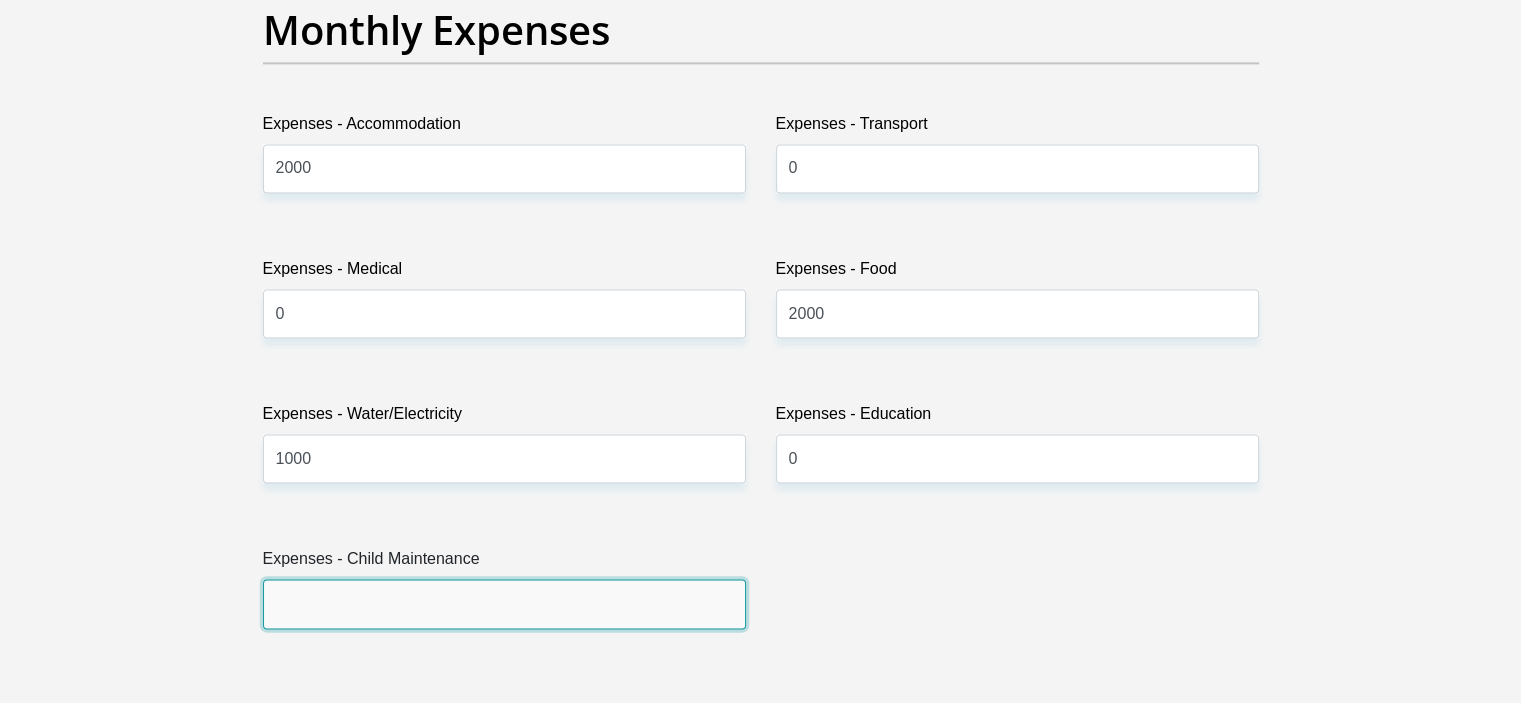 click on "Expenses - Child Maintenance" at bounding box center [504, 603] 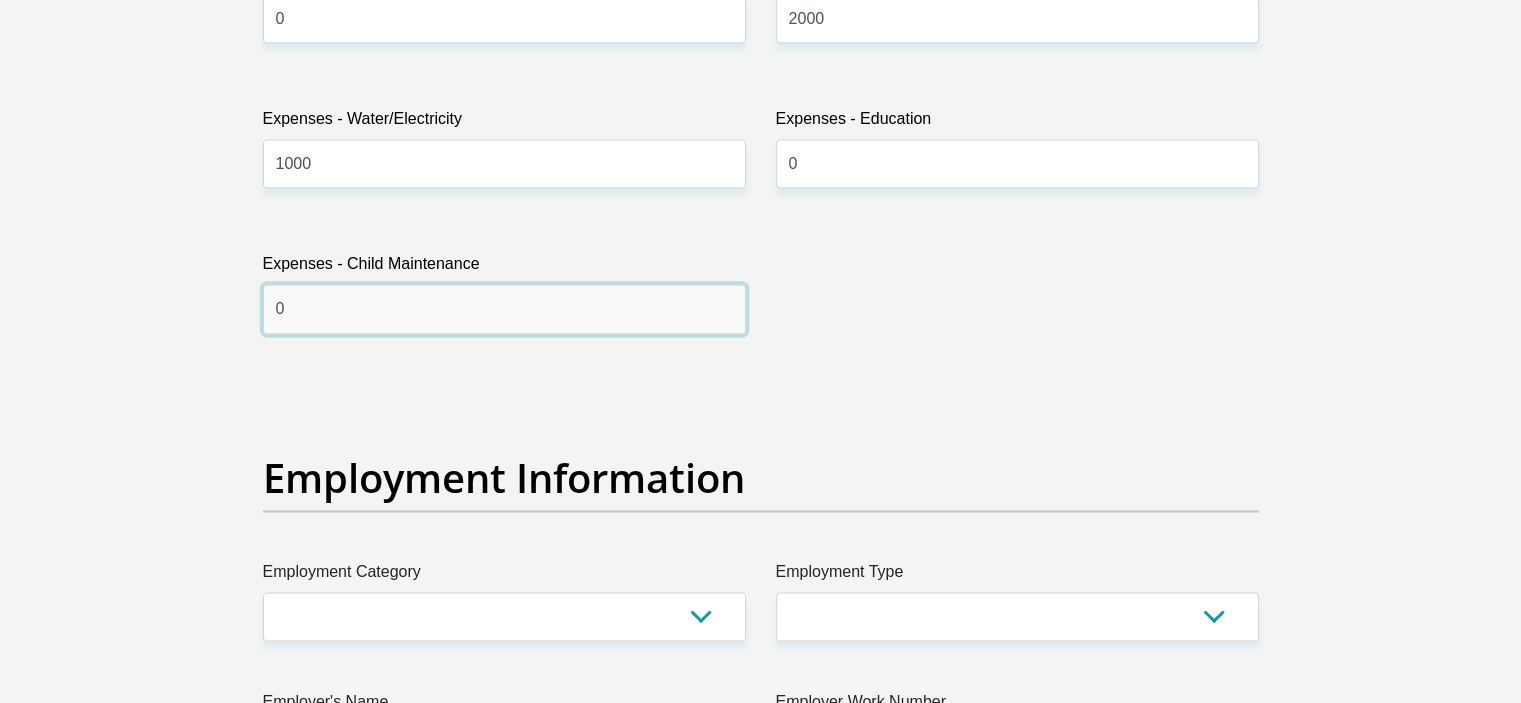 scroll, scrollTop: 3200, scrollLeft: 0, axis: vertical 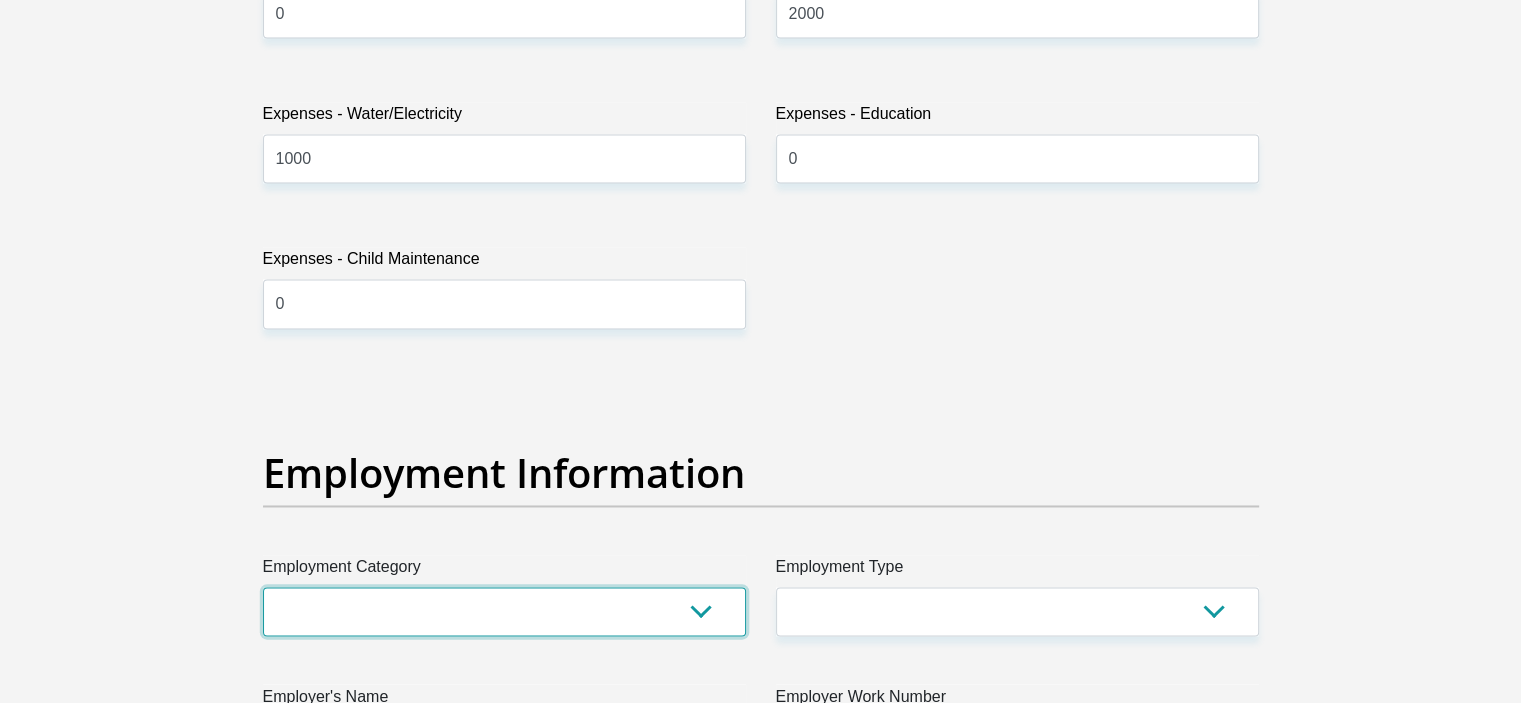 click on "AGRICULTURE
ALCOHOL & TOBACCO
CONSTRUCTION MATERIALS
METALLURGY
EQUIPMENT FOR RENEWABLE ENERGY
SPECIALIZED CONTRACTORS
CAR
GAMING (INCL. INTERNET
OTHER WHOLESALE
UNLICENSED PHARMACEUTICALS
CURRENCY EXCHANGE HOUSES
OTHER FINANCIAL INSTITUTIONS & INSURANCE
REAL ESTATE AGENTS
OIL & GAS
OTHER MATERIALS (E.G. IRON ORE)
PRECIOUS STONES & PRECIOUS METALS
POLITICAL ORGANIZATIONS
RELIGIOUS ORGANIZATIONS(NOT SECTS)
ACTI. HAVING BUSINESS DEAL WITH PUBLIC ADMINISTRATION
LAUNDROMATS" at bounding box center [504, 611] 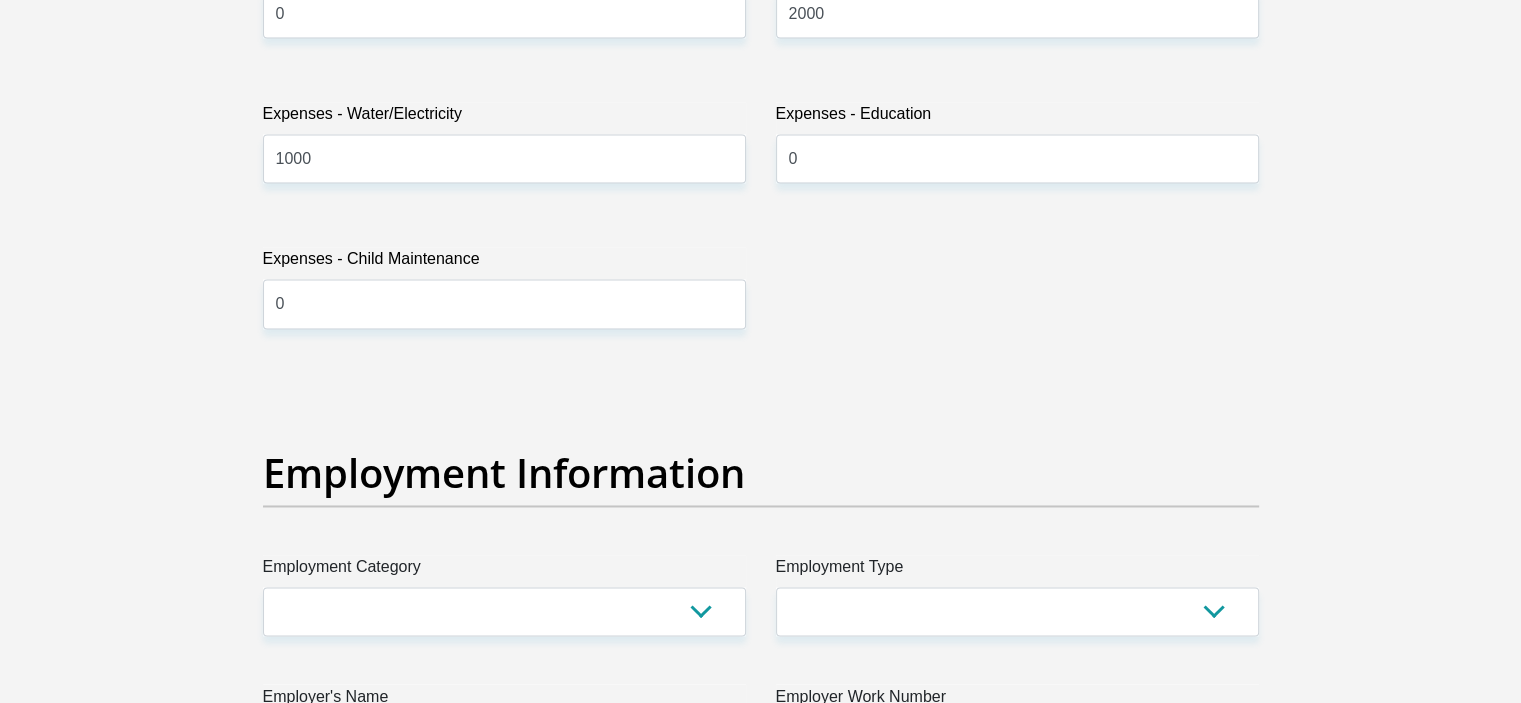 click on "Personal Details
Title
Mr
Ms
Mrs
Dr
Other
First Name
[FIRST]
Surname
[LAST]
ID Number
[ID NUMBER]
Please input valid ID number
Race
Black
Coloured
Indian
White
Other
Contact Number
[PHONE]
Please input valid contact number
Nationality
South Africa
Afghanistan
Aland Islands  Albania" at bounding box center [760, 373] 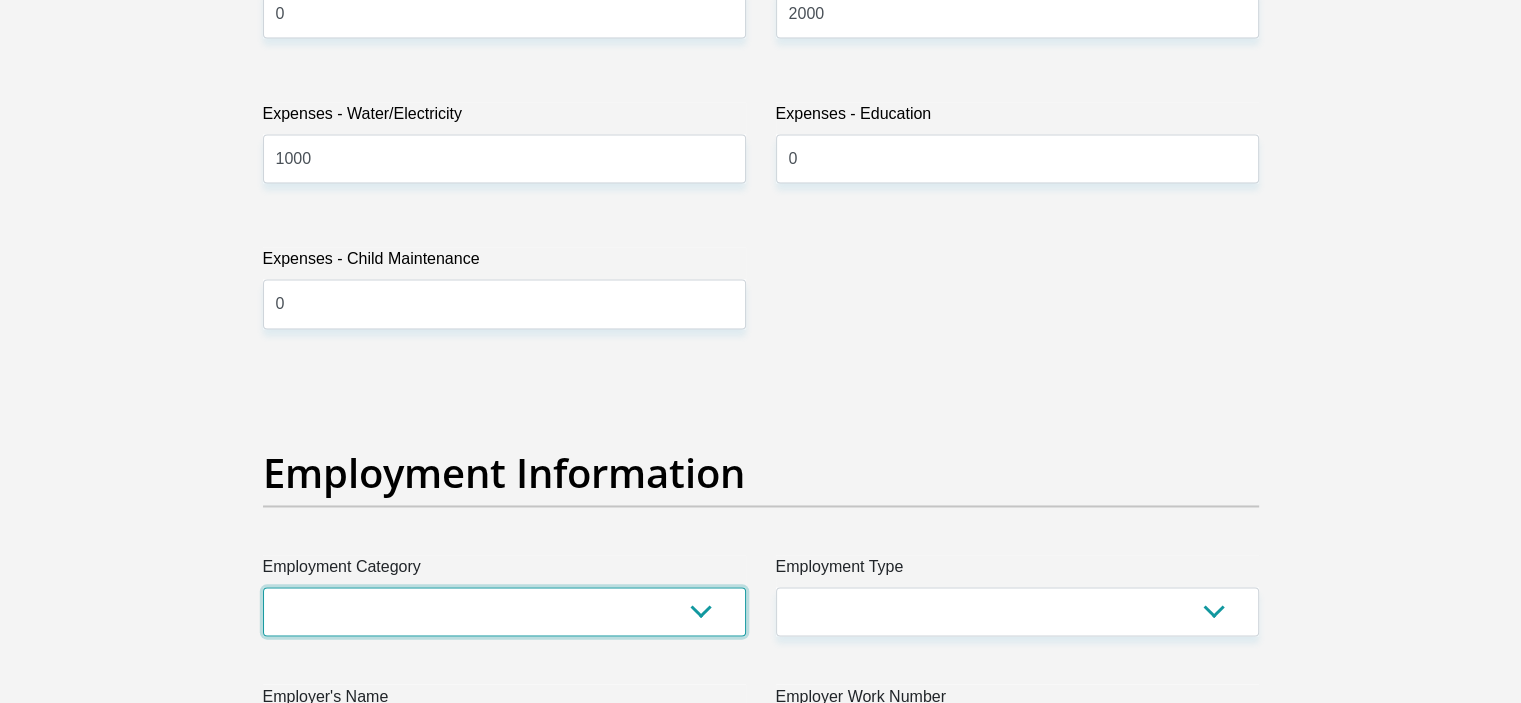 click on "AGRICULTURE
ALCOHOL & TOBACCO
CONSTRUCTION MATERIALS
METALLURGY
EQUIPMENT FOR RENEWABLE ENERGY
SPECIALIZED CONTRACTORS
CAR
GAMING (INCL. INTERNET
OTHER WHOLESALE
UNLICENSED PHARMACEUTICALS
CURRENCY EXCHANGE HOUSES
OTHER FINANCIAL INSTITUTIONS & INSURANCE
REAL ESTATE AGENTS
OIL & GAS
OTHER MATERIALS (E.G. IRON ORE)
PRECIOUS STONES & PRECIOUS METALS
POLITICAL ORGANIZATIONS
RELIGIOUS ORGANIZATIONS(NOT SECTS)
ACTI. HAVING BUSINESS DEAL WITH PUBLIC ADMINISTRATION
LAUNDROMATS" at bounding box center (504, 611) 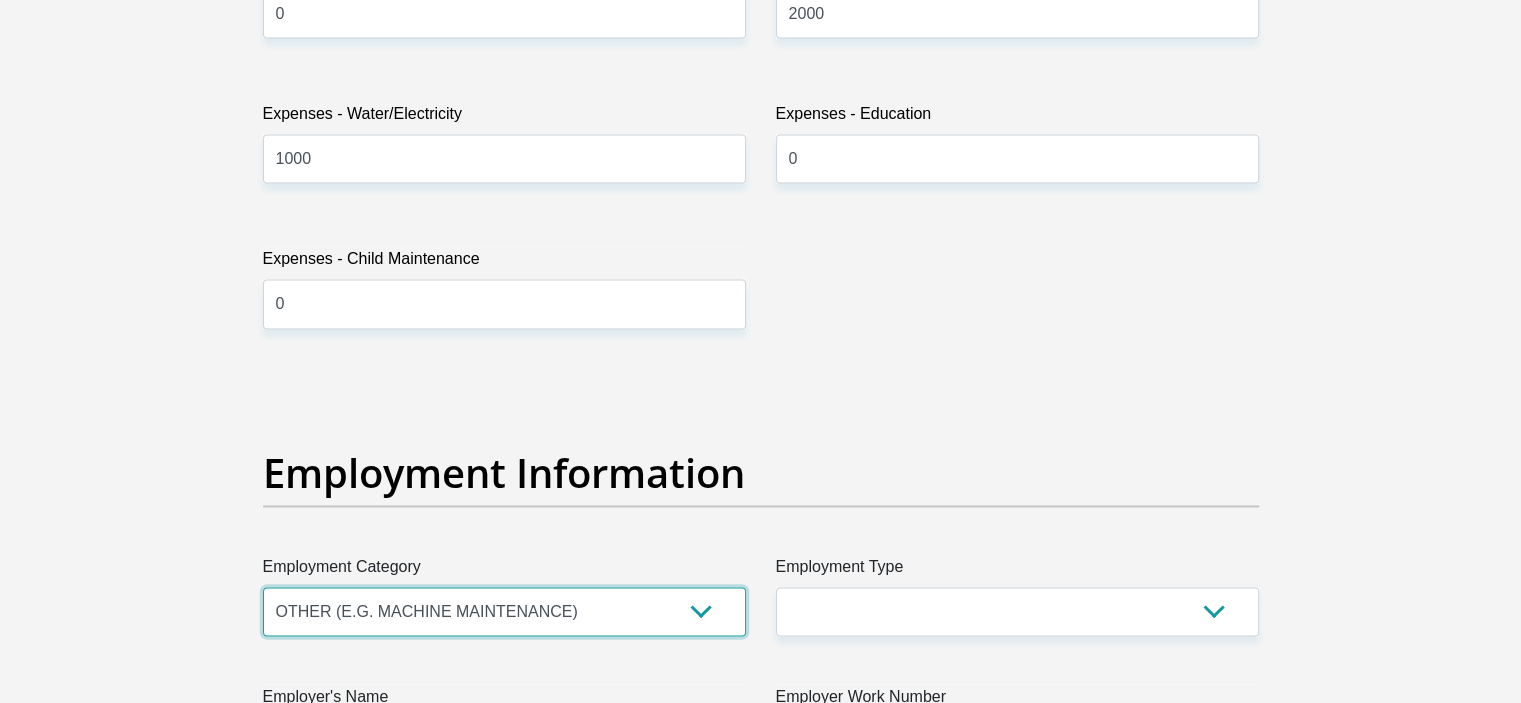 click on "AGRICULTURE
ALCOHOL & TOBACCO
CONSTRUCTION MATERIALS
METALLURGY
EQUIPMENT FOR RENEWABLE ENERGY
SPECIALIZED CONTRACTORS
CAR
GAMING (INCL. INTERNET
OTHER WHOLESALE
UNLICENSED PHARMACEUTICALS
CURRENCY EXCHANGE HOUSES
OTHER FINANCIAL INSTITUTIONS & INSURANCE
REAL ESTATE AGENTS
OIL & GAS
OTHER MATERIALS (E.G. IRON ORE)
PRECIOUS STONES & PRECIOUS METALS
POLITICAL ORGANIZATIONS
RELIGIOUS ORGANIZATIONS(NOT SECTS)
ACTI. HAVING BUSINESS DEAL WITH PUBLIC ADMINISTRATION
LAUNDROMATS" at bounding box center (504, 611) 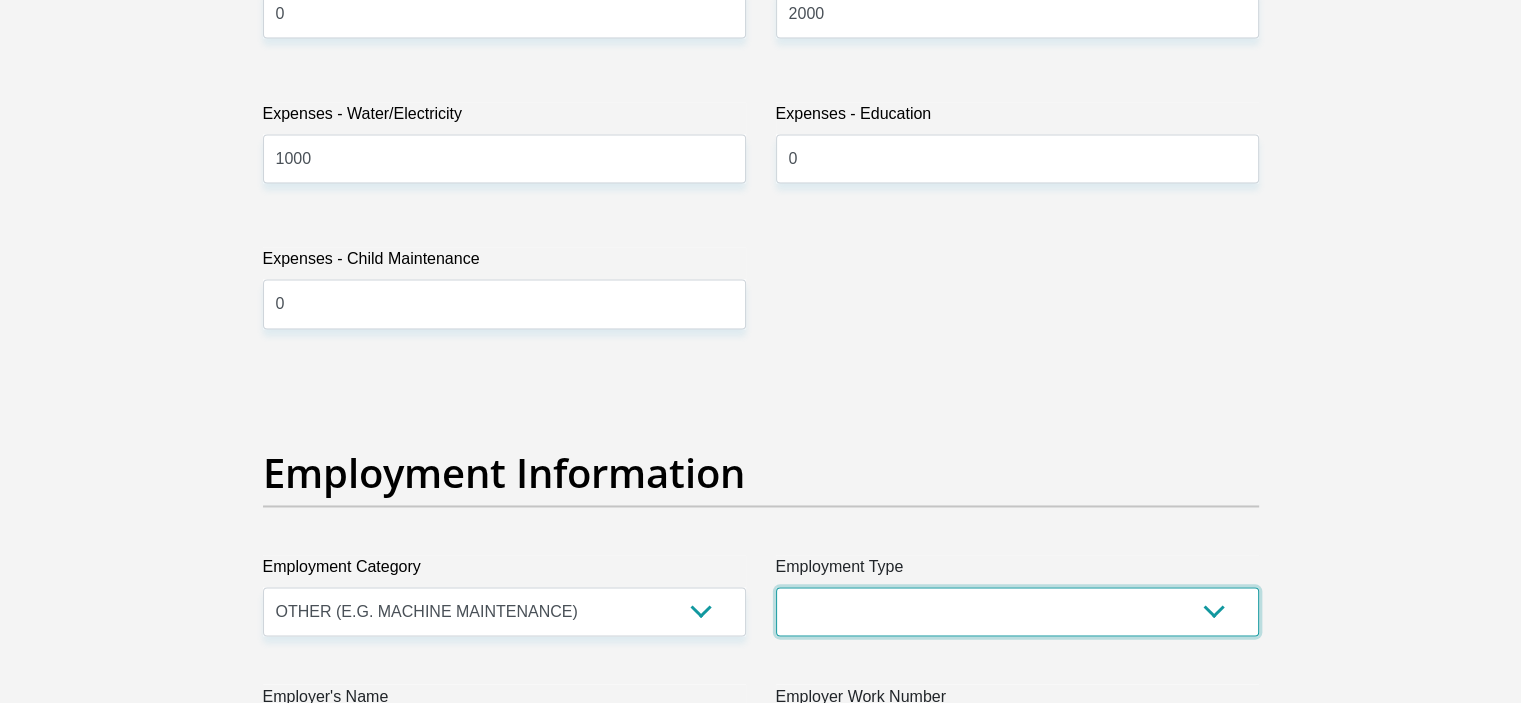 click on "College/Lecturer
Craft Seller
Creative
Driver
Executive
Farmer
Forces - Non Commissioned
Forces - Officer
Hawker
Housewife
Labourer
Licenced Professional
Manager
Miner
Non Licenced Professional
Office Staff/Clerk
Outside Worker
Pensioner
Permanent Teacher
Production/Manufacturing
Sales
Self-Employed
Semi-Professional Worker
Service Industry  Social Worker  Student" at bounding box center [1017, 611] 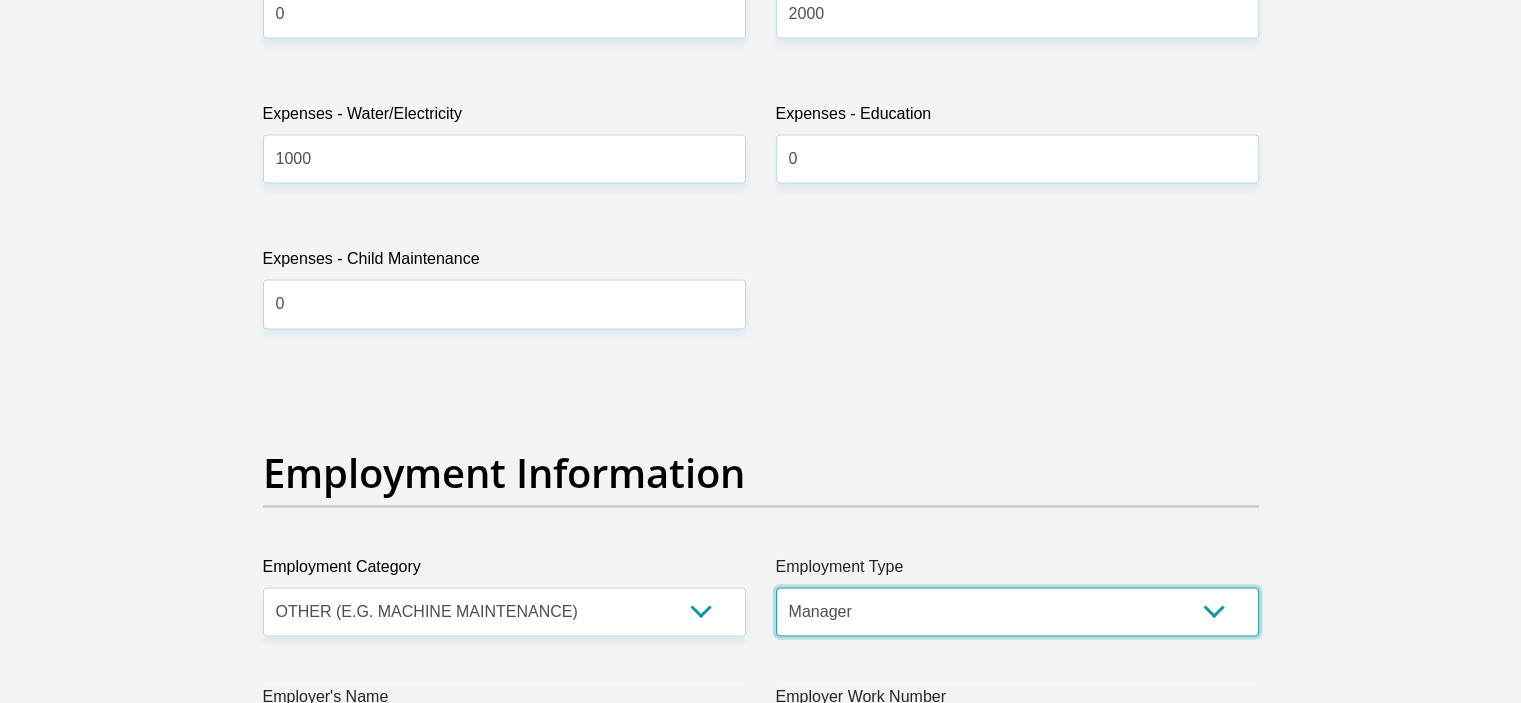 click on "College/Lecturer
Craft Seller
Creative
Driver
Executive
Farmer
Forces - Non Commissioned
Forces - Officer
Hawker
Housewife
Labourer
Licenced Professional
Manager
Miner
Non Licenced Professional
Office Staff/Clerk
Outside Worker
Pensioner
Permanent Teacher
Production/Manufacturing
Sales
Self-Employed
Semi-Professional Worker
Service Industry  Social Worker  Student" at bounding box center [1017, 611] 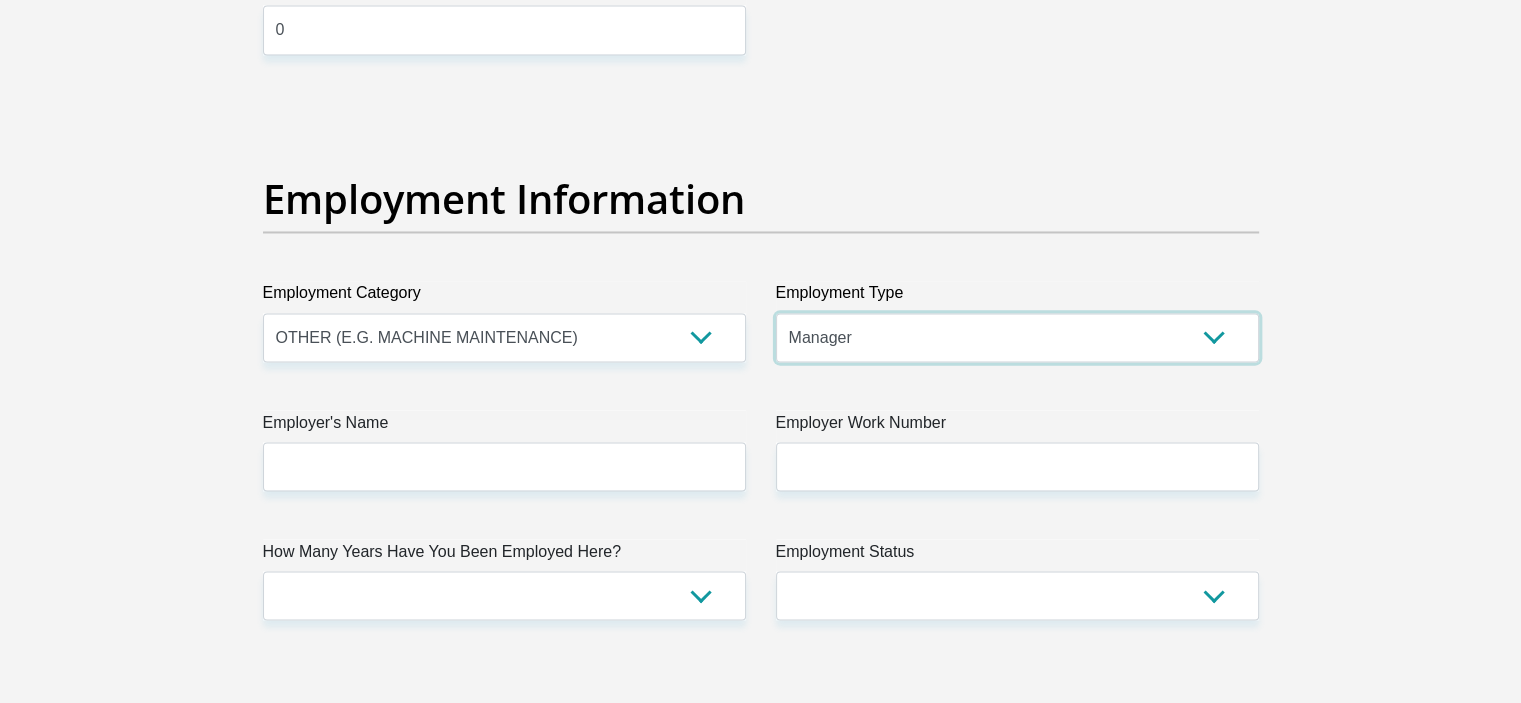 scroll, scrollTop: 3600, scrollLeft: 0, axis: vertical 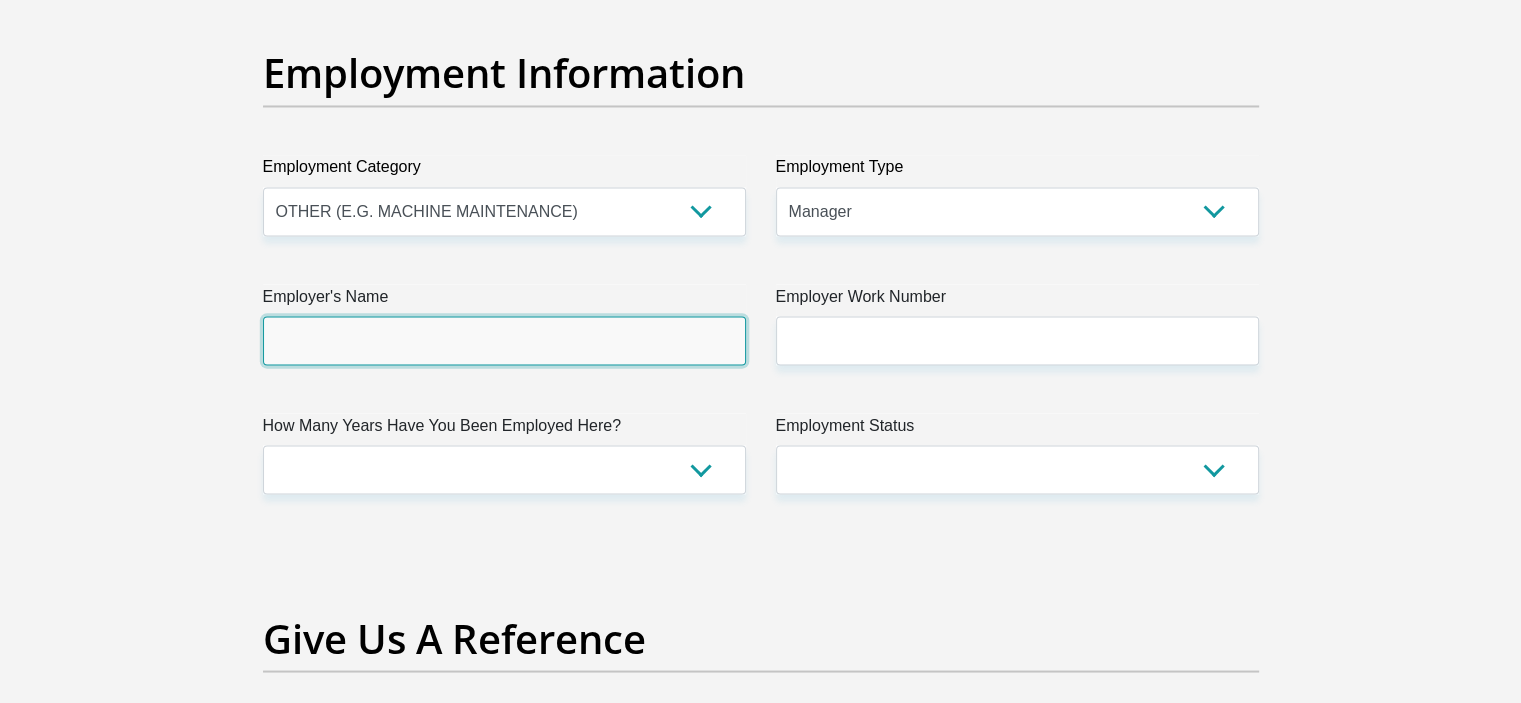 click on "Employer's Name" at bounding box center [504, 340] 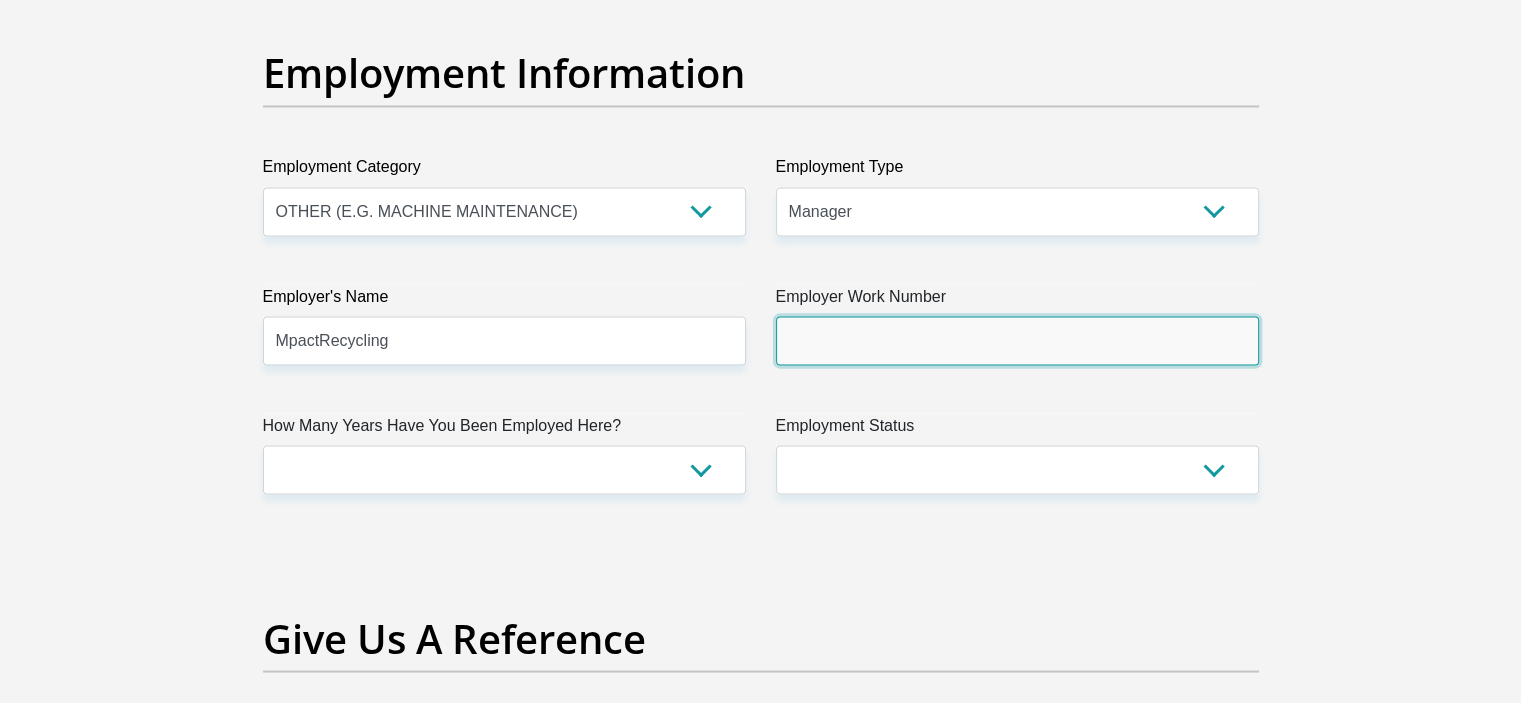 click on "Employer Work Number" at bounding box center (1017, 340) 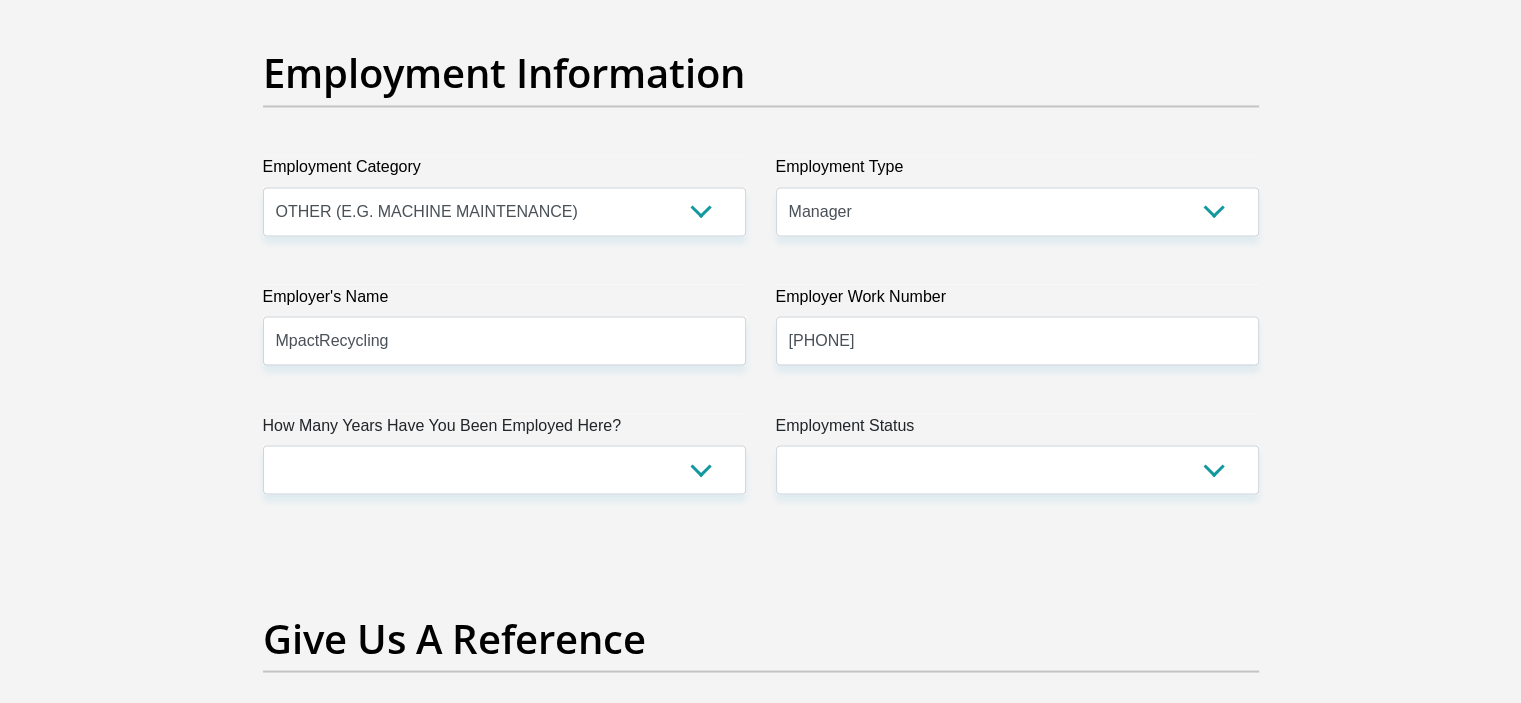 click on "How Many Years Have You Been Employed Here?" at bounding box center (504, 429) 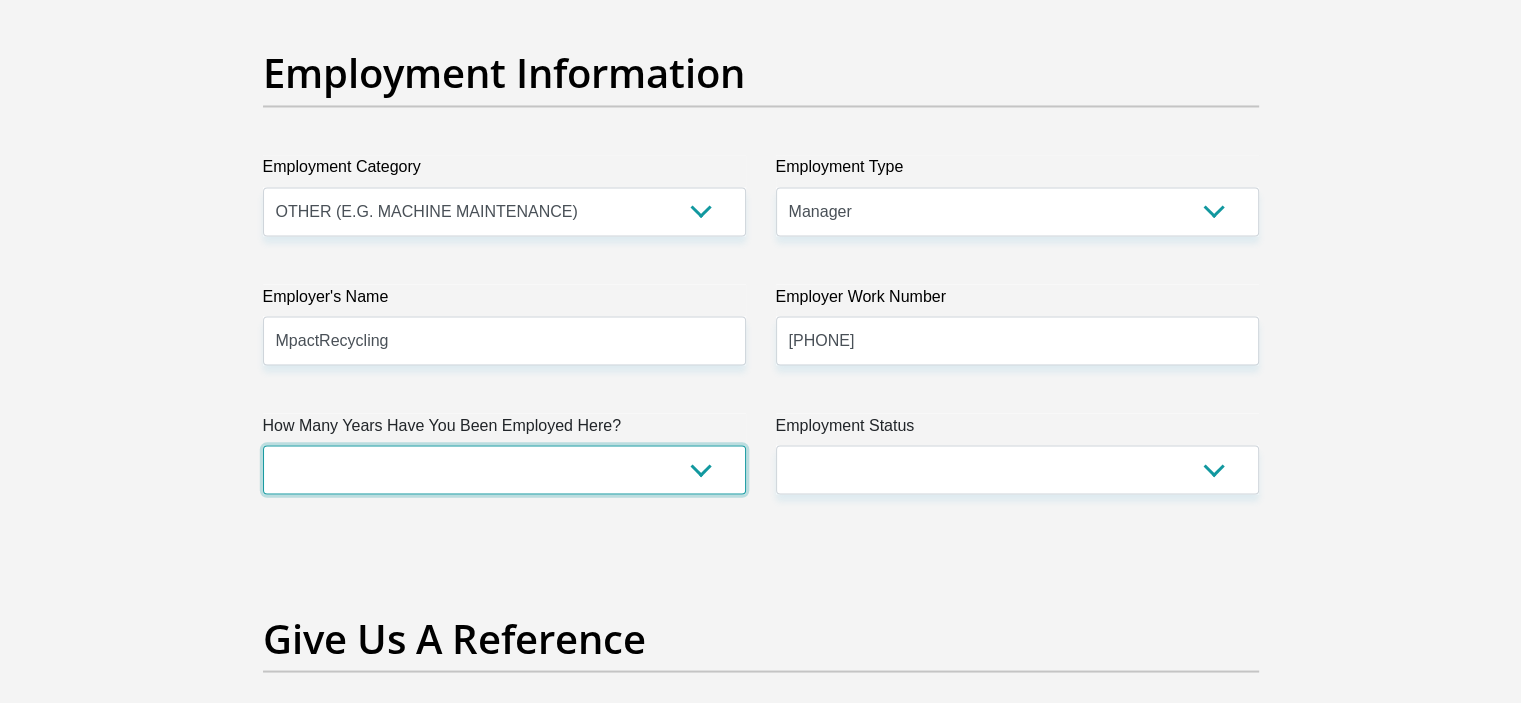 click on "less than 1 year
1-3 years
3-5 years
5+ years" at bounding box center [504, 469] 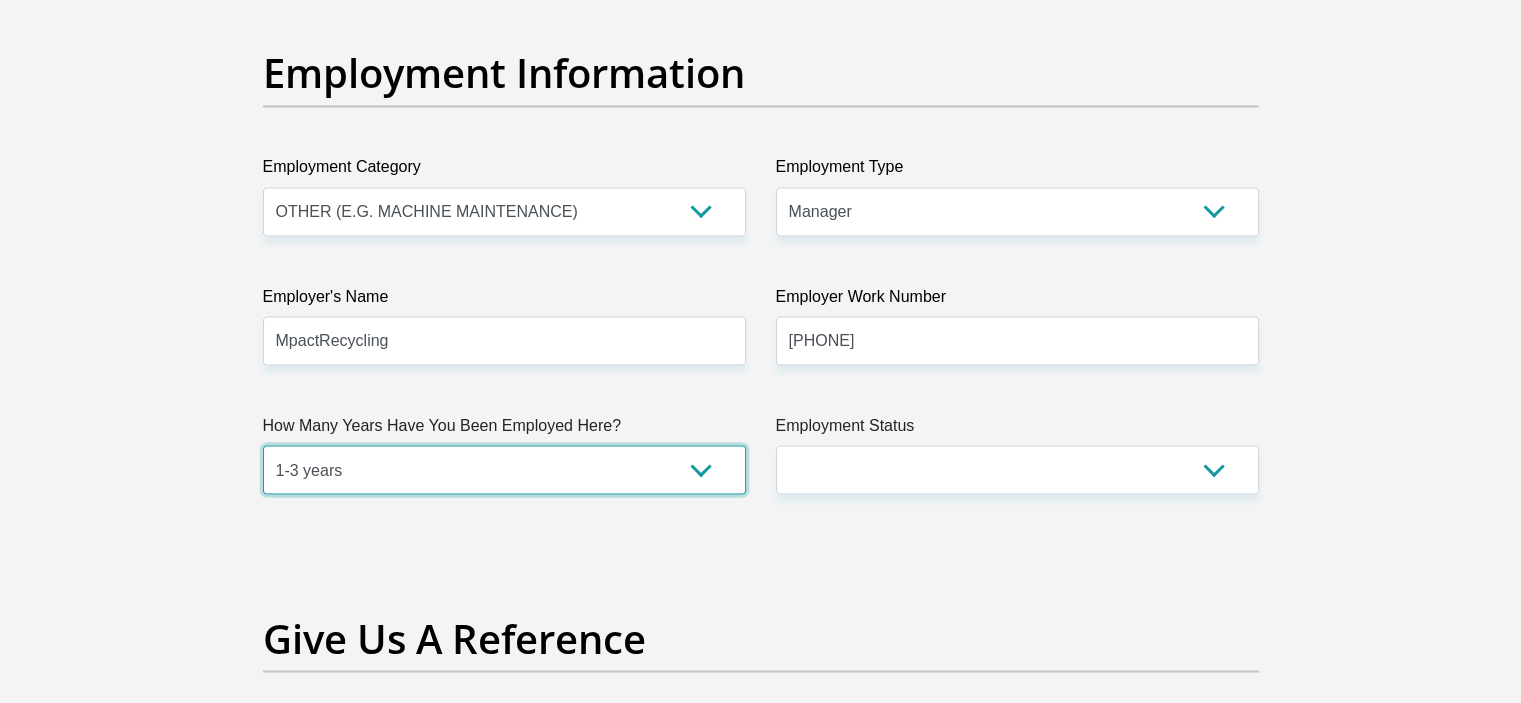 click on "less than 1 year
1-3 years
3-5 years
5+ years" at bounding box center [504, 469] 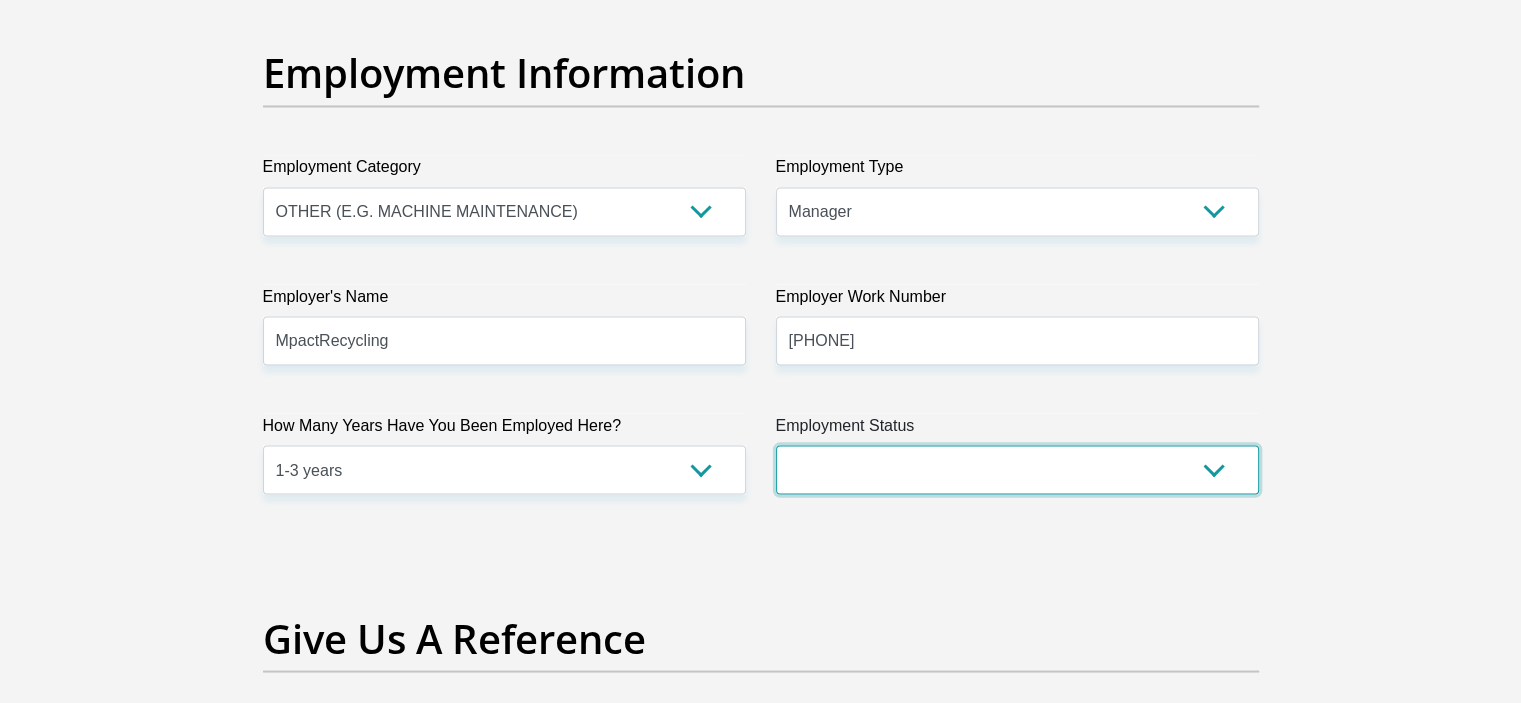 click on "Permanent/Full-time
Part-time/Casual
Contract Worker
Self-Employed
Housewife
Retired
Student
Medically Boarded
Disability
Unemployed" at bounding box center [1017, 469] 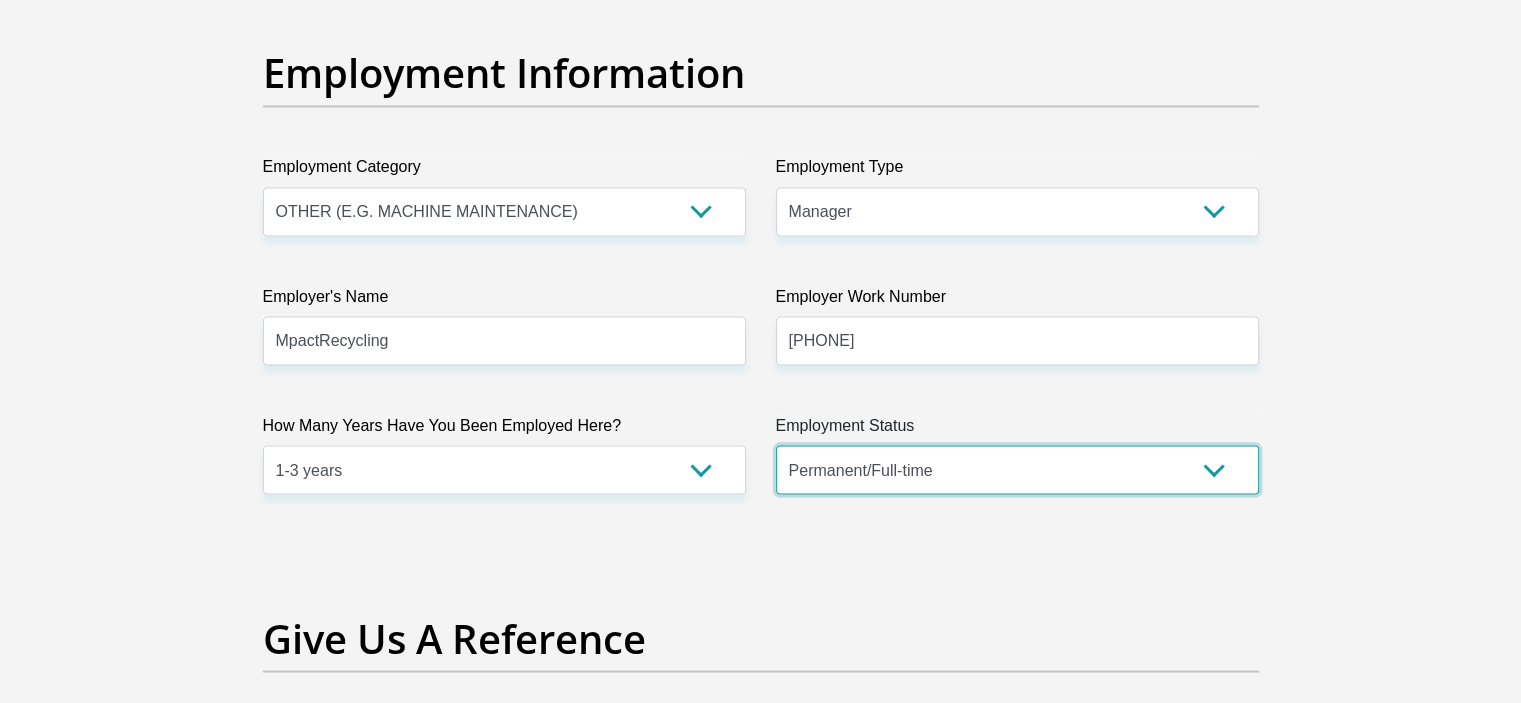 click on "Permanent/Full-time
Part-time/Casual
Contract Worker
Self-Employed
Housewife
Retired
Student
Medically Boarded
Disability
Unemployed" at bounding box center (1017, 469) 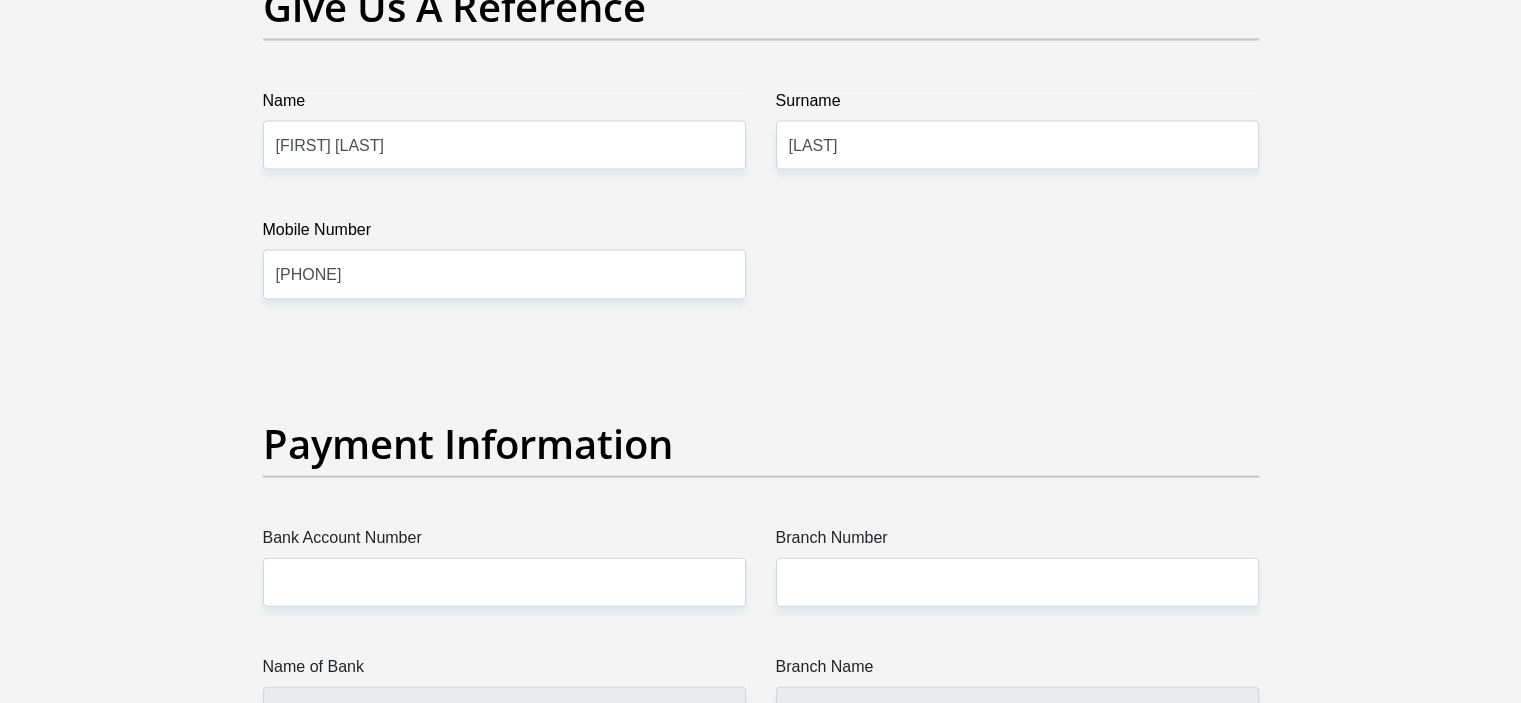 scroll, scrollTop: 4400, scrollLeft: 0, axis: vertical 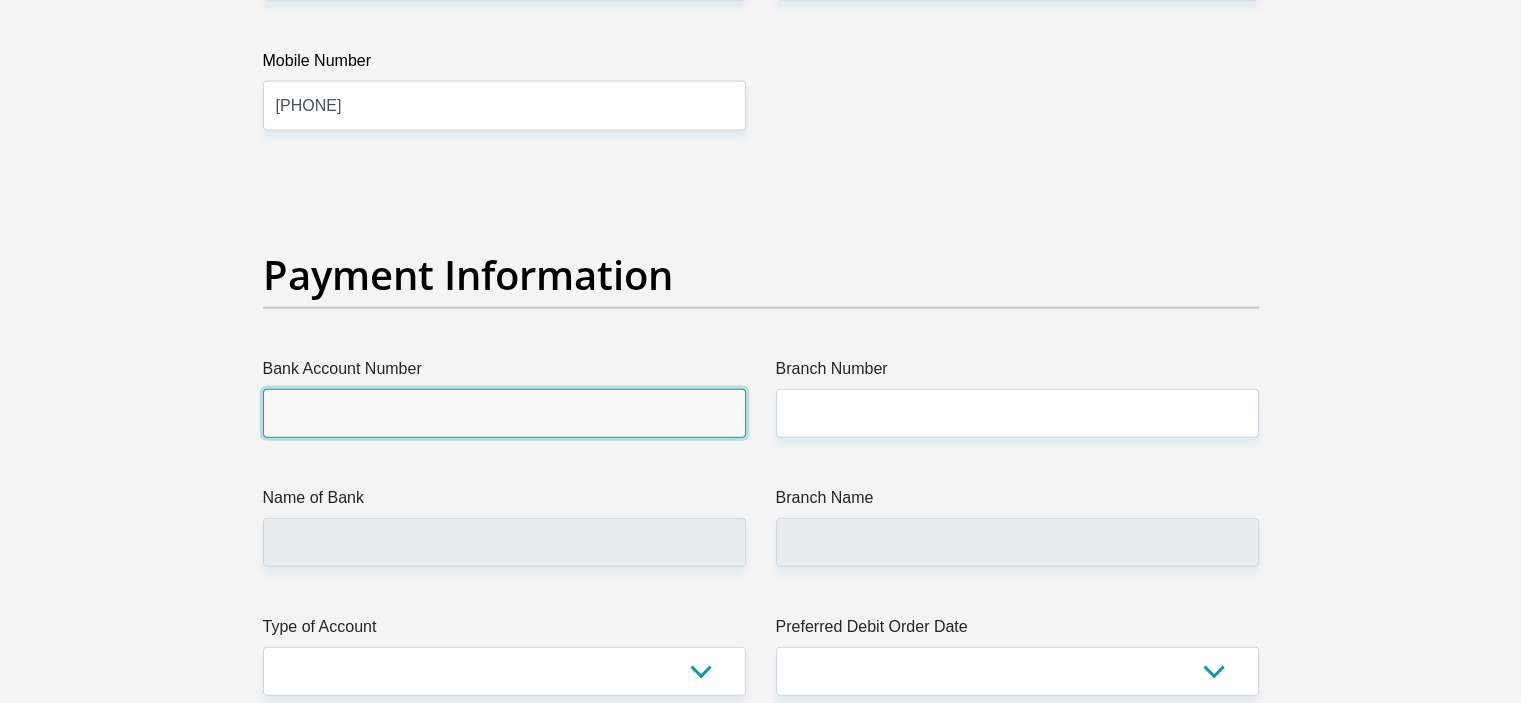 click on "Bank Account Number" at bounding box center [504, 413] 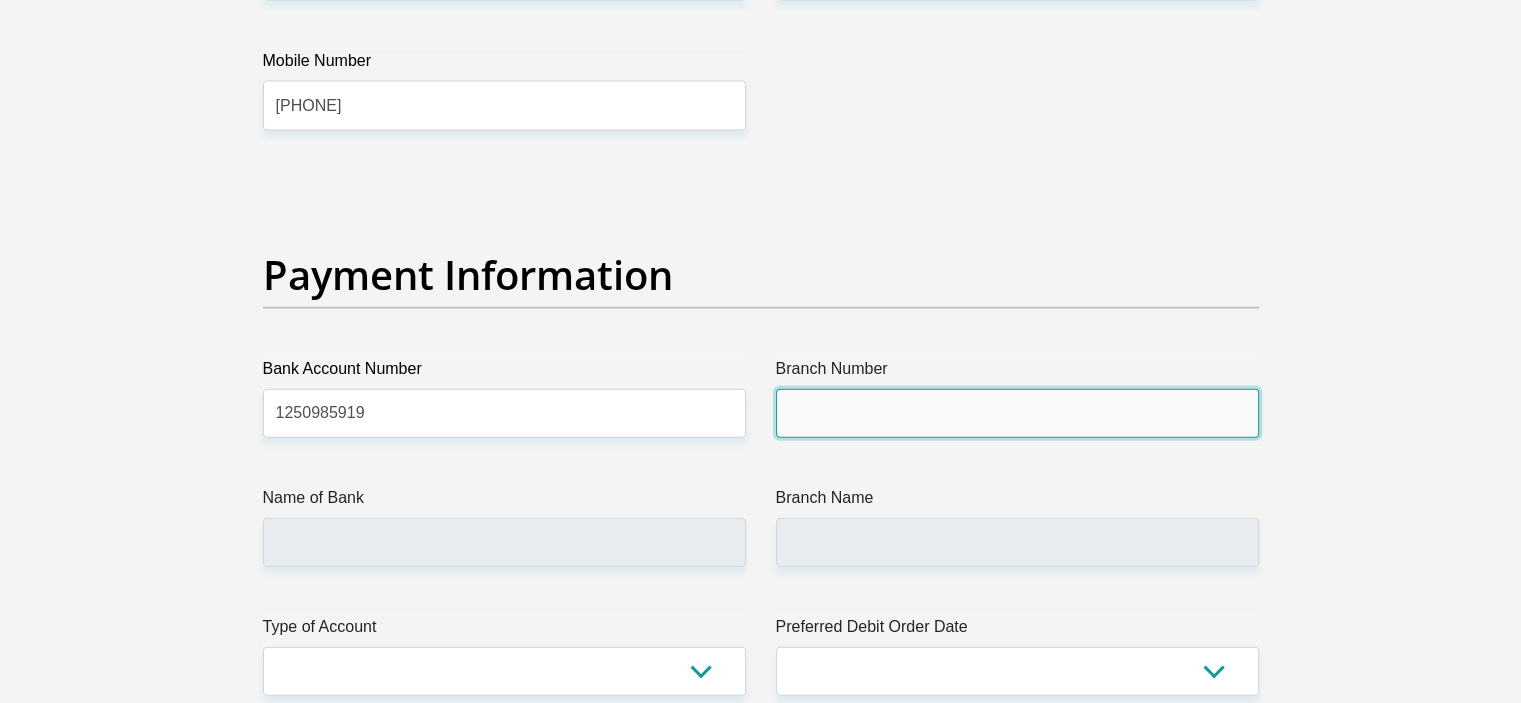 click on "Branch Number" at bounding box center (1017, 413) 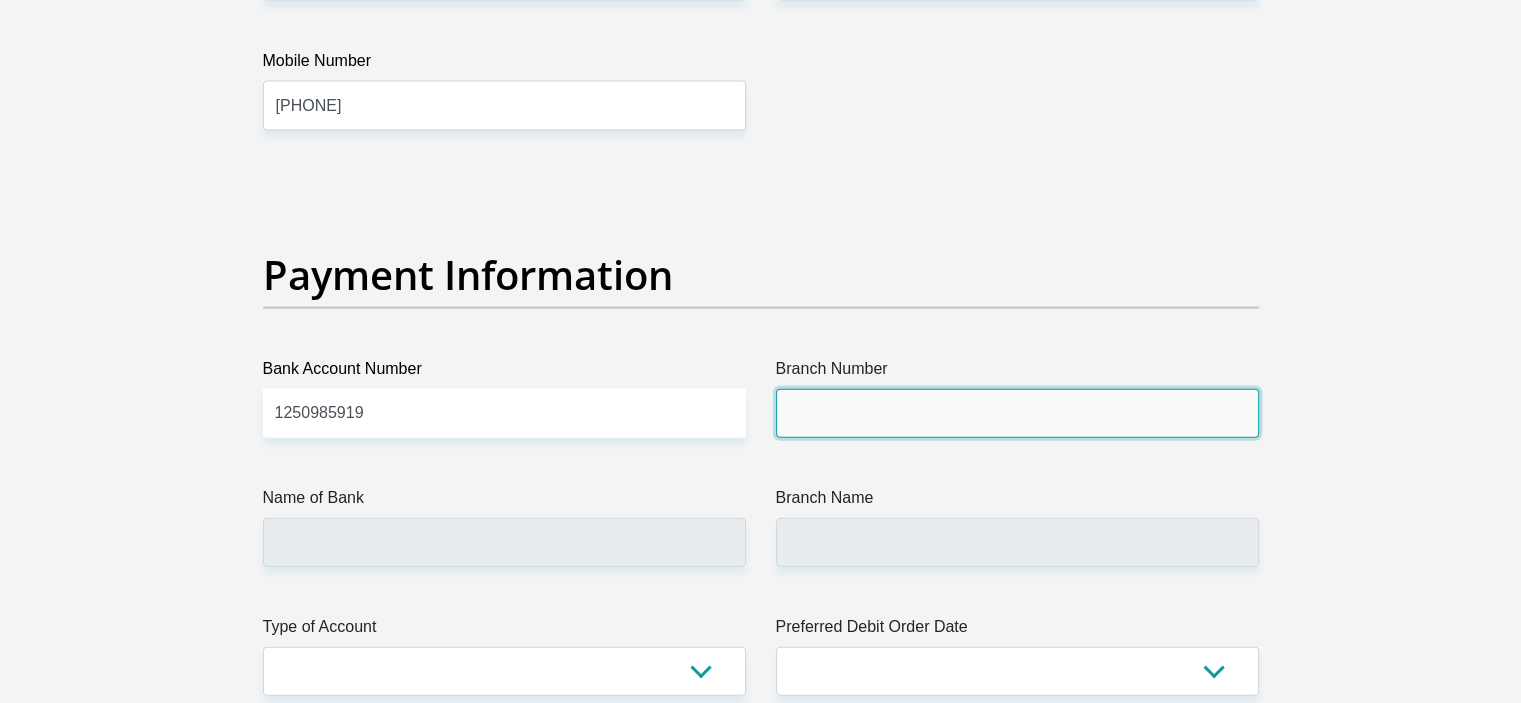type on "198765" 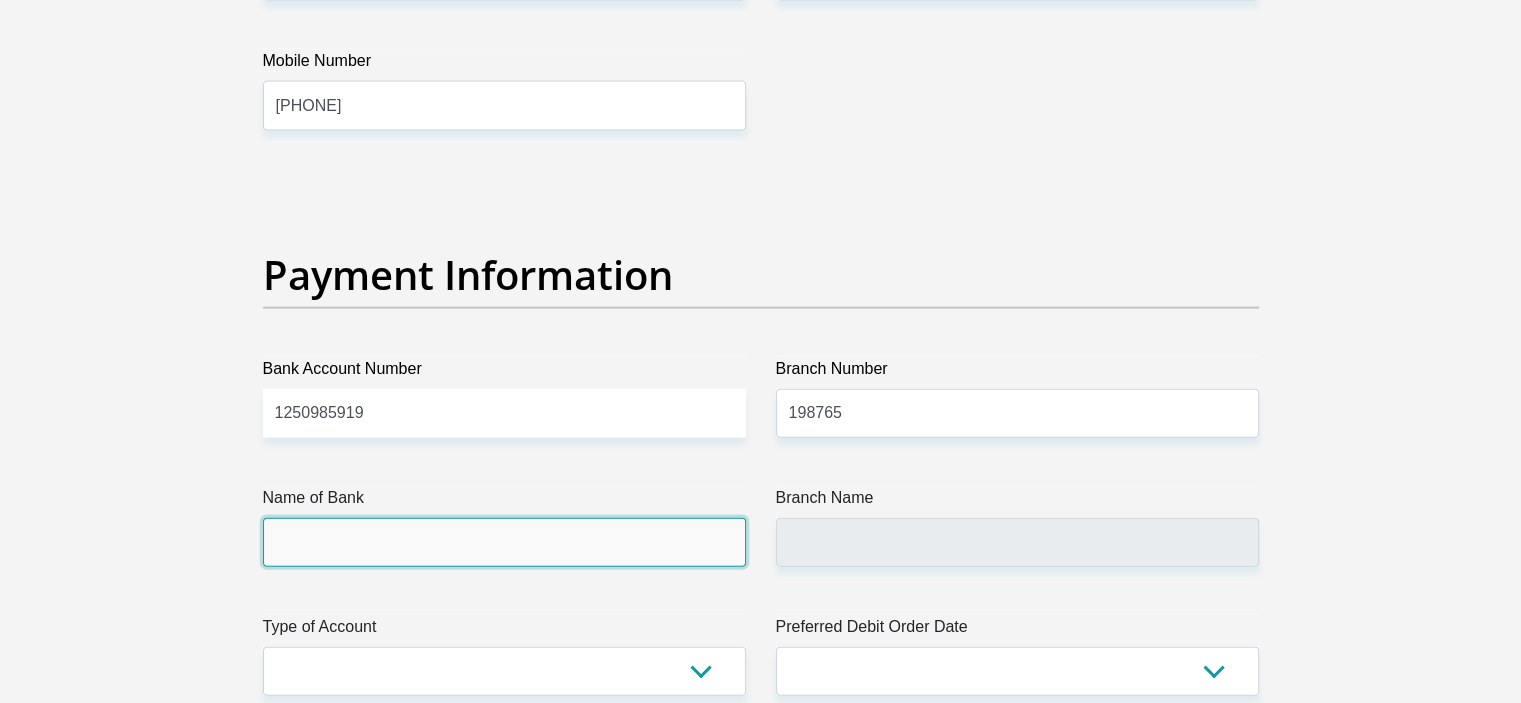 click on "Name of Bank" at bounding box center (504, 542) 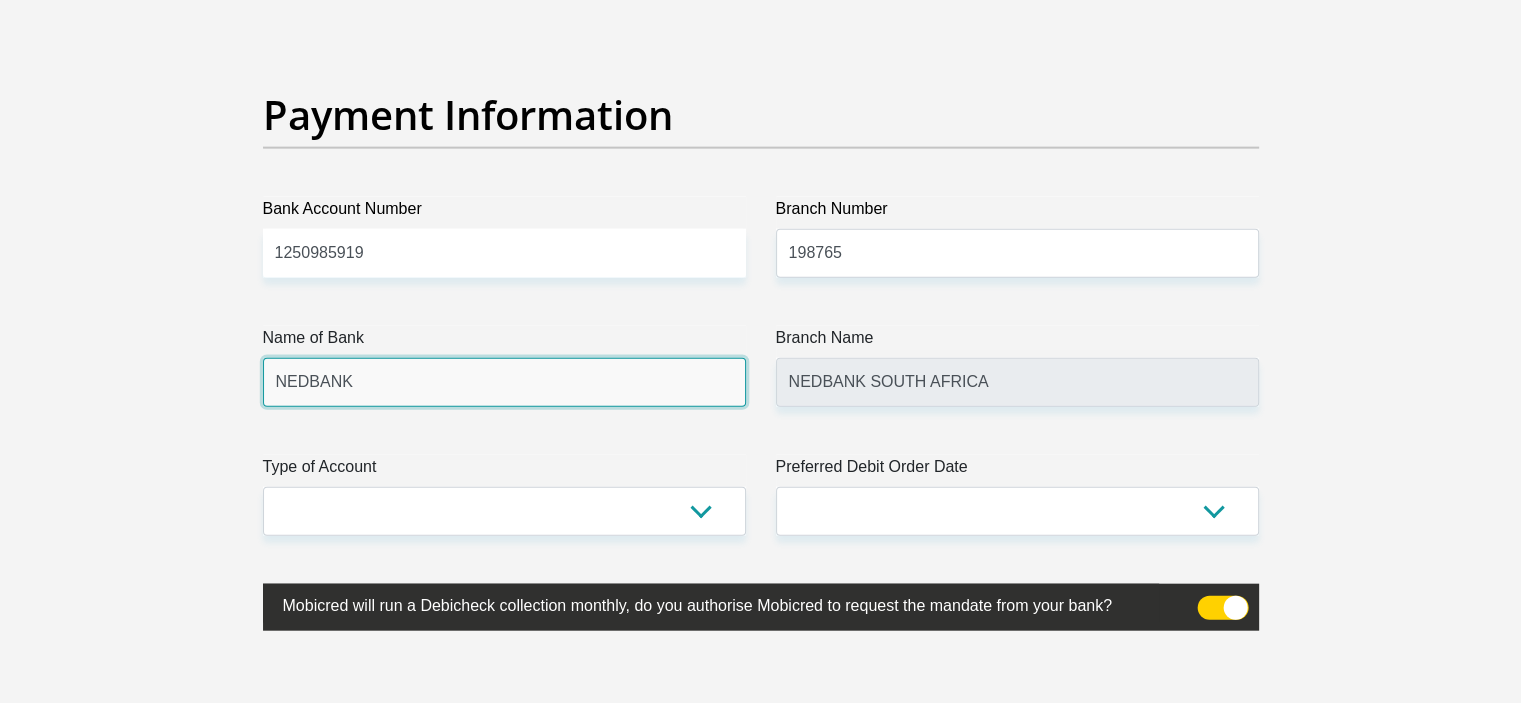 scroll, scrollTop: 4700, scrollLeft: 0, axis: vertical 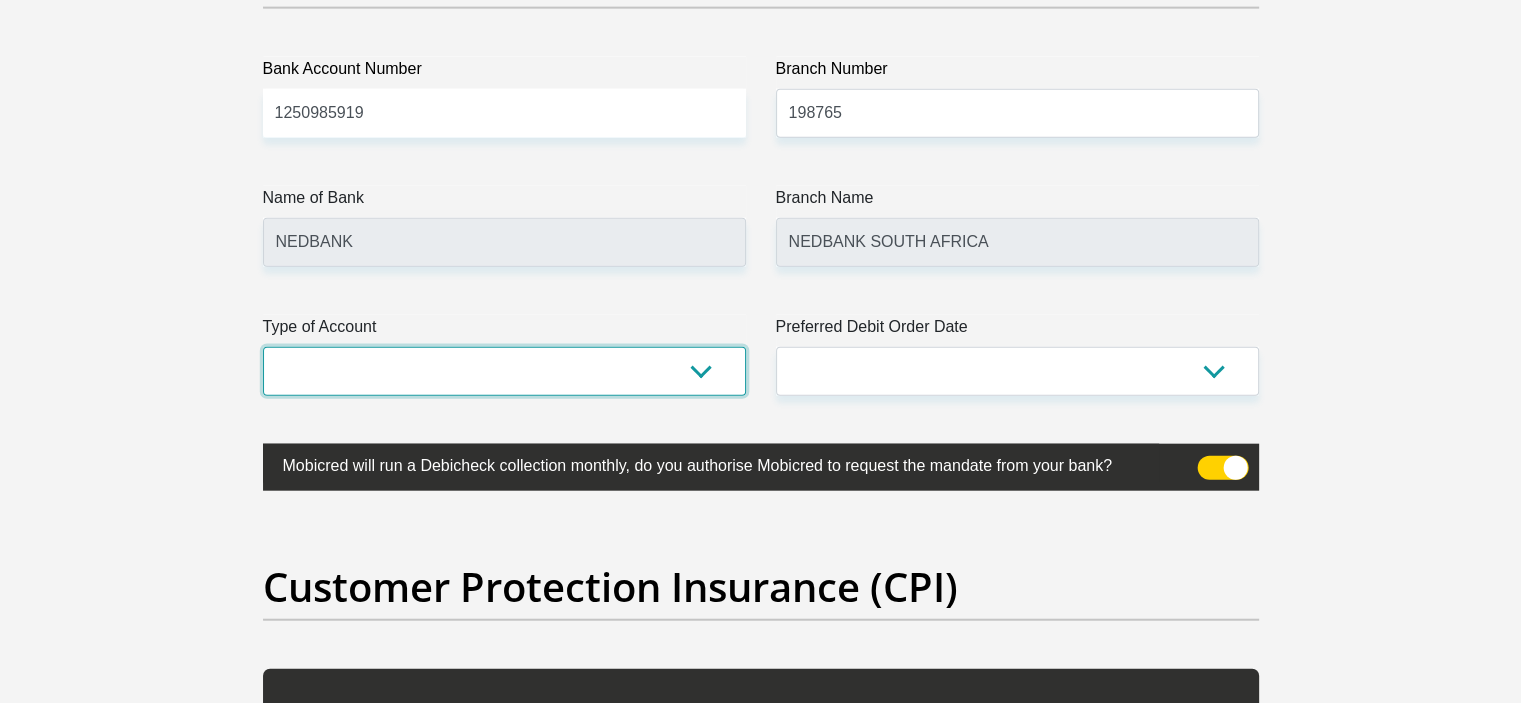 click on "Cheque
Savings" at bounding box center [504, 371] 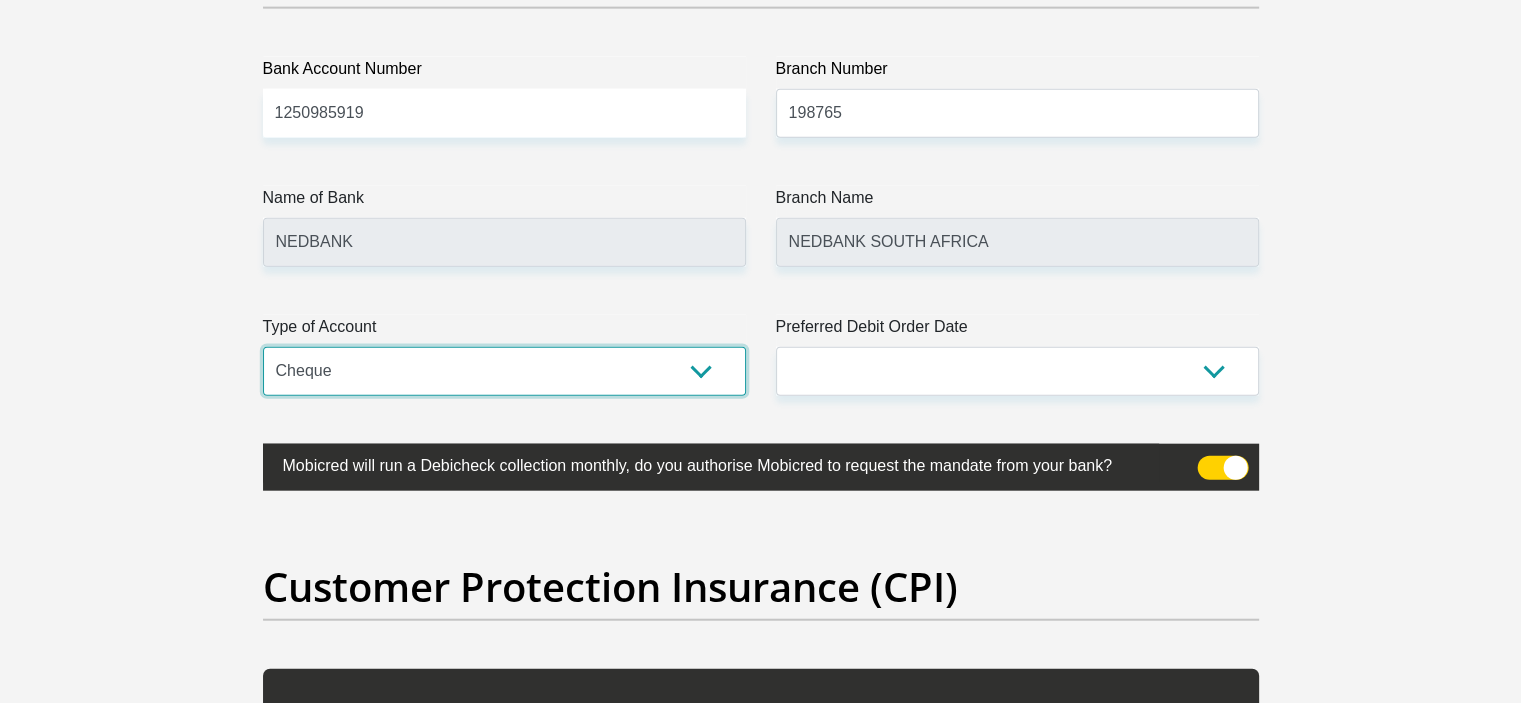 click on "Cheque
Savings" at bounding box center (504, 371) 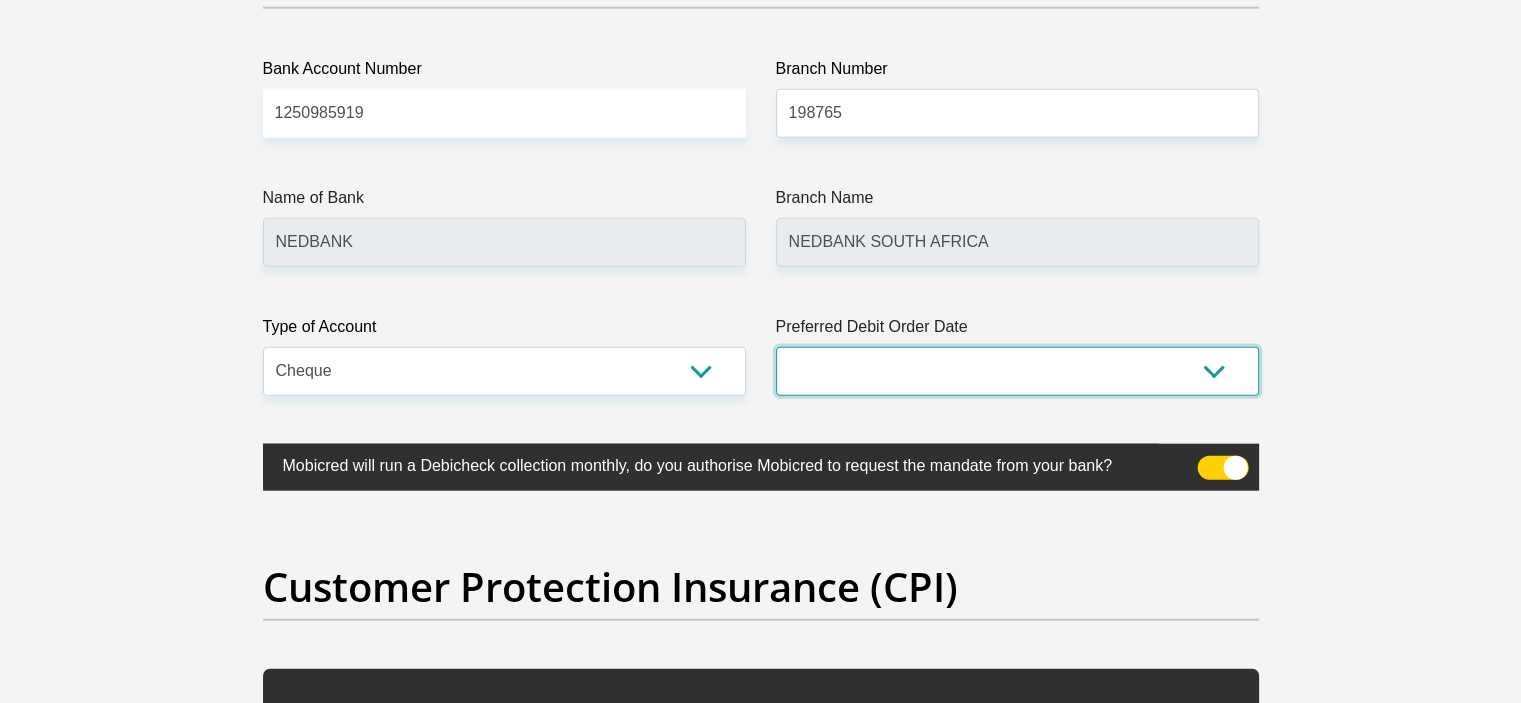 click on "1st
2nd
3rd
4th
5th
7th
18th
19th
20th
21st
22nd
23rd
24th
25th
26th
27th
28th
29th
30th" at bounding box center (1017, 371) 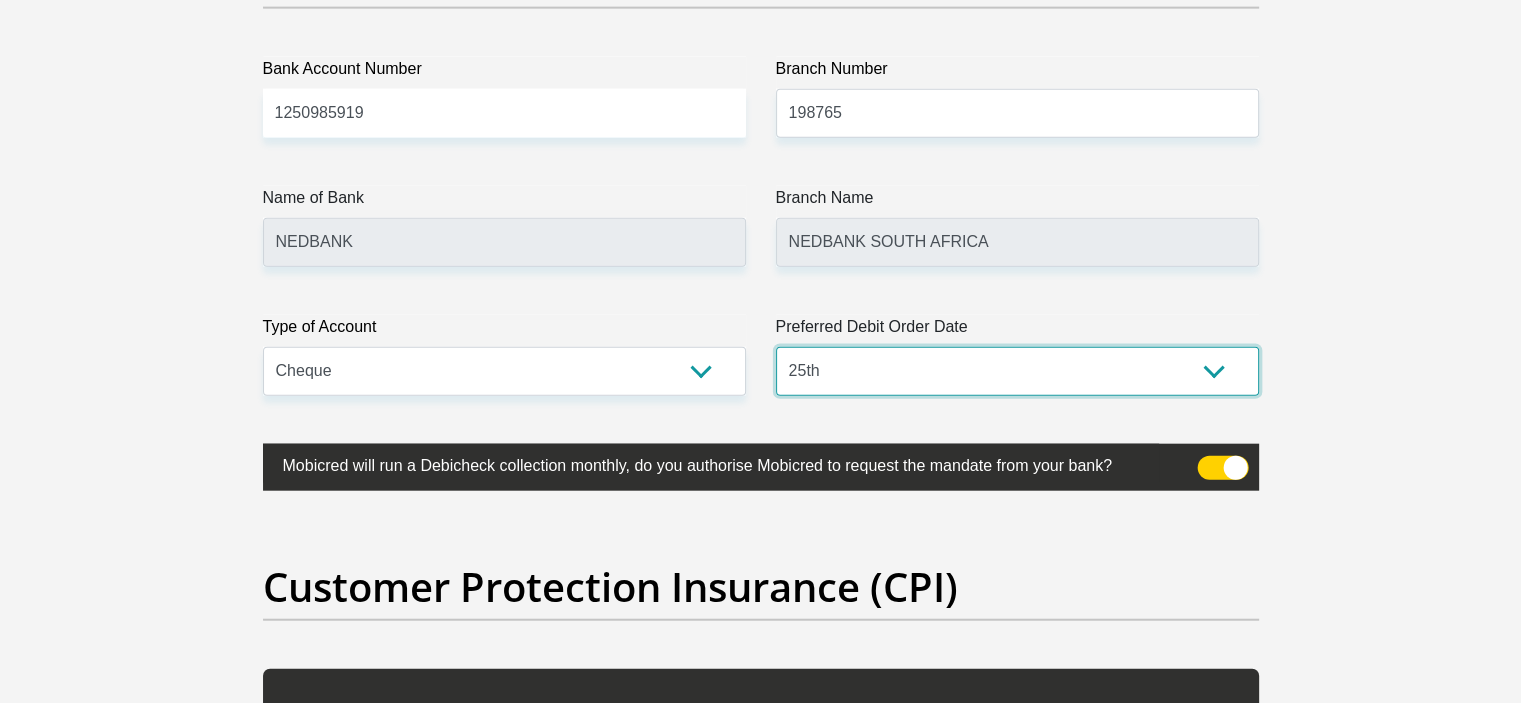 click on "1st
2nd
3rd
4th
5th
7th
18th
19th
20th
21st
22nd
23rd
24th
25th
26th
27th
28th
29th
30th" at bounding box center (1017, 371) 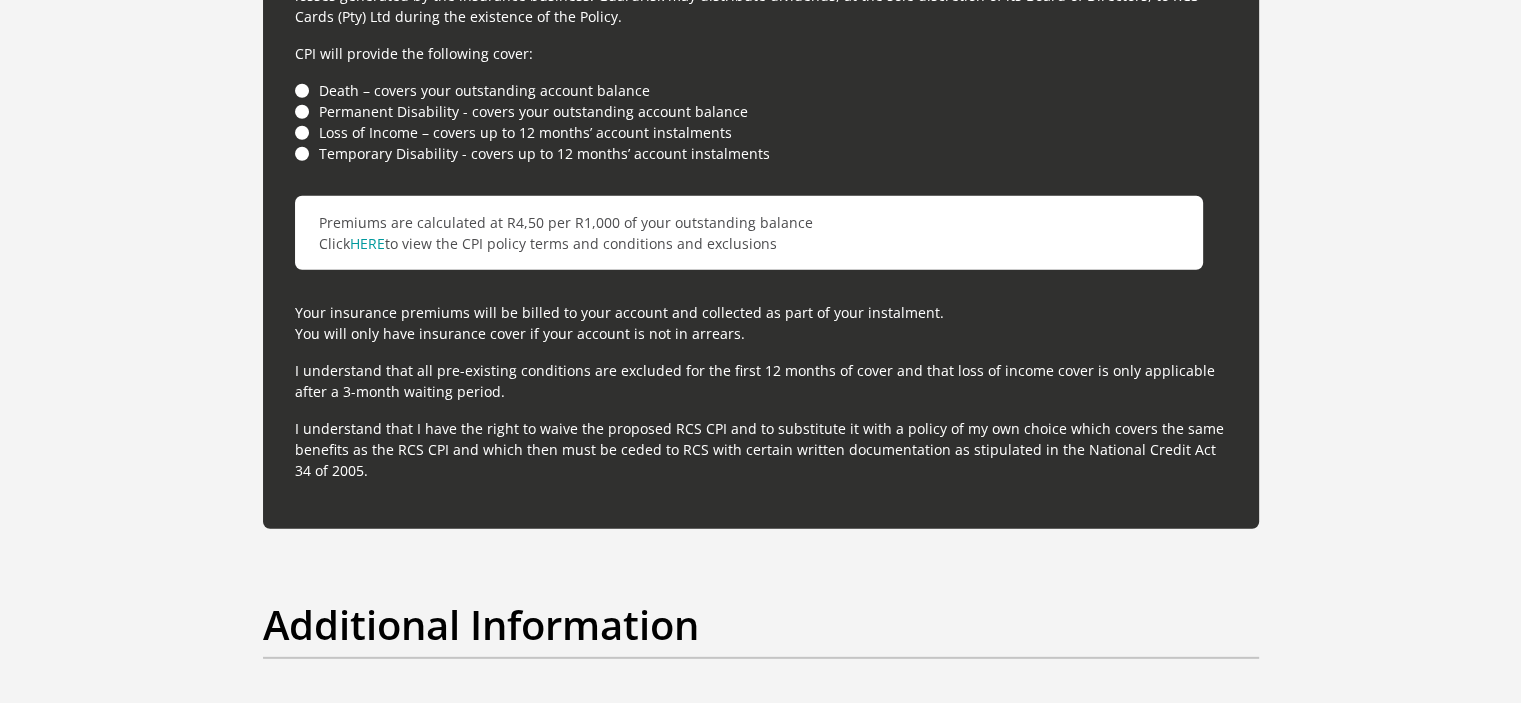scroll, scrollTop: 5500, scrollLeft: 0, axis: vertical 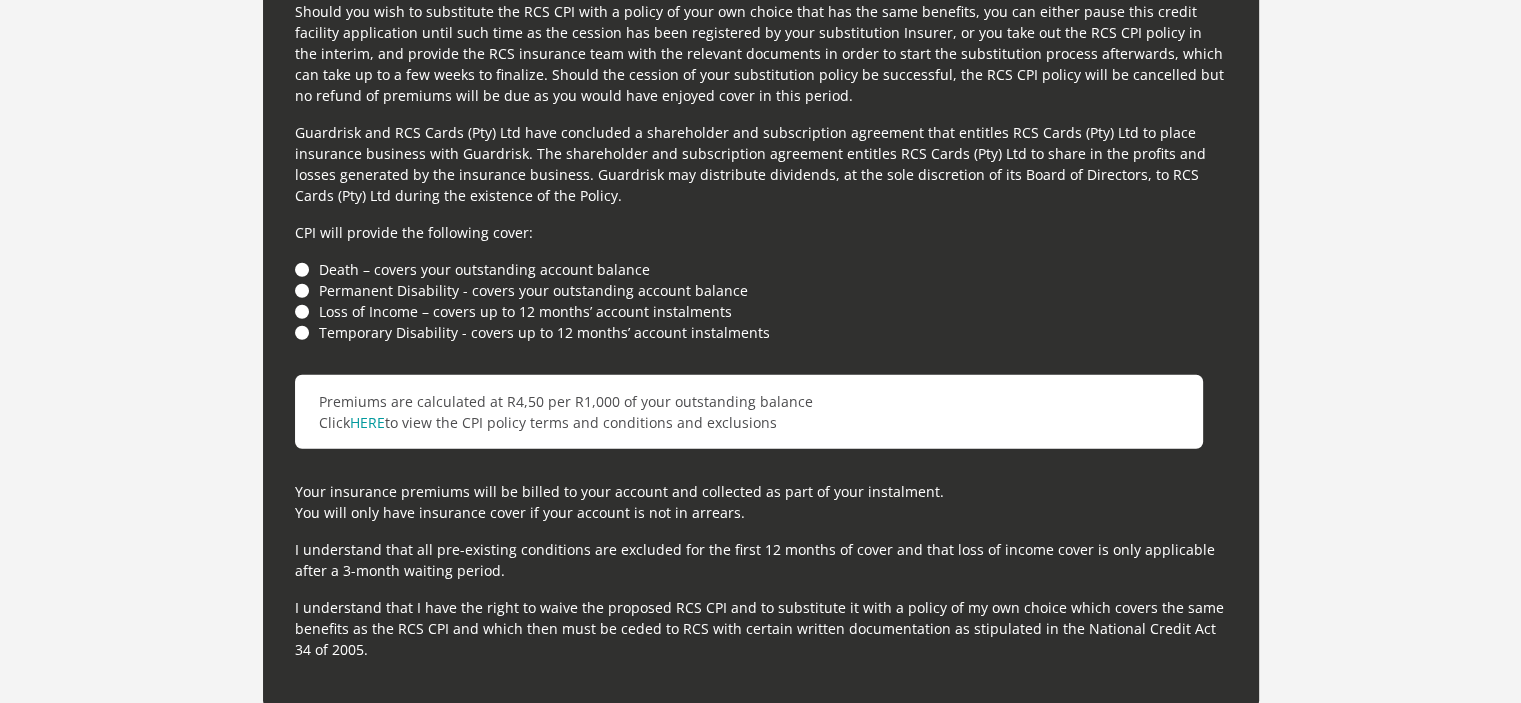 click on "Death – covers your outstanding account balance" at bounding box center [761, 269] 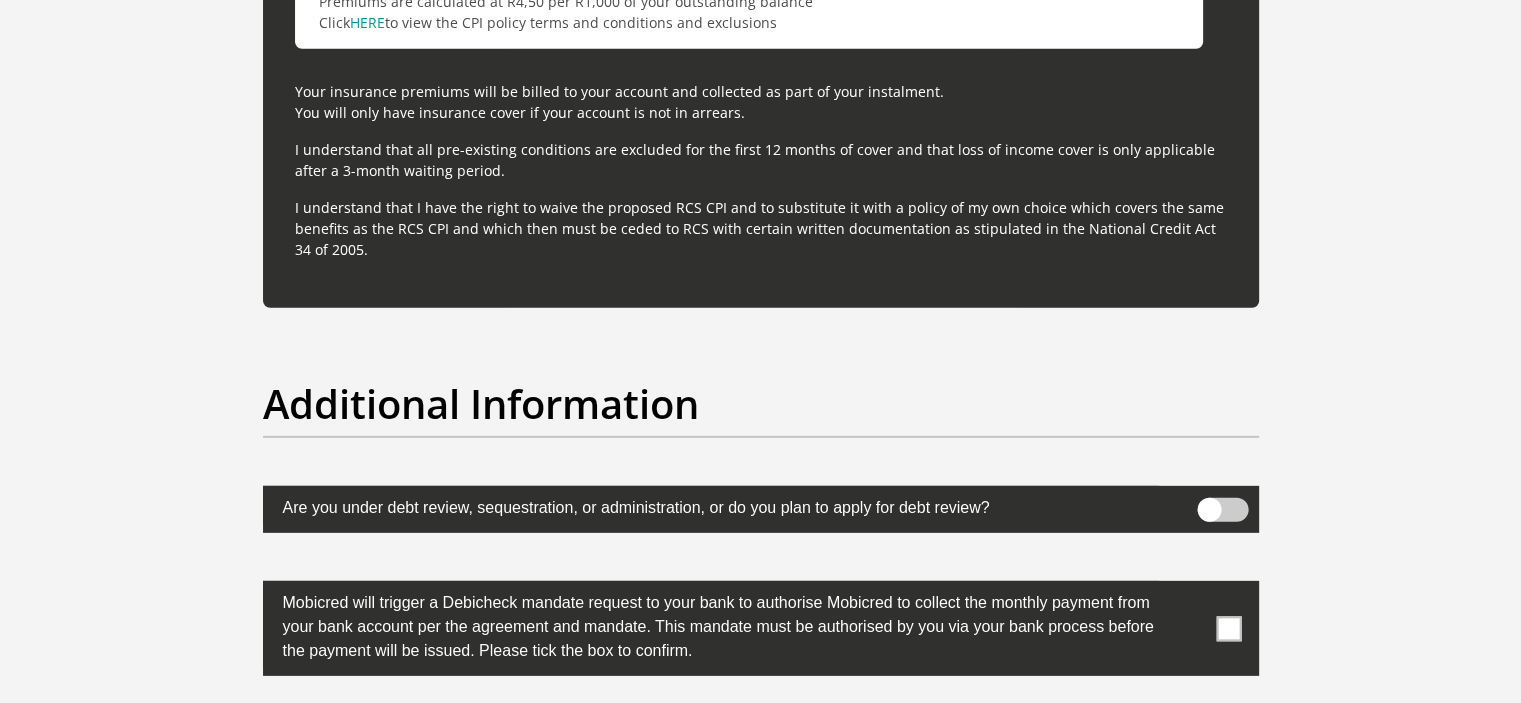 scroll, scrollTop: 5900, scrollLeft: 0, axis: vertical 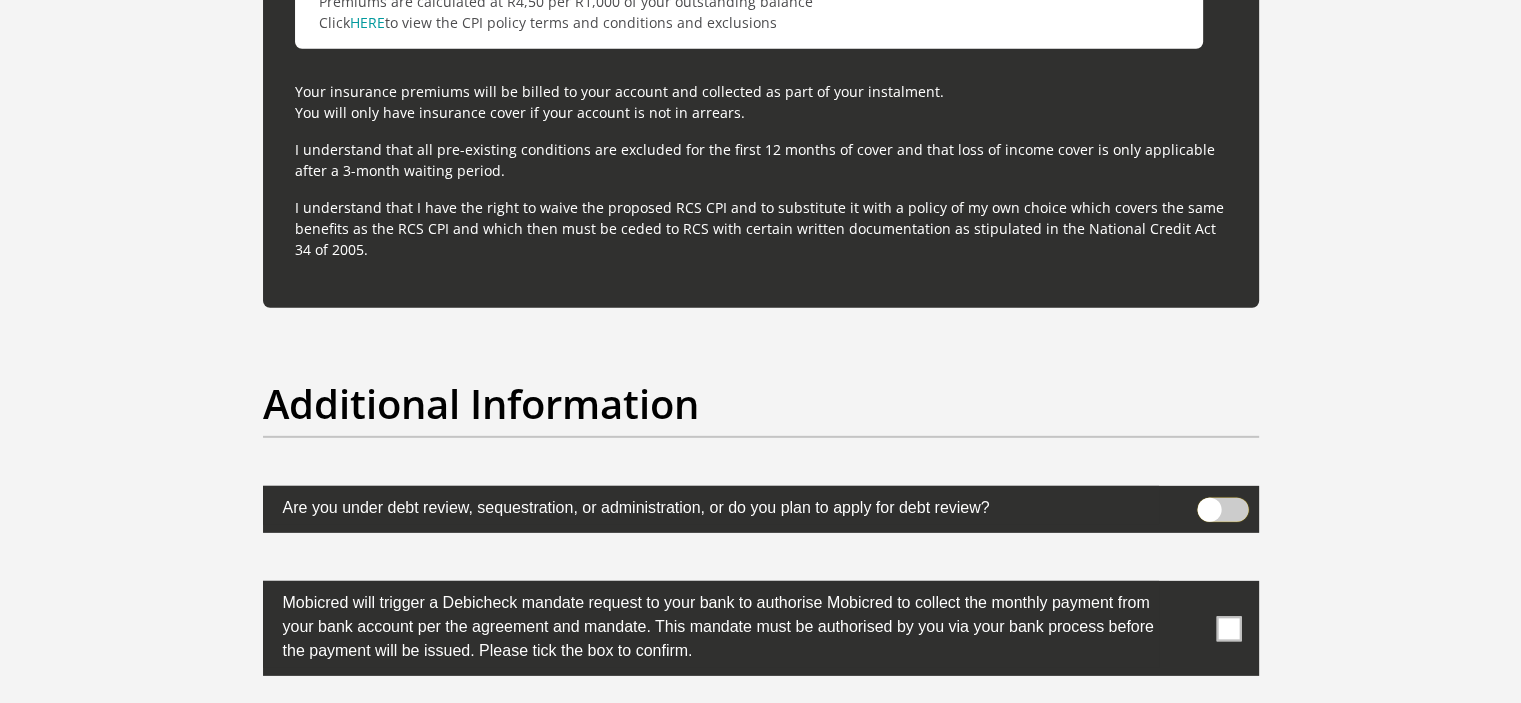 click at bounding box center (1209, 503) 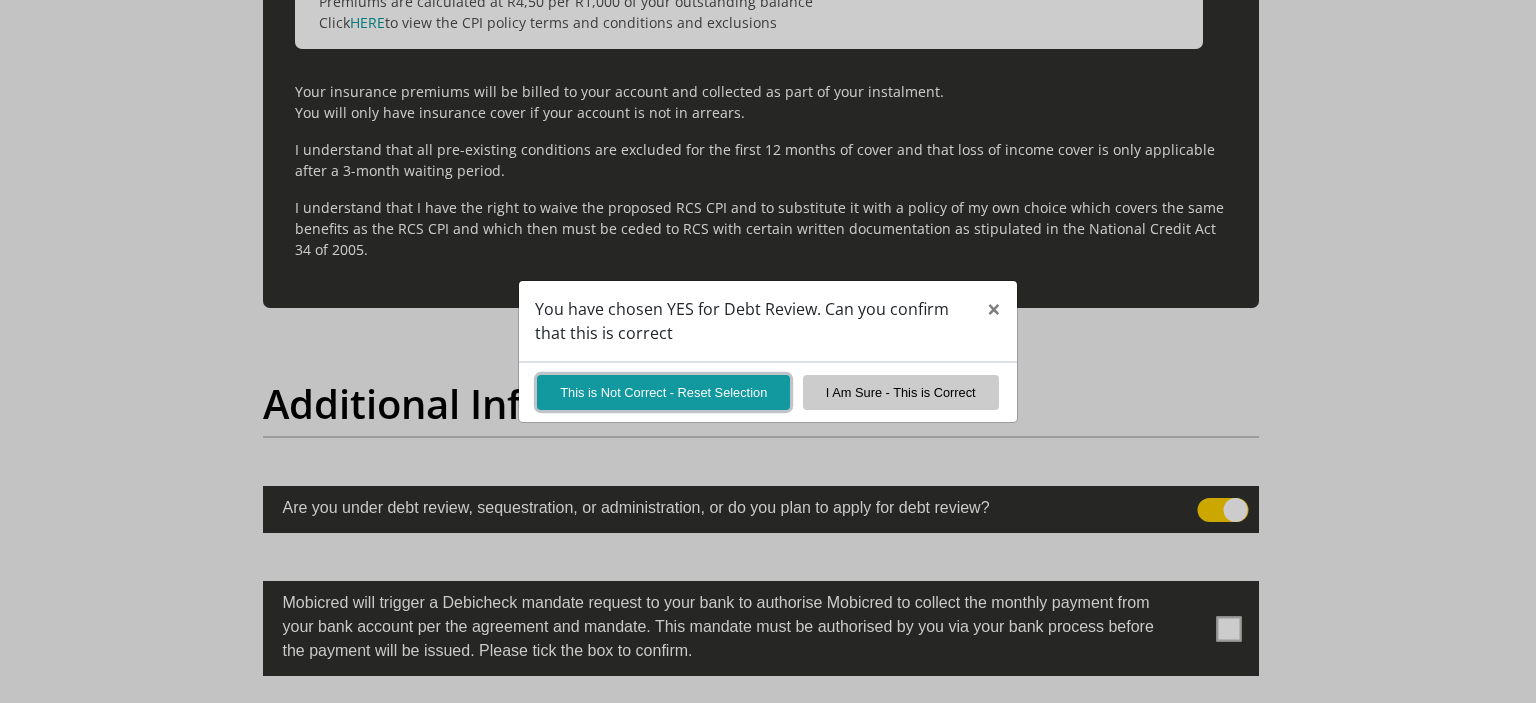 click on "This is Not Correct - Reset Selection" at bounding box center (663, 392) 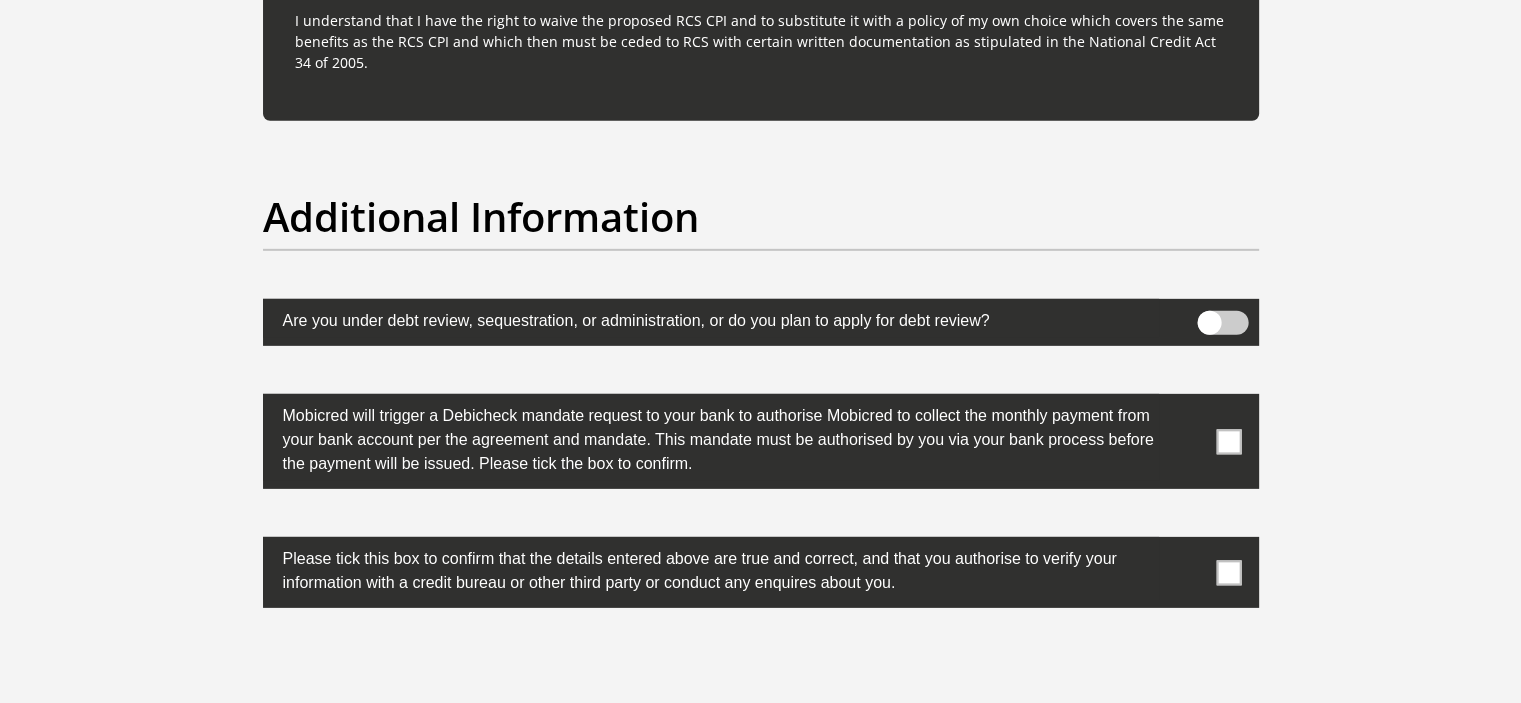 scroll, scrollTop: 6100, scrollLeft: 0, axis: vertical 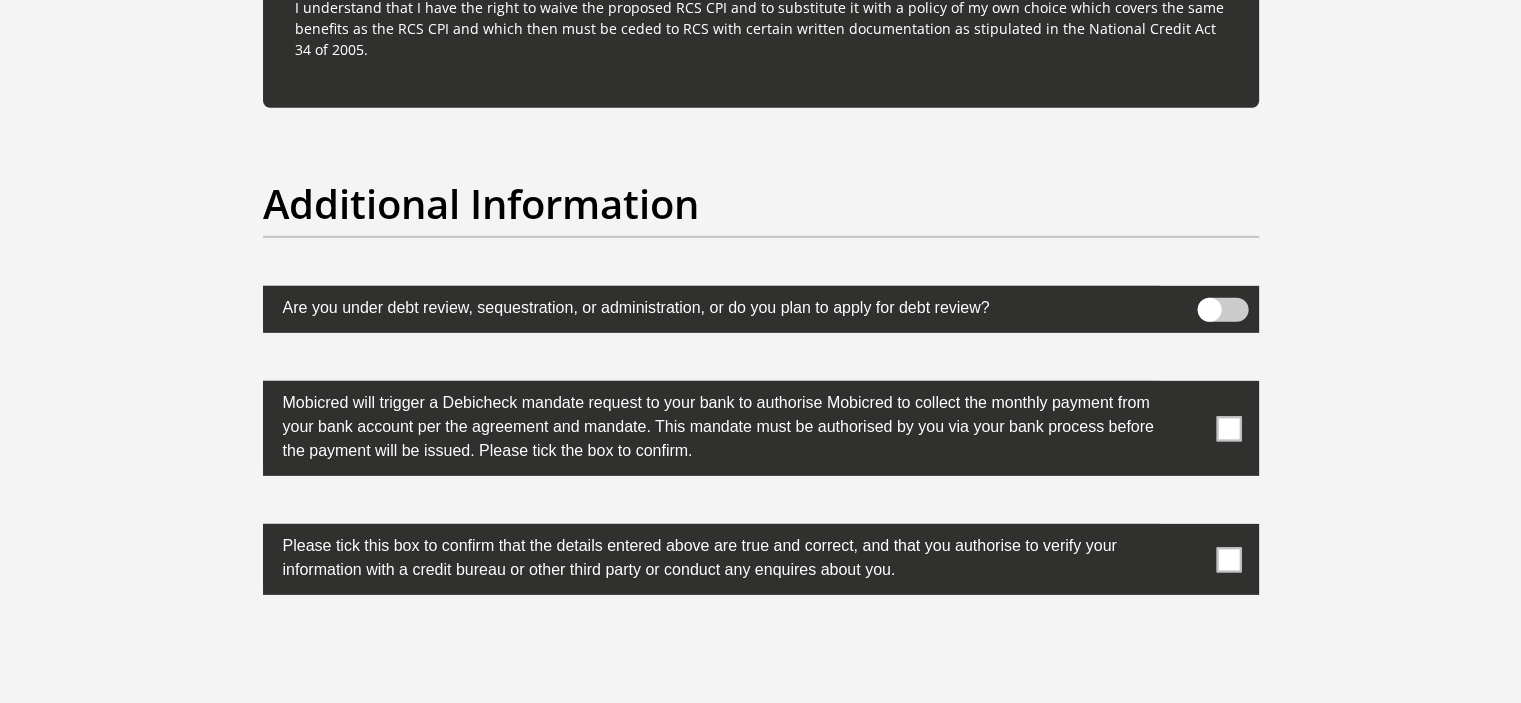 click at bounding box center (1228, 428) 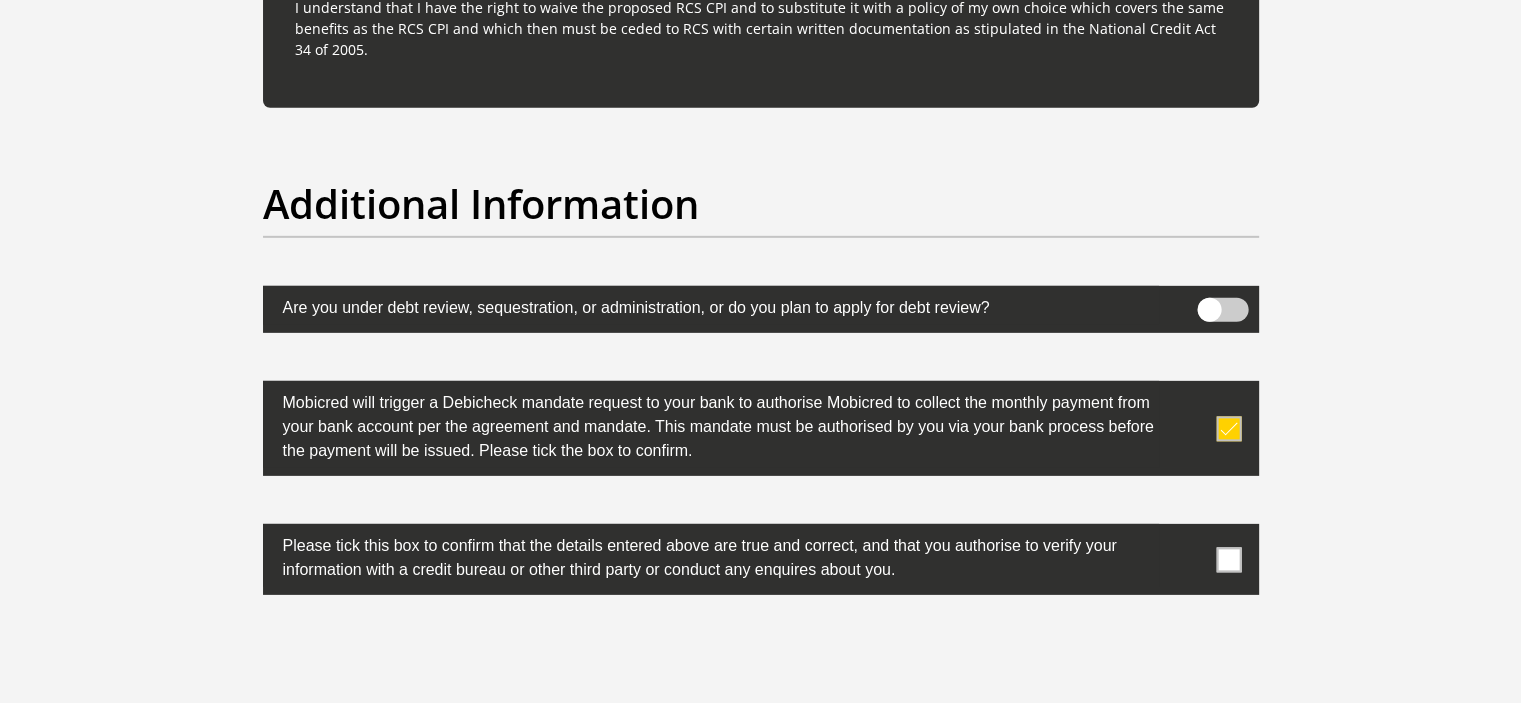 click at bounding box center (1228, 559) 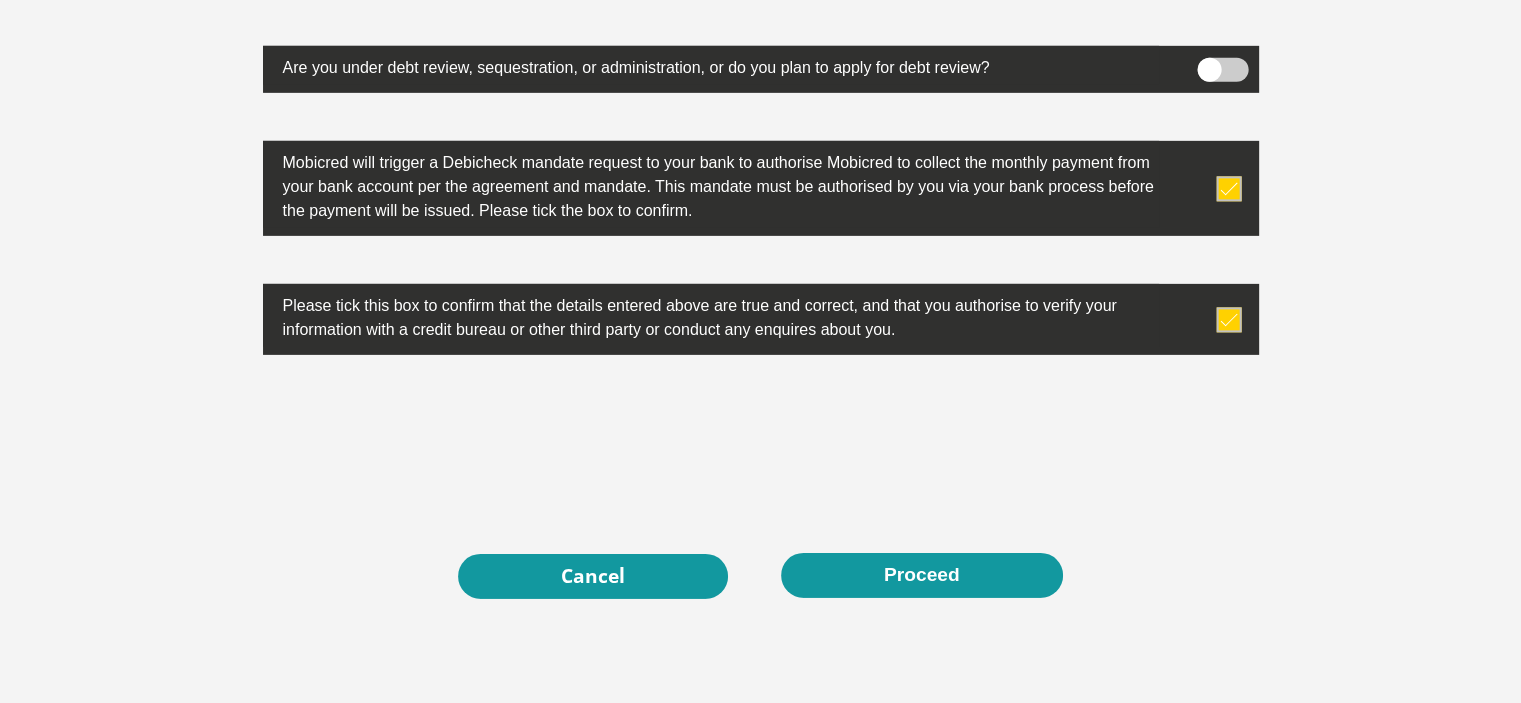 scroll, scrollTop: 6400, scrollLeft: 0, axis: vertical 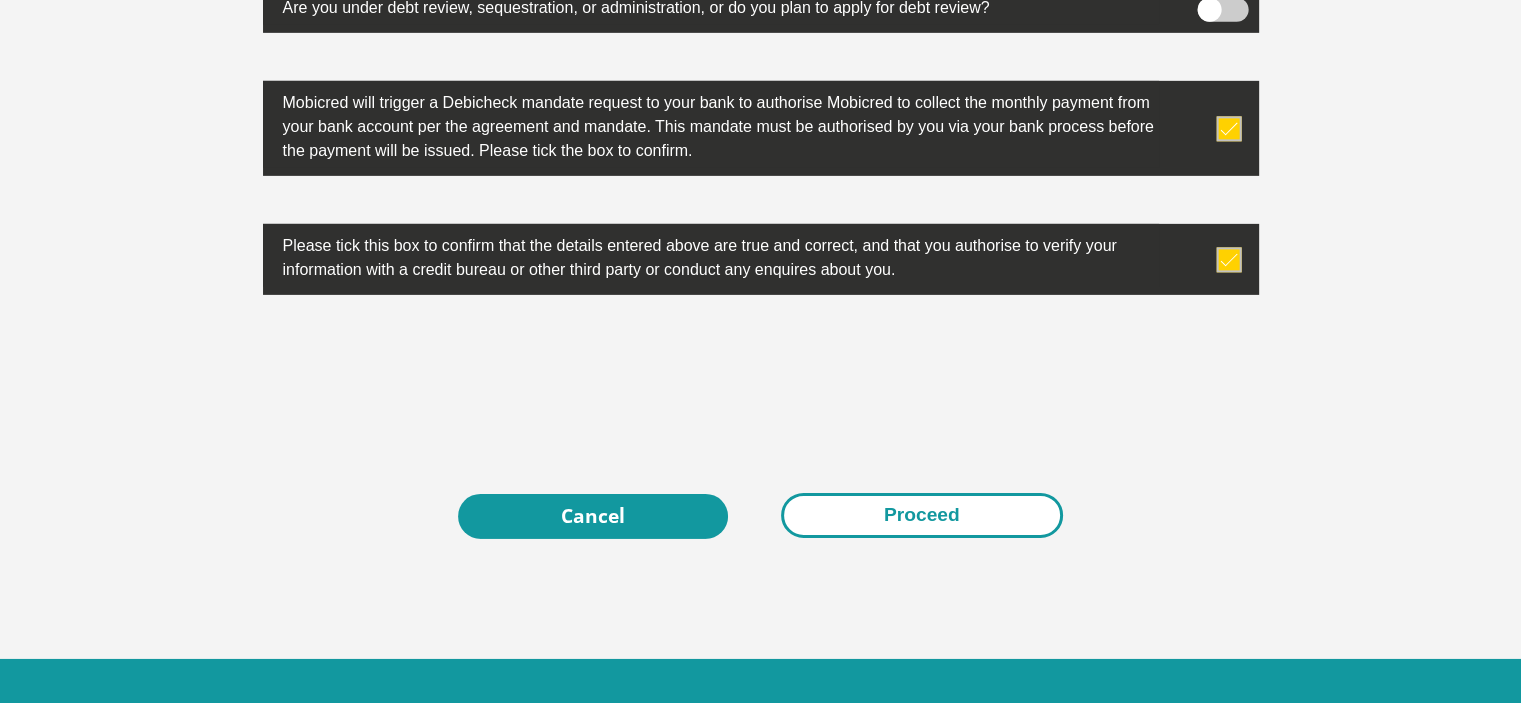 click on "Proceed" at bounding box center [922, 515] 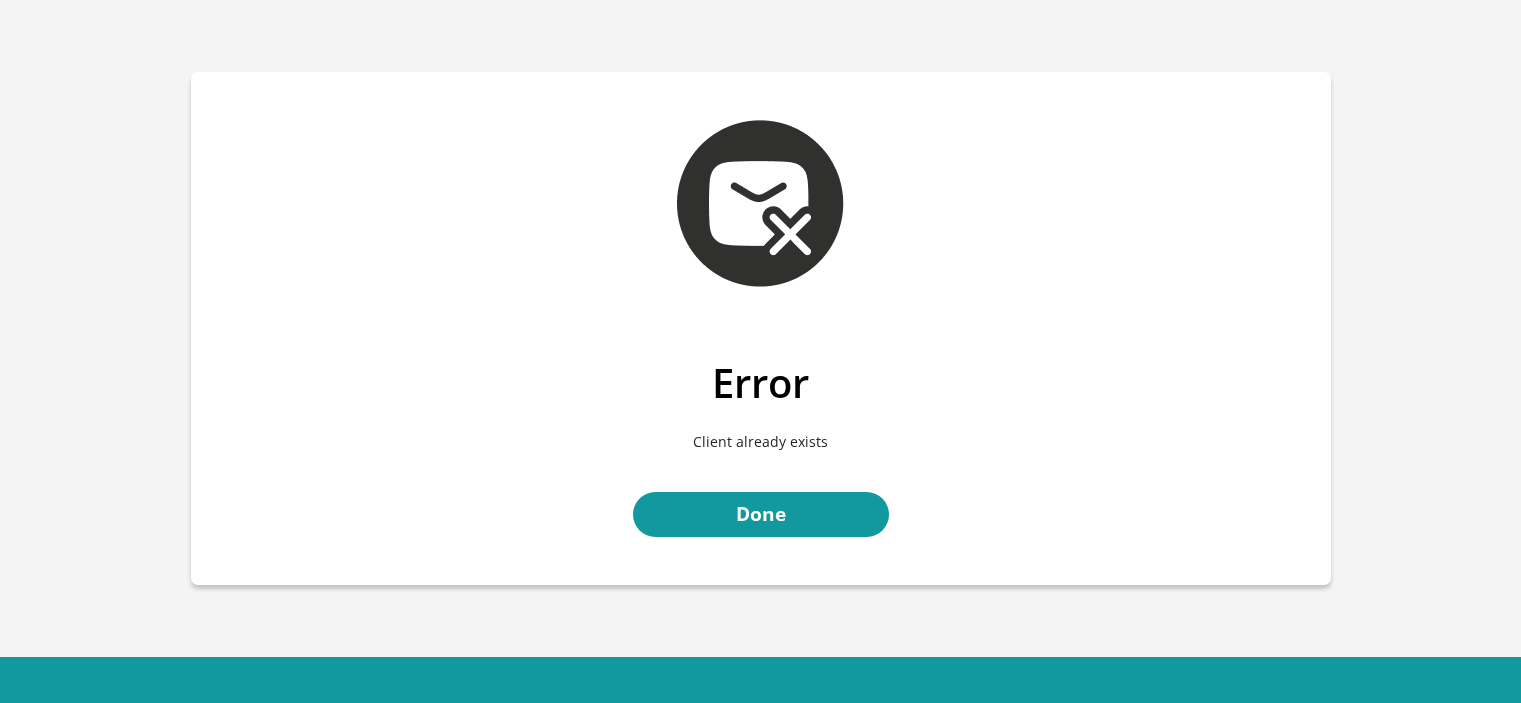 scroll, scrollTop: 0, scrollLeft: 0, axis: both 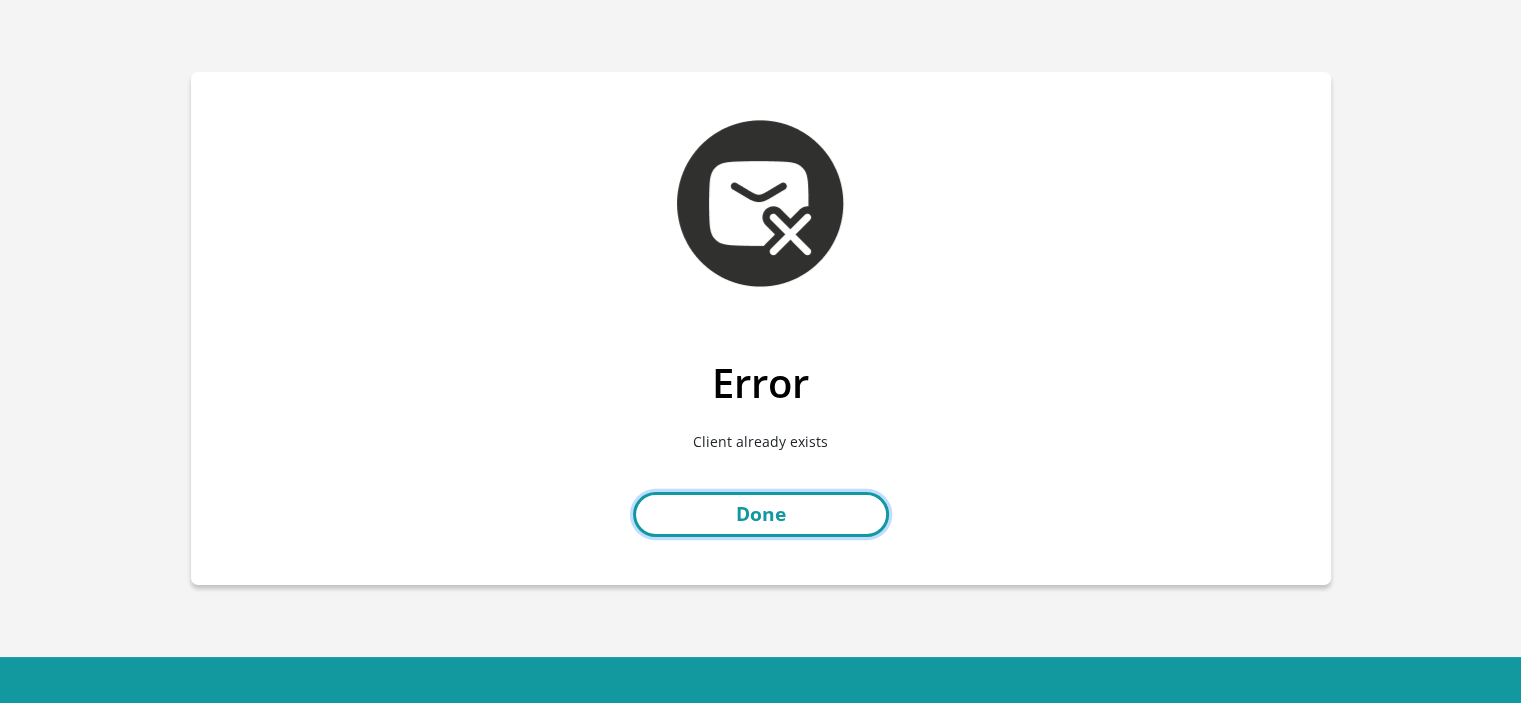 click on "Done" at bounding box center [761, 514] 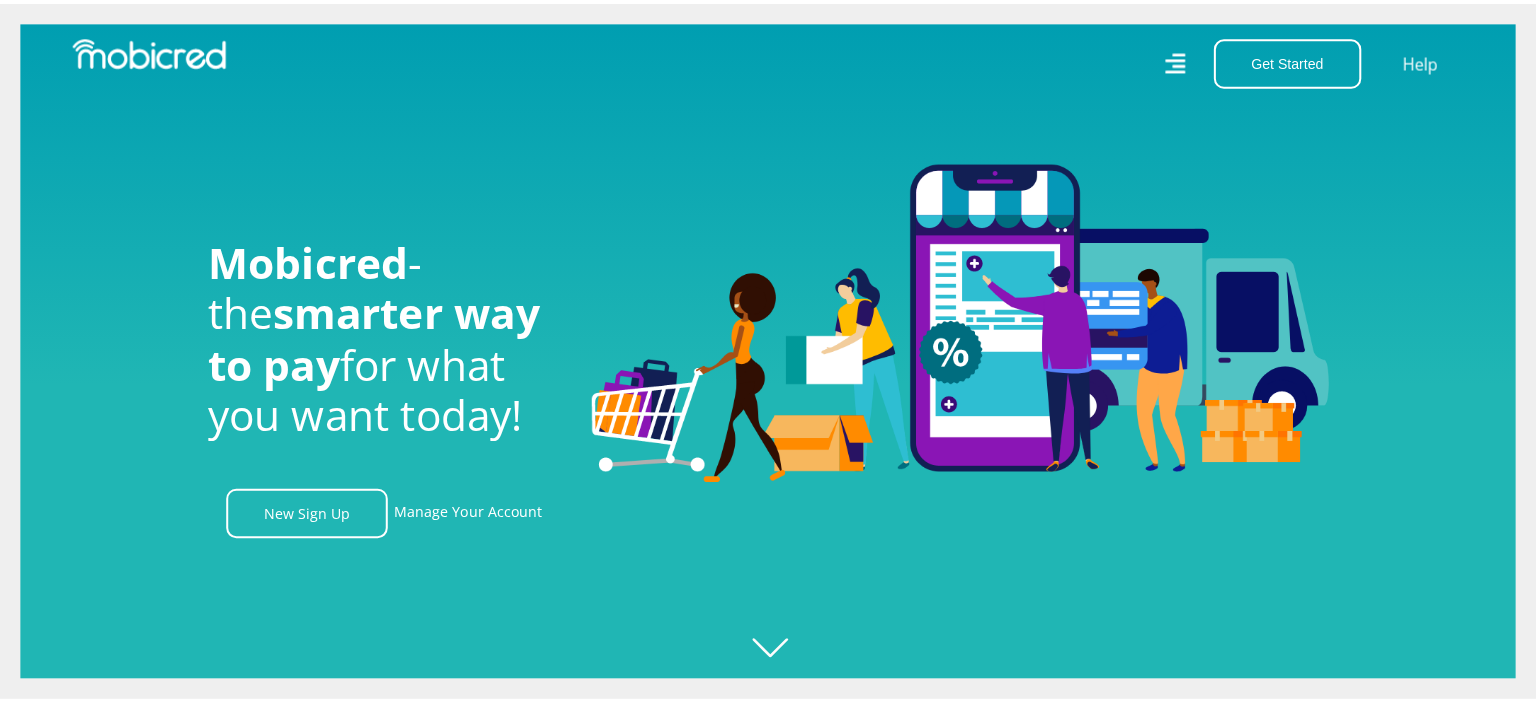 scroll, scrollTop: 0, scrollLeft: 0, axis: both 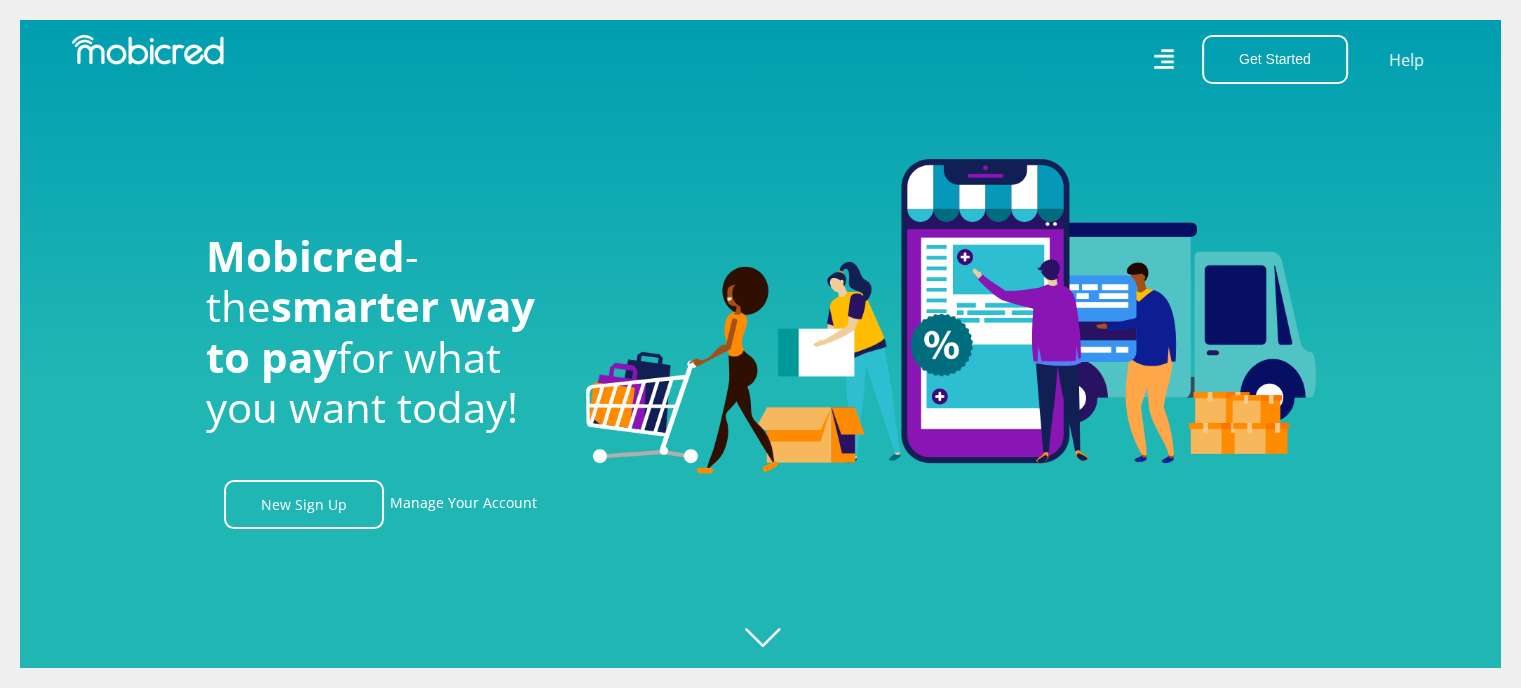 click 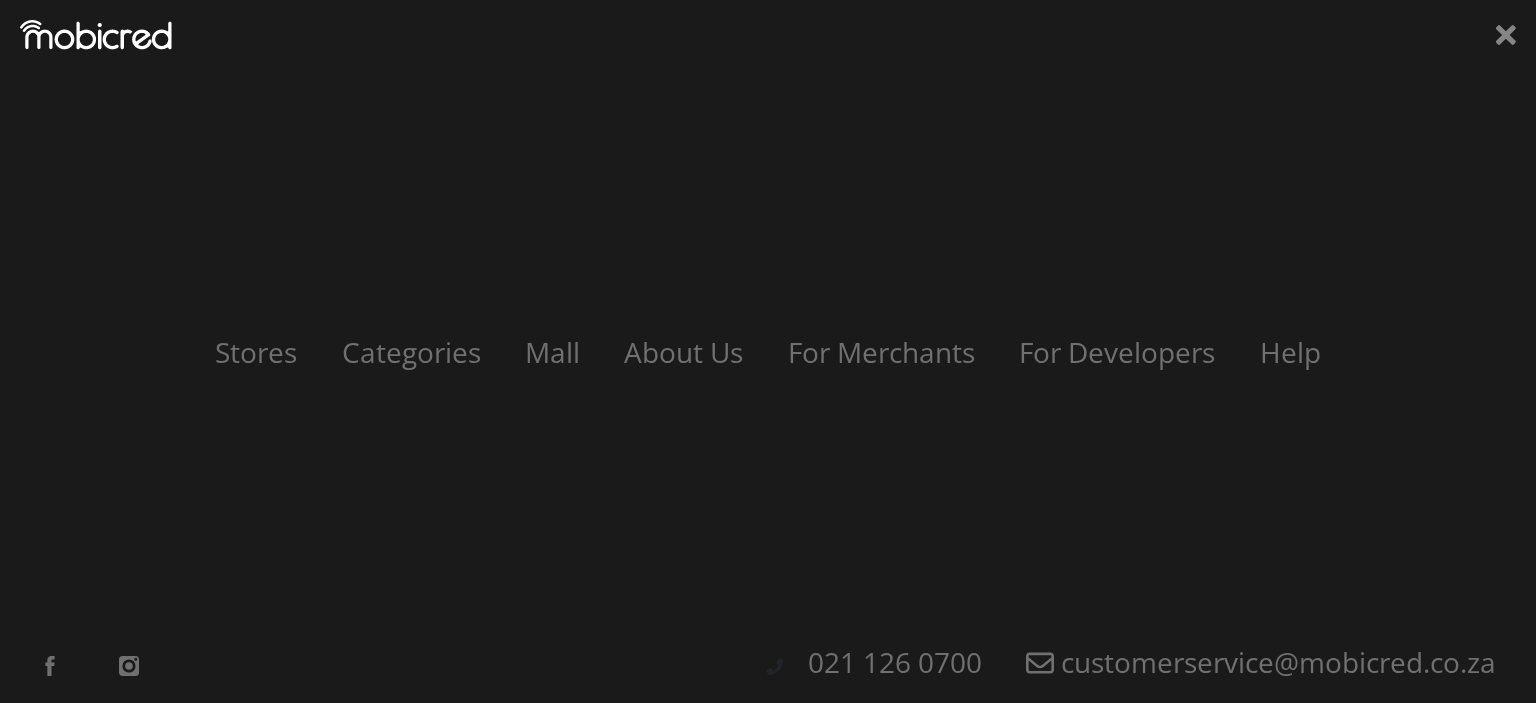 click 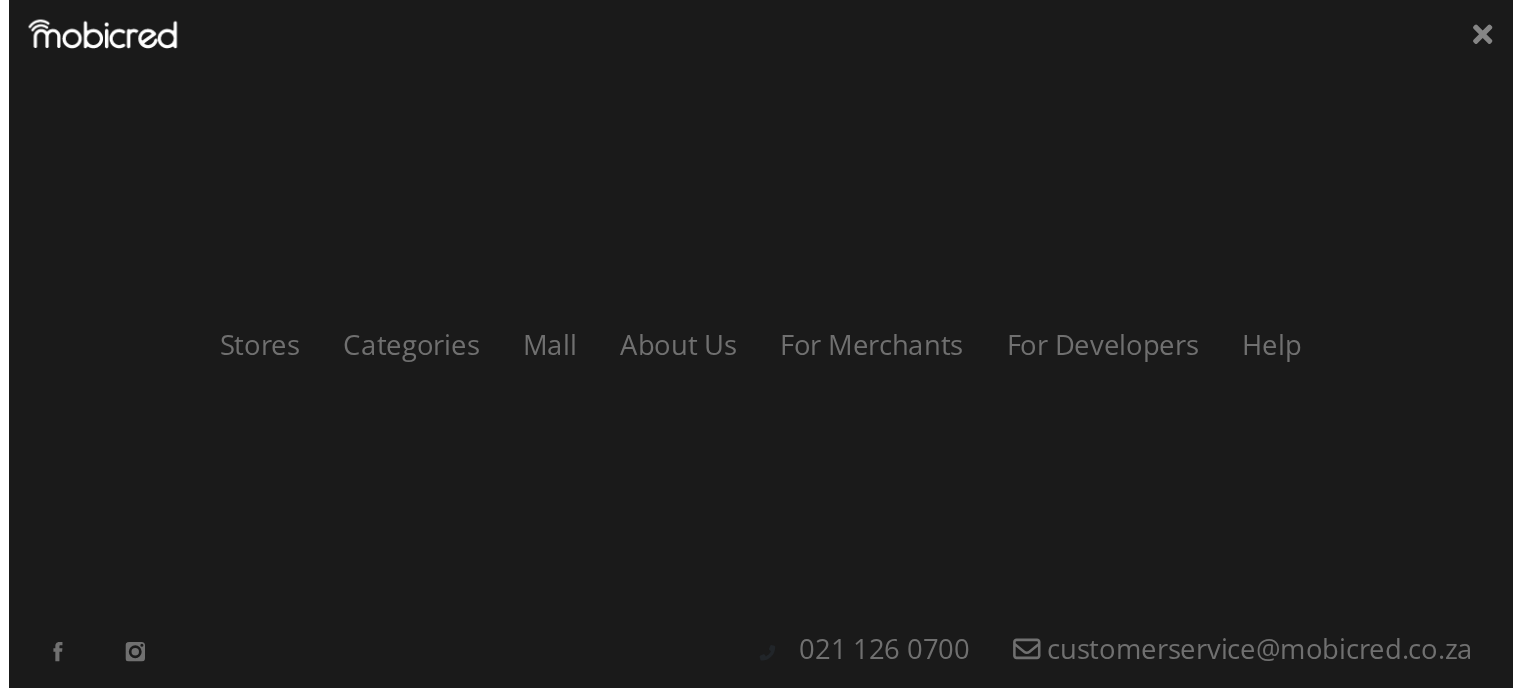 scroll, scrollTop: 0, scrollLeft: 1424, axis: horizontal 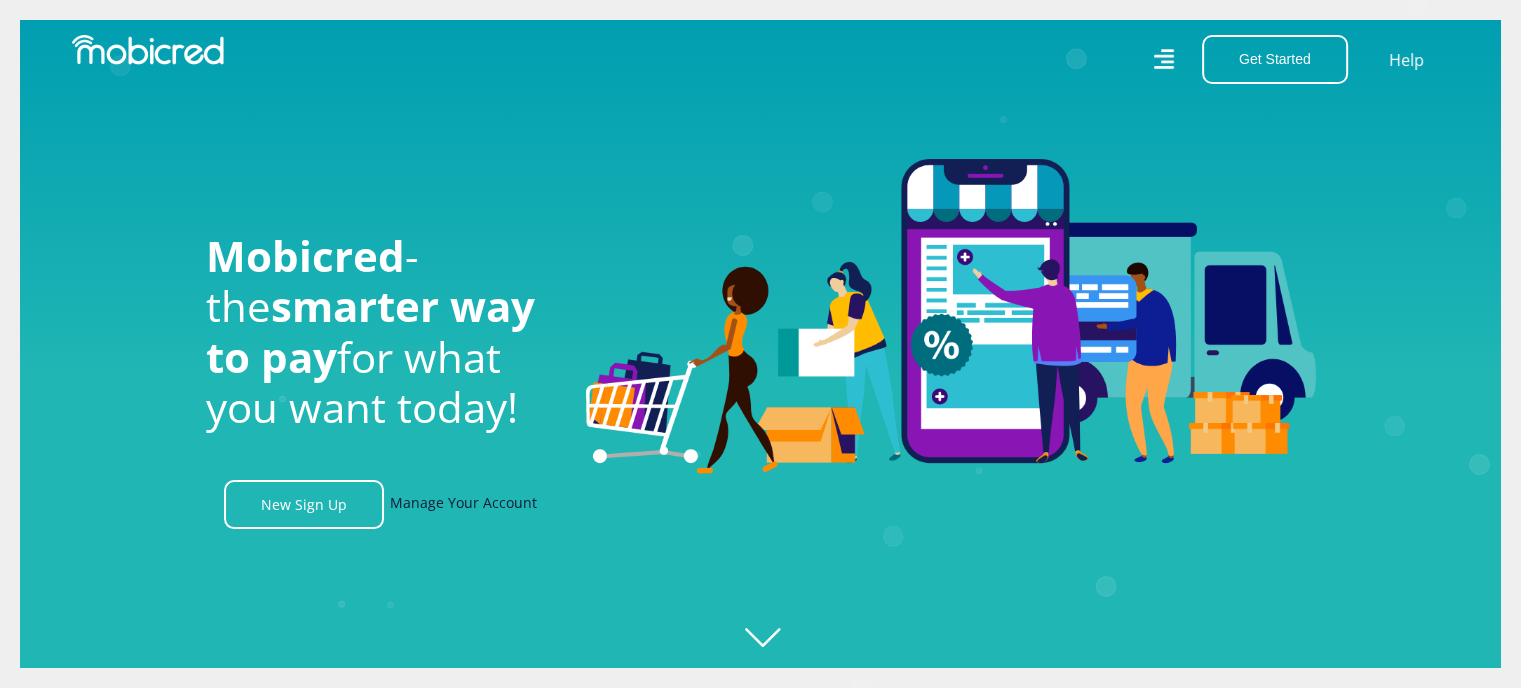 click on "Manage Your Account" at bounding box center (463, 504) 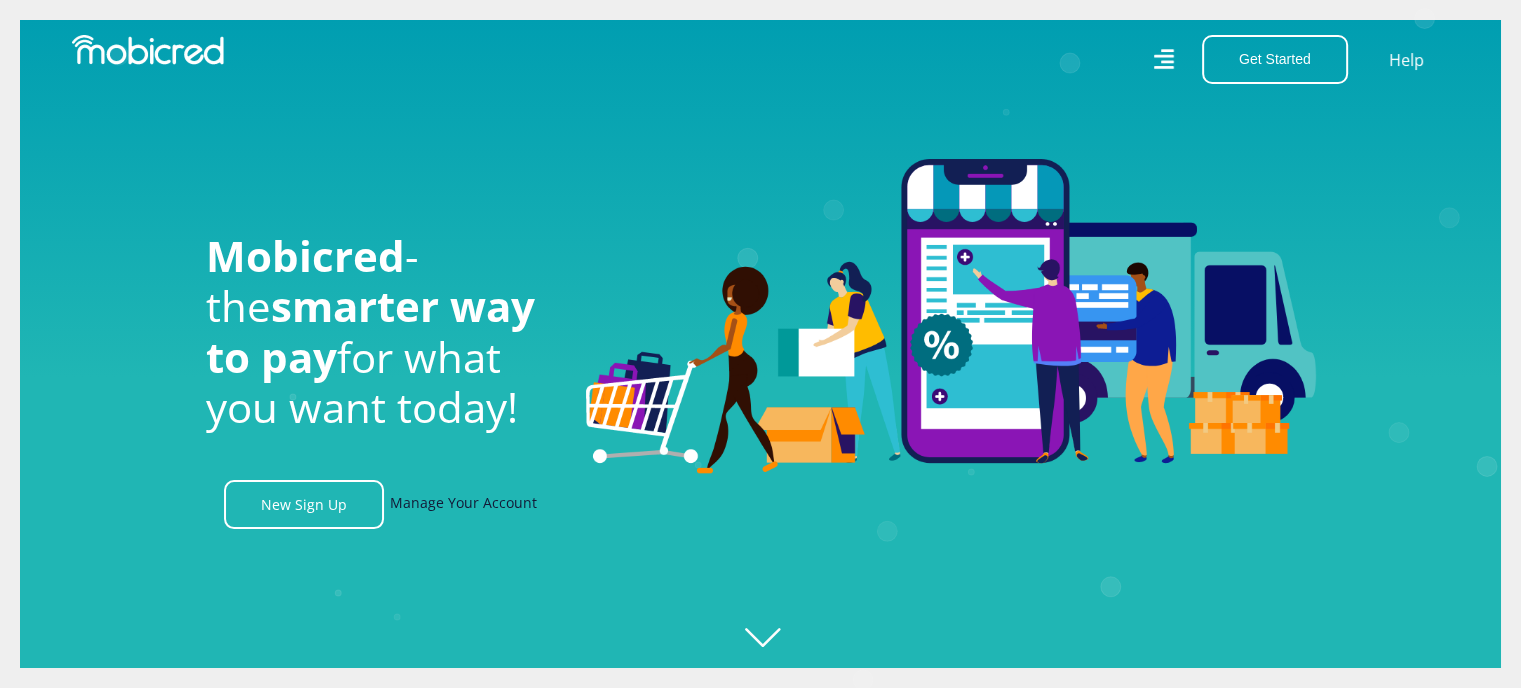 scroll, scrollTop: 0, scrollLeft: 2548, axis: horizontal 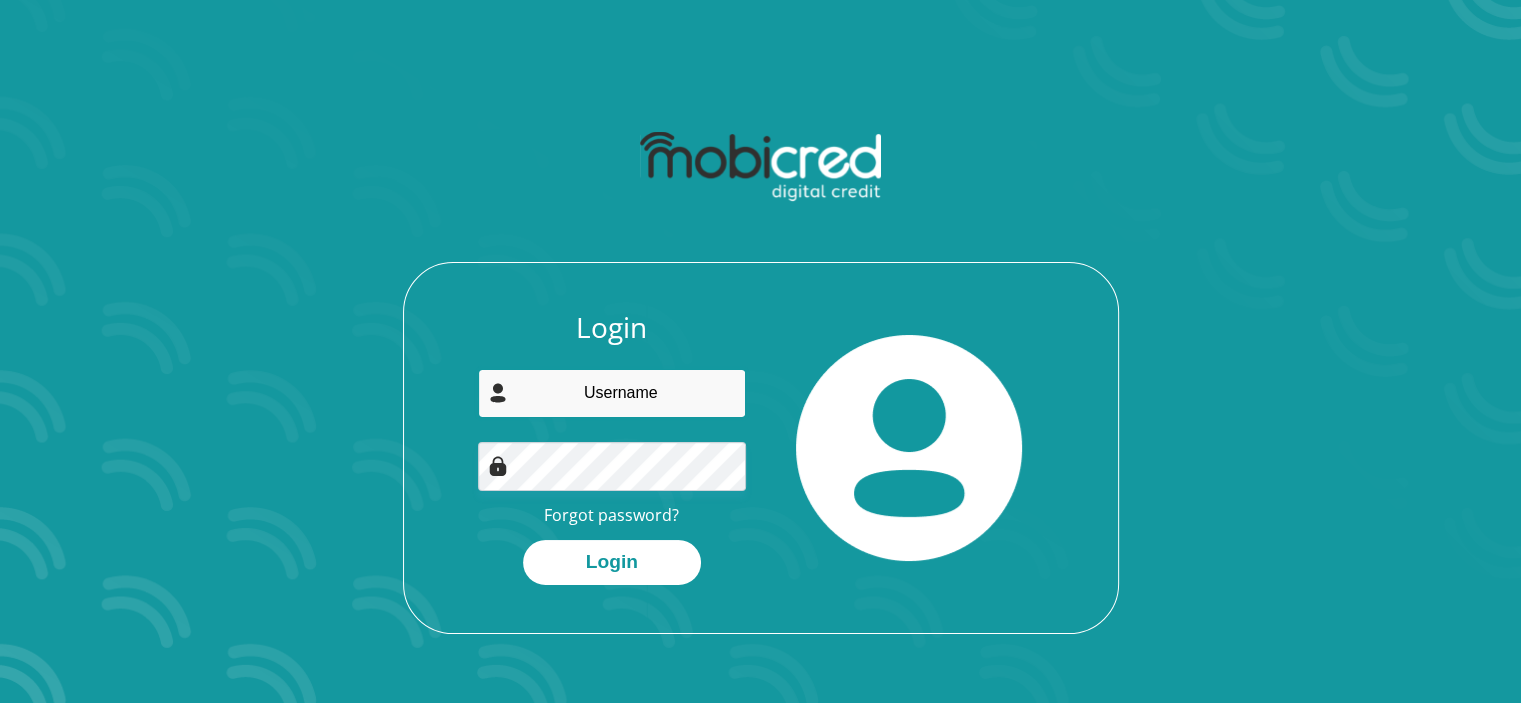 click at bounding box center (612, 393) 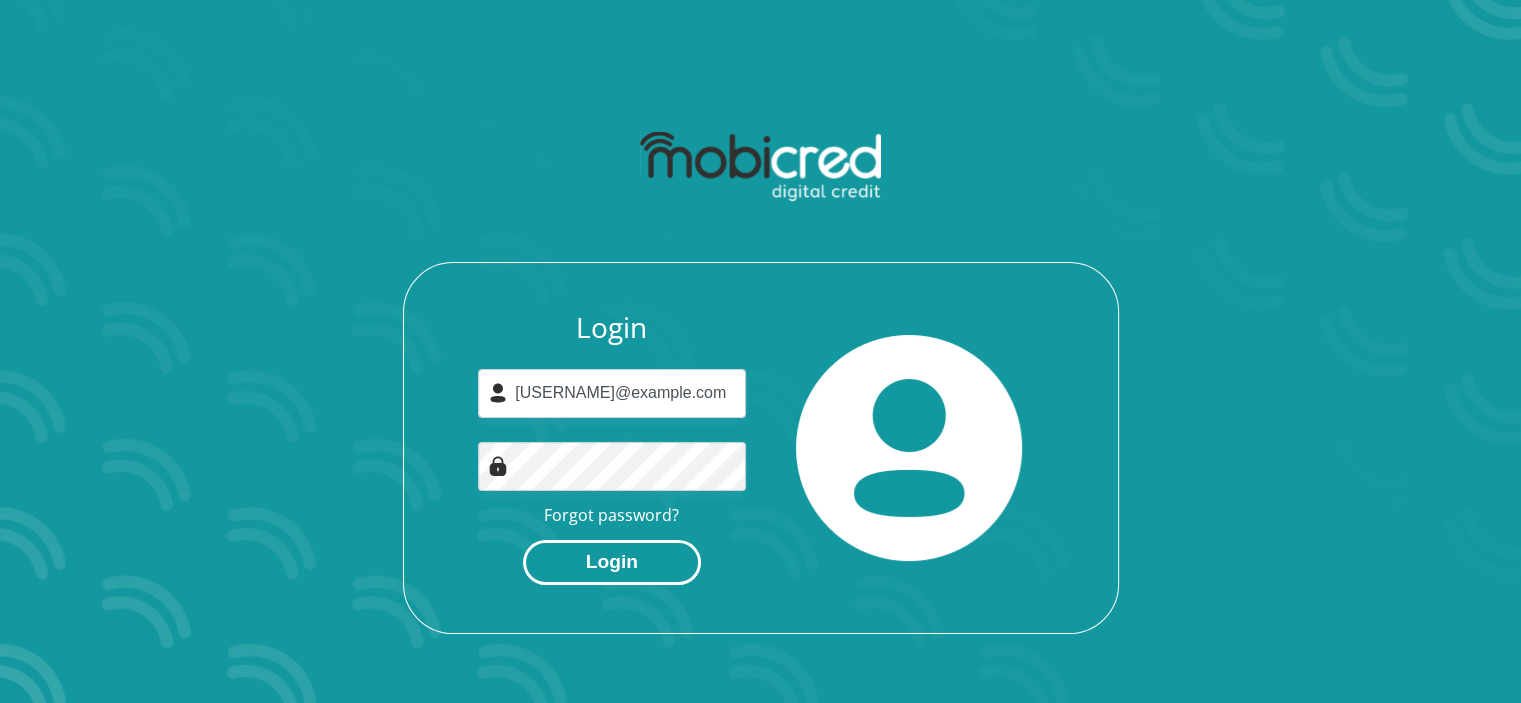 click on "Login" at bounding box center (612, 562) 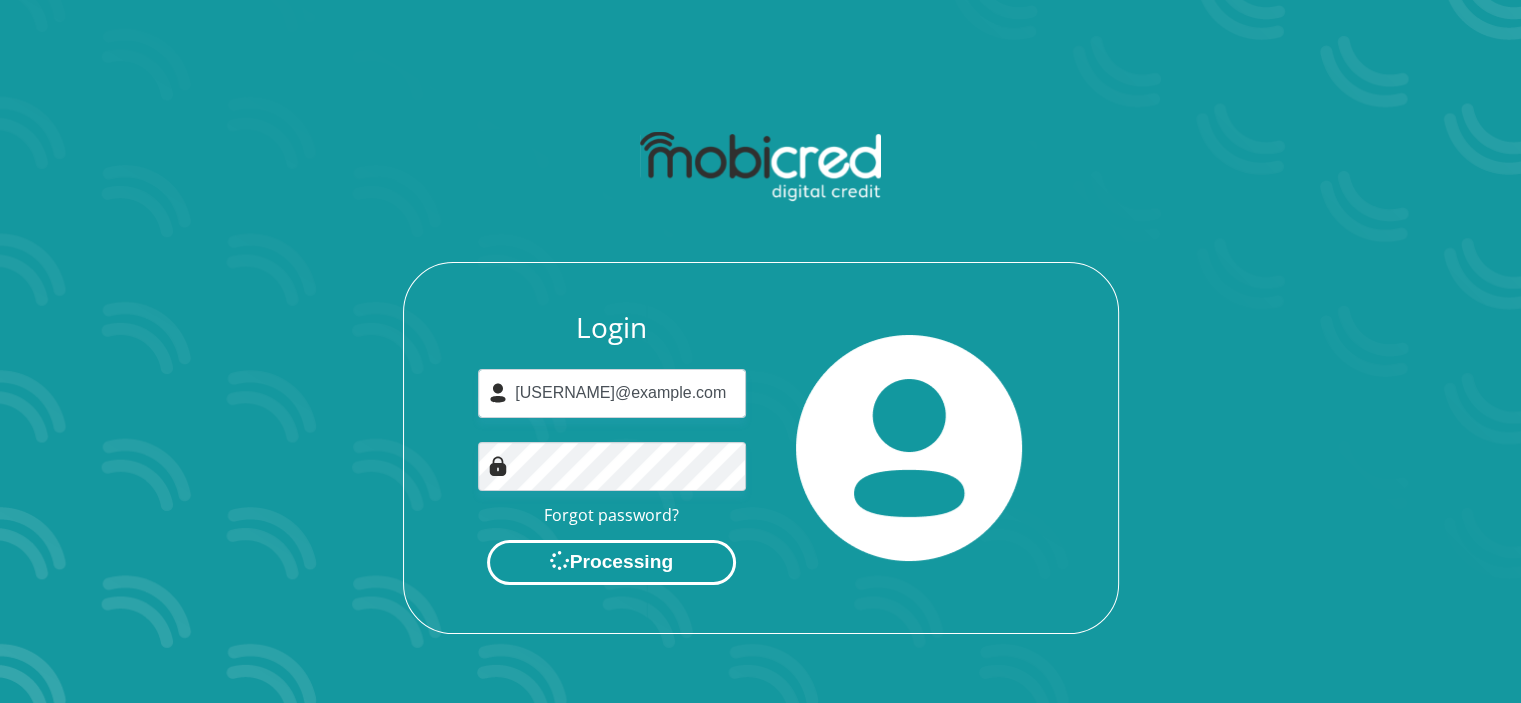 scroll, scrollTop: 0, scrollLeft: 0, axis: both 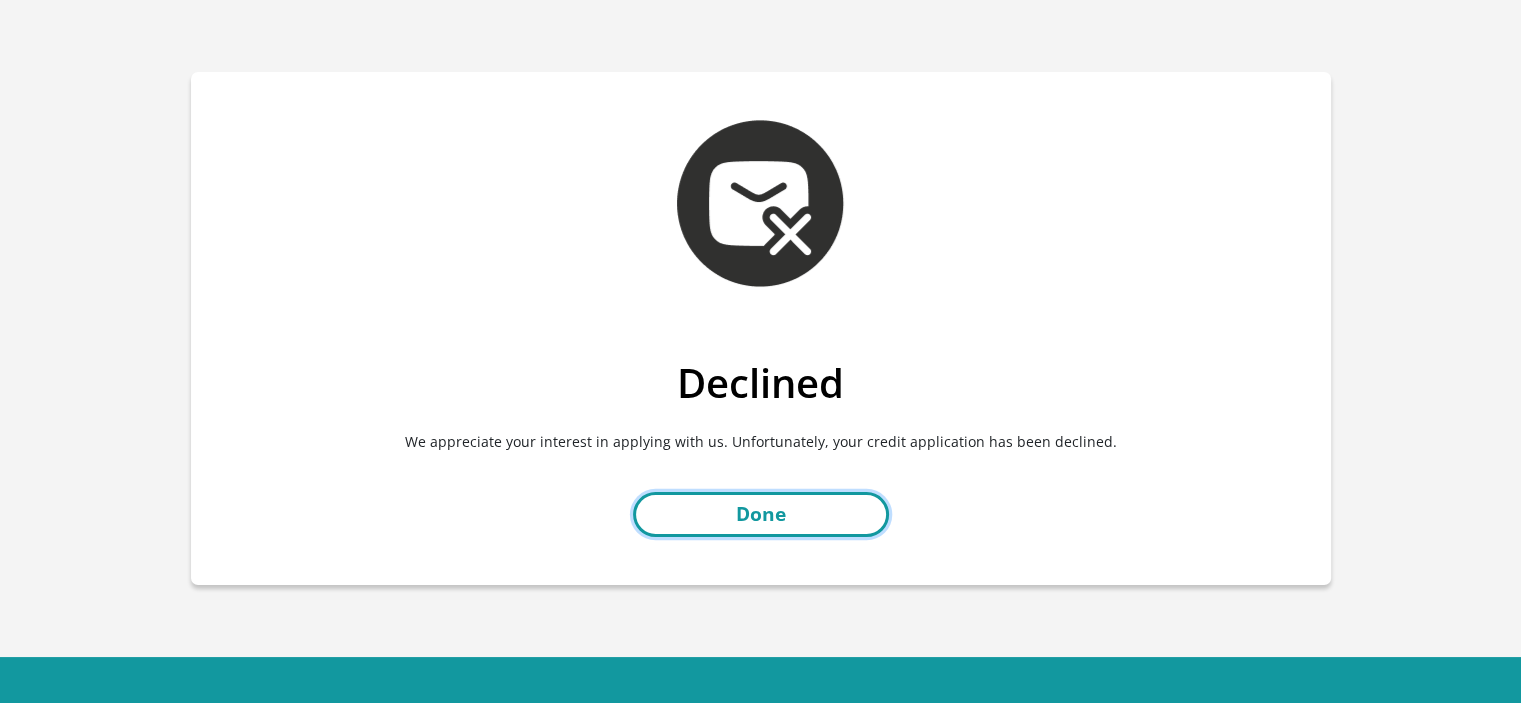 click on "Done" at bounding box center [761, 514] 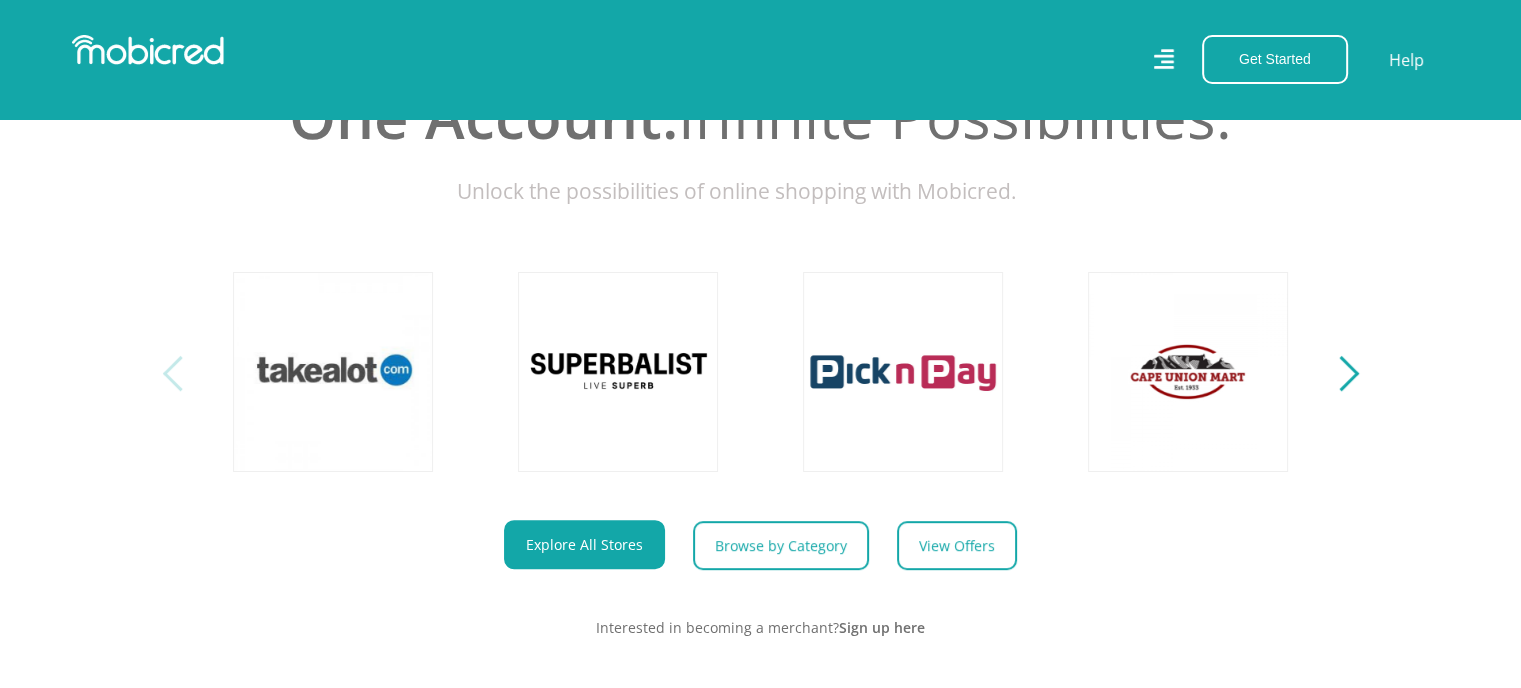 scroll, scrollTop: 600, scrollLeft: 0, axis: vertical 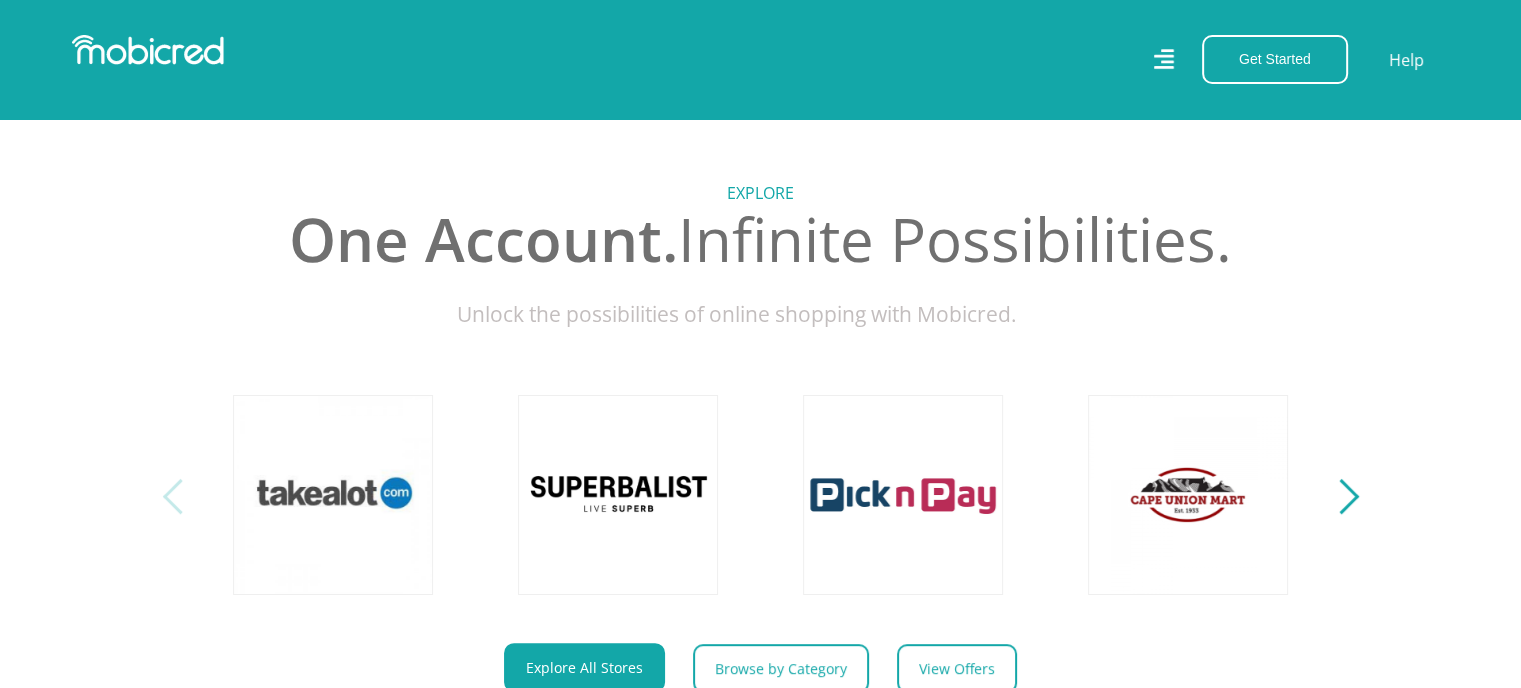 click on "Explore
One Account.  Infinite Possibilities.
Unlock the possibilities of online shopping with Mobicred." at bounding box center (760, 456) 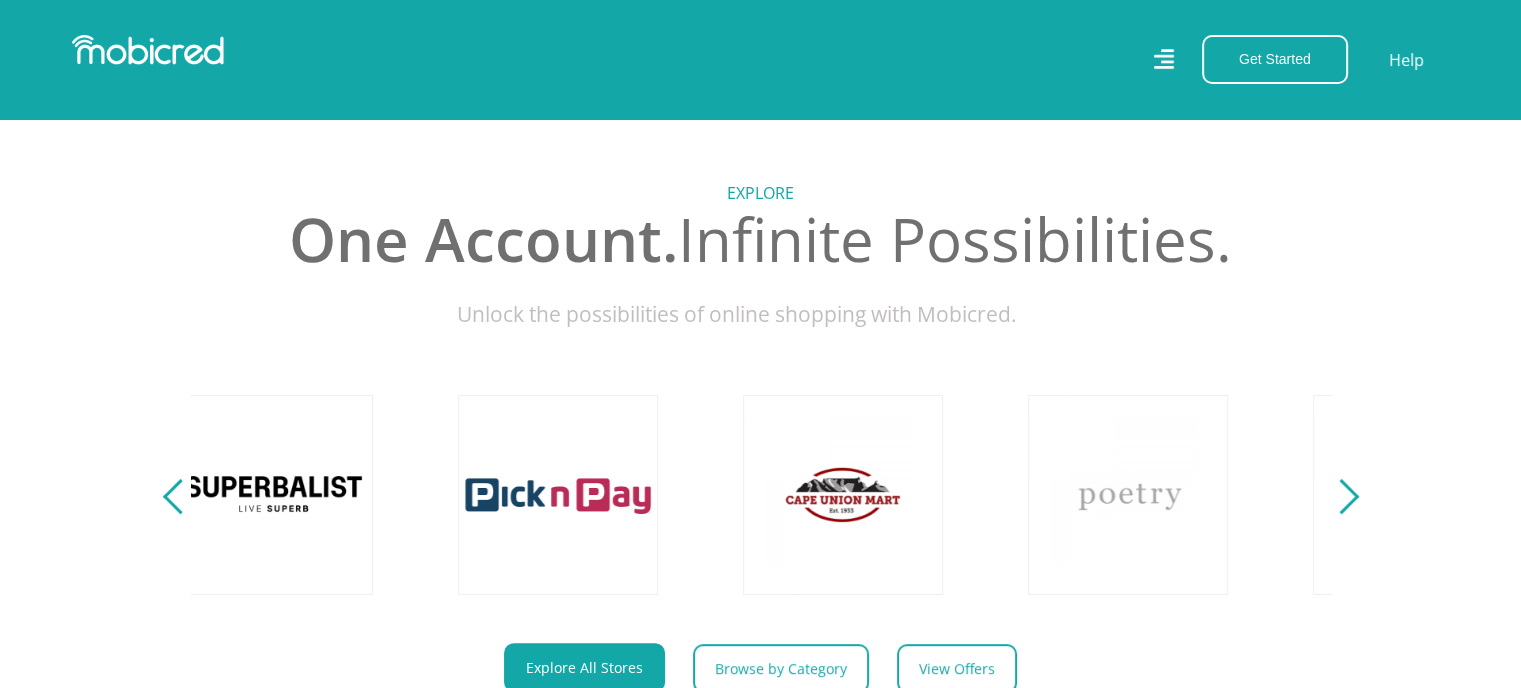 scroll, scrollTop: 0, scrollLeft: 1016, axis: horizontal 